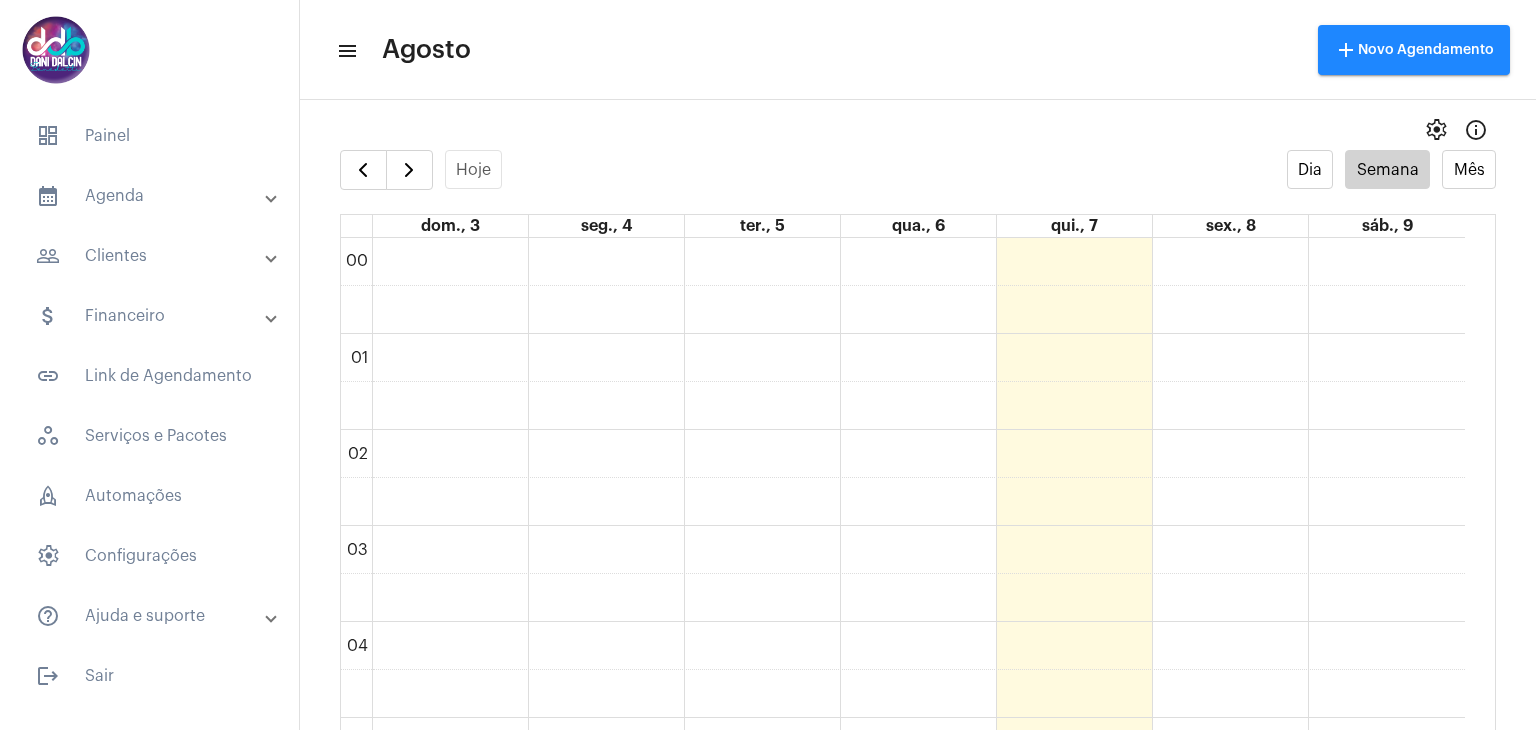 scroll, scrollTop: 0, scrollLeft: 0, axis: both 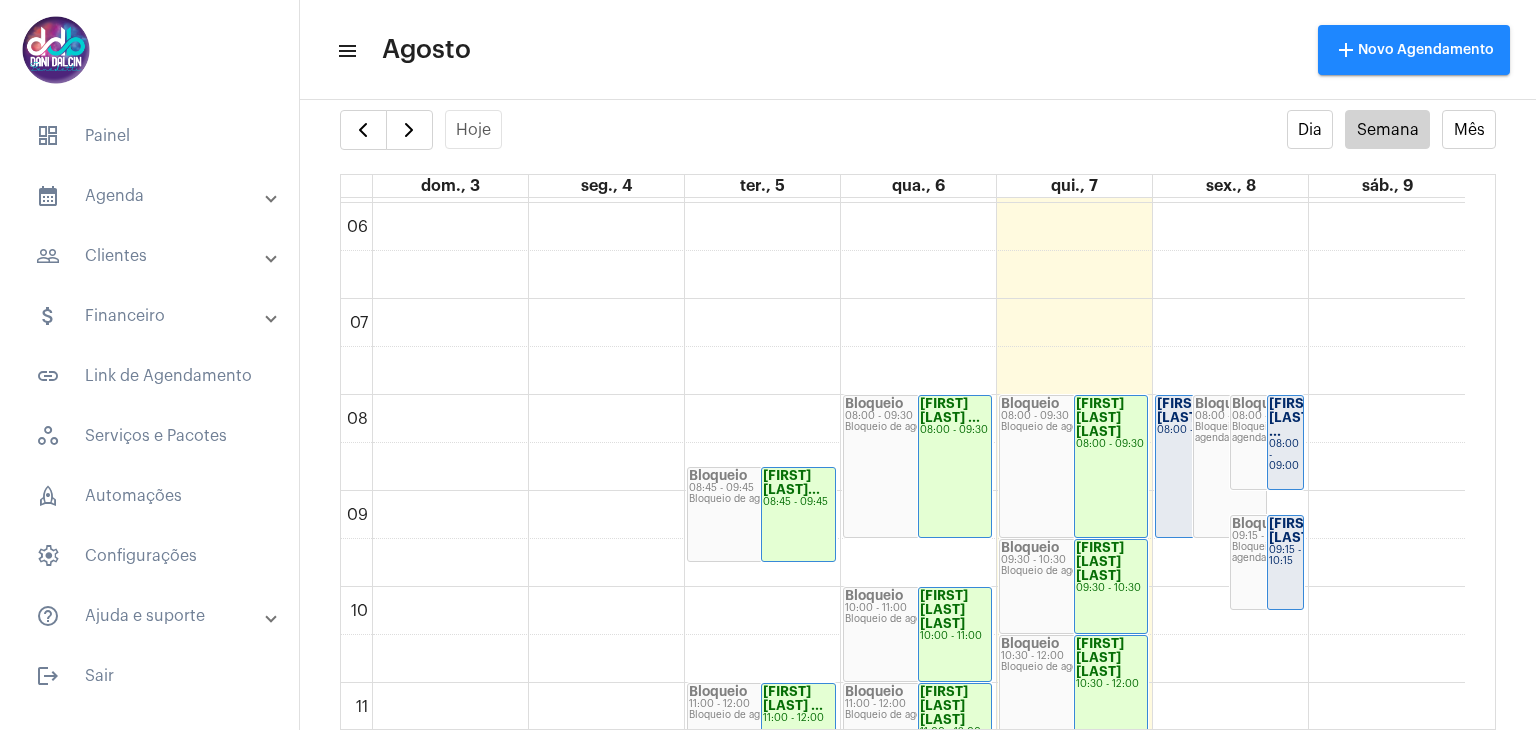 click on "08:00 - 09:00" 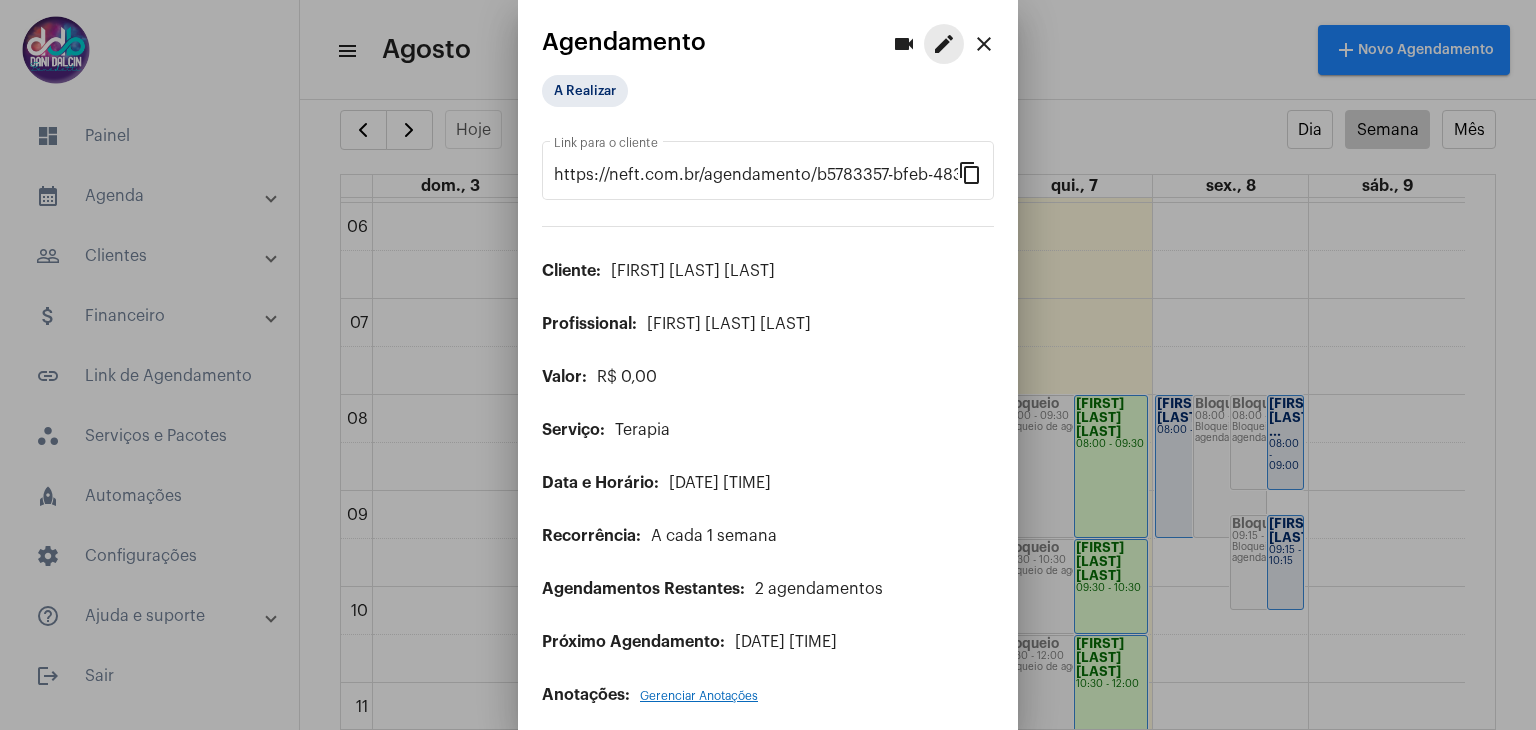 click on "edit" at bounding box center [944, 44] 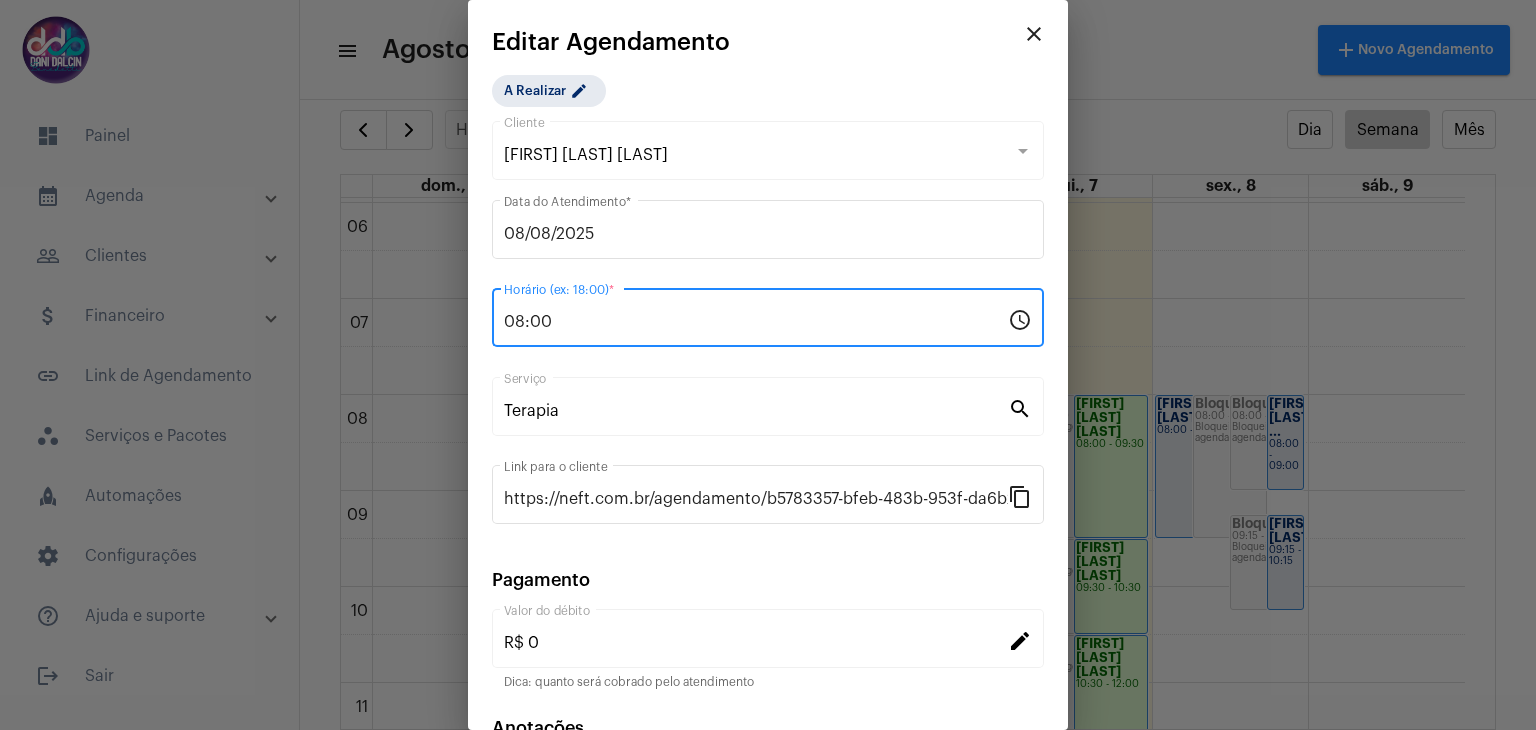 click on "08:00" at bounding box center [756, 322] 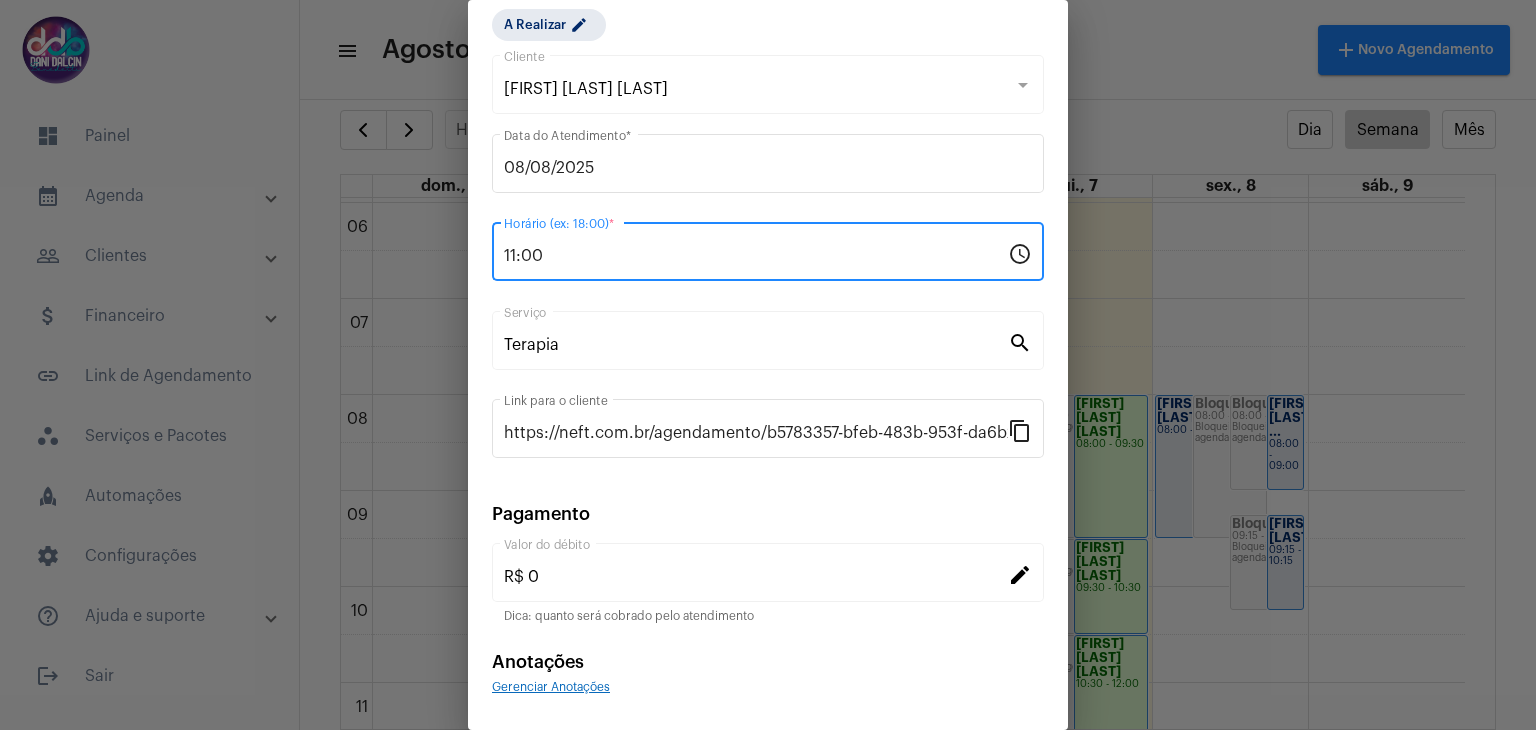 scroll, scrollTop: 128, scrollLeft: 0, axis: vertical 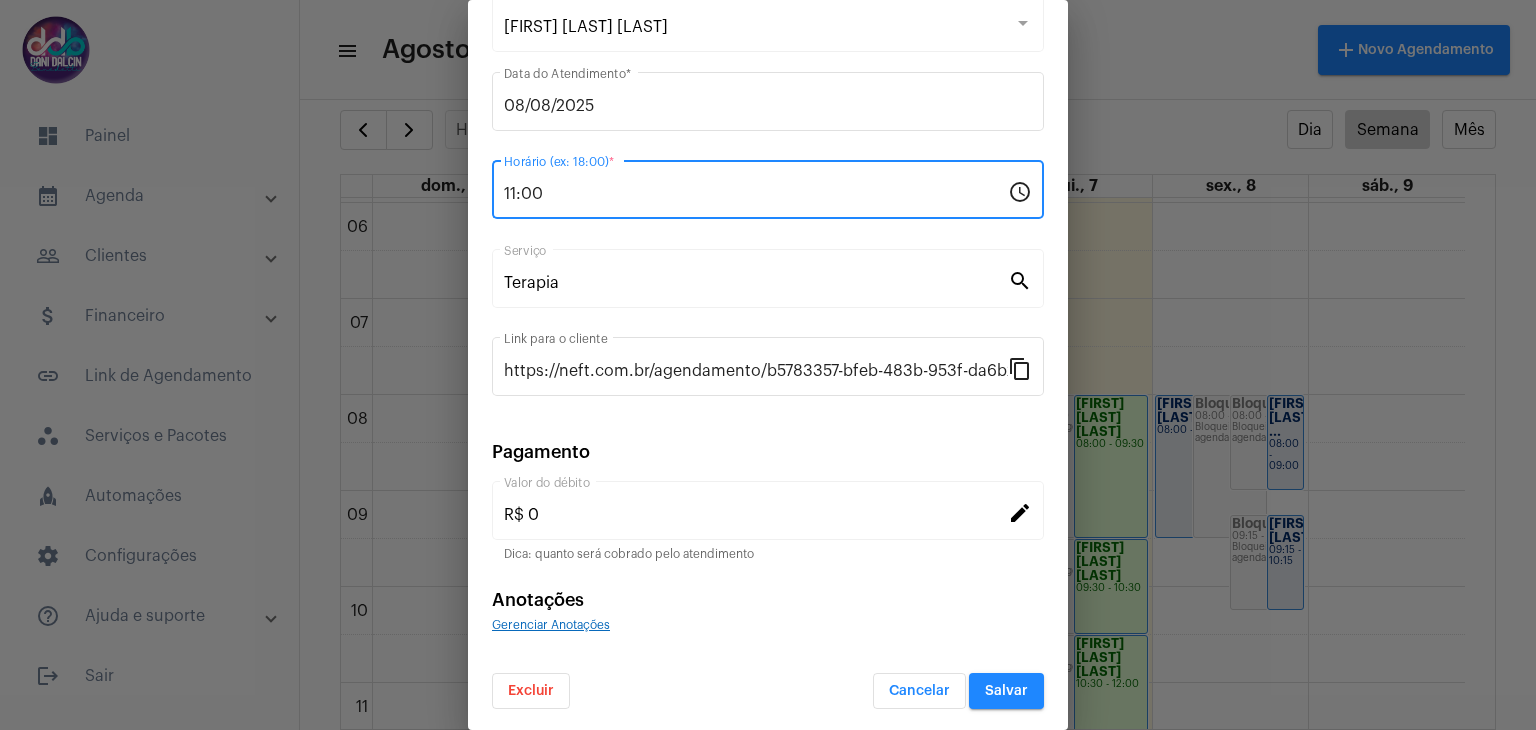 type on "11:00" 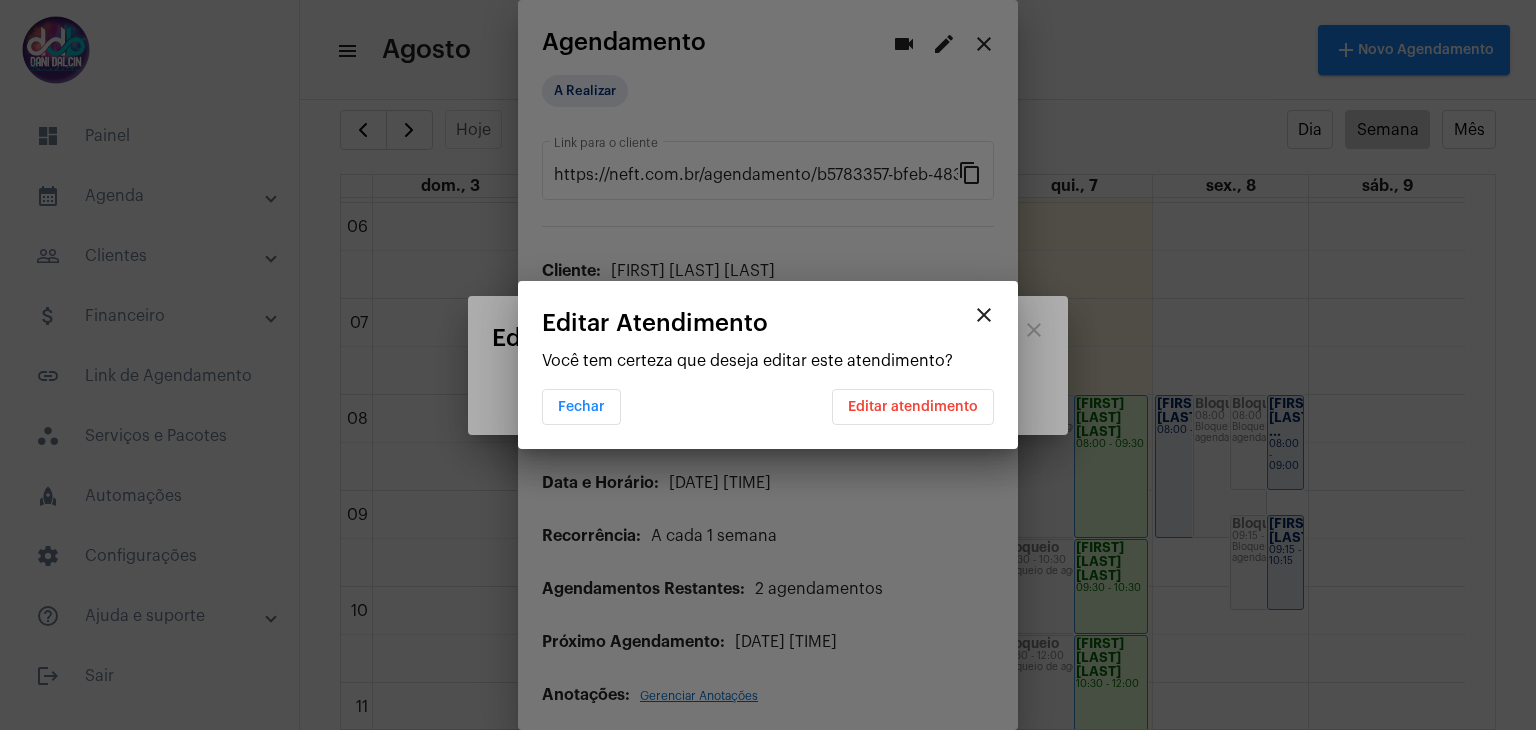 scroll, scrollTop: 0, scrollLeft: 0, axis: both 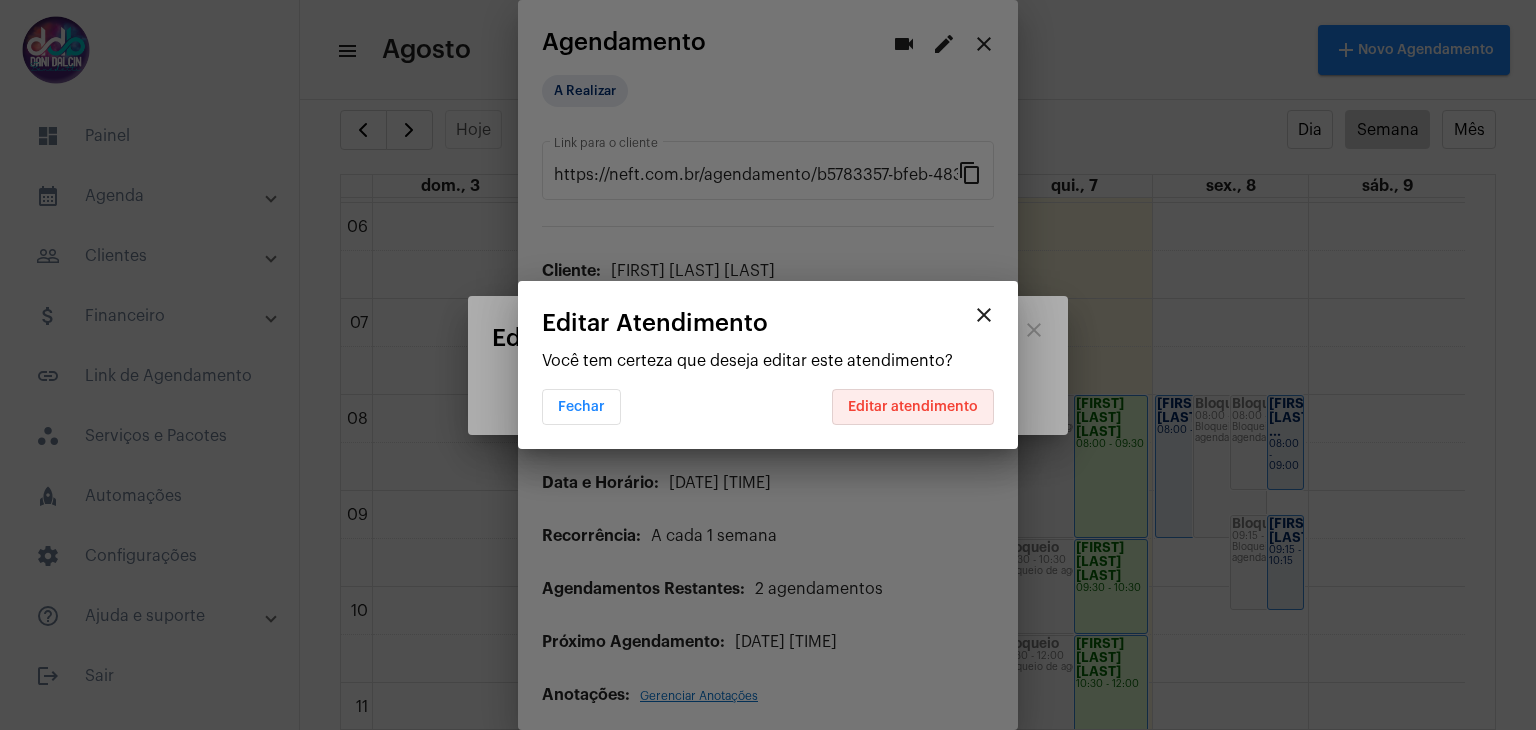 click on "Editar atendimento" at bounding box center (913, 407) 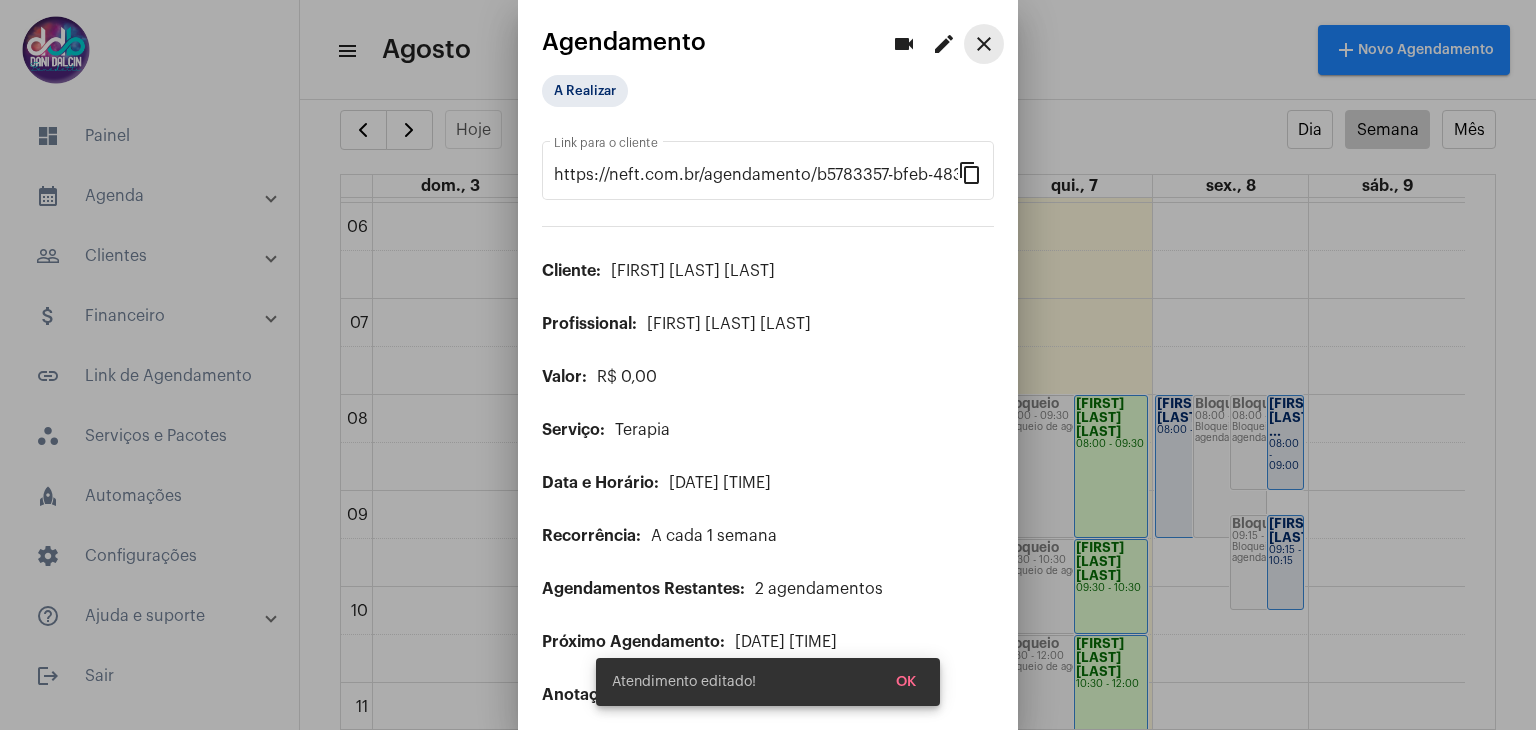 click on "close" at bounding box center [984, 44] 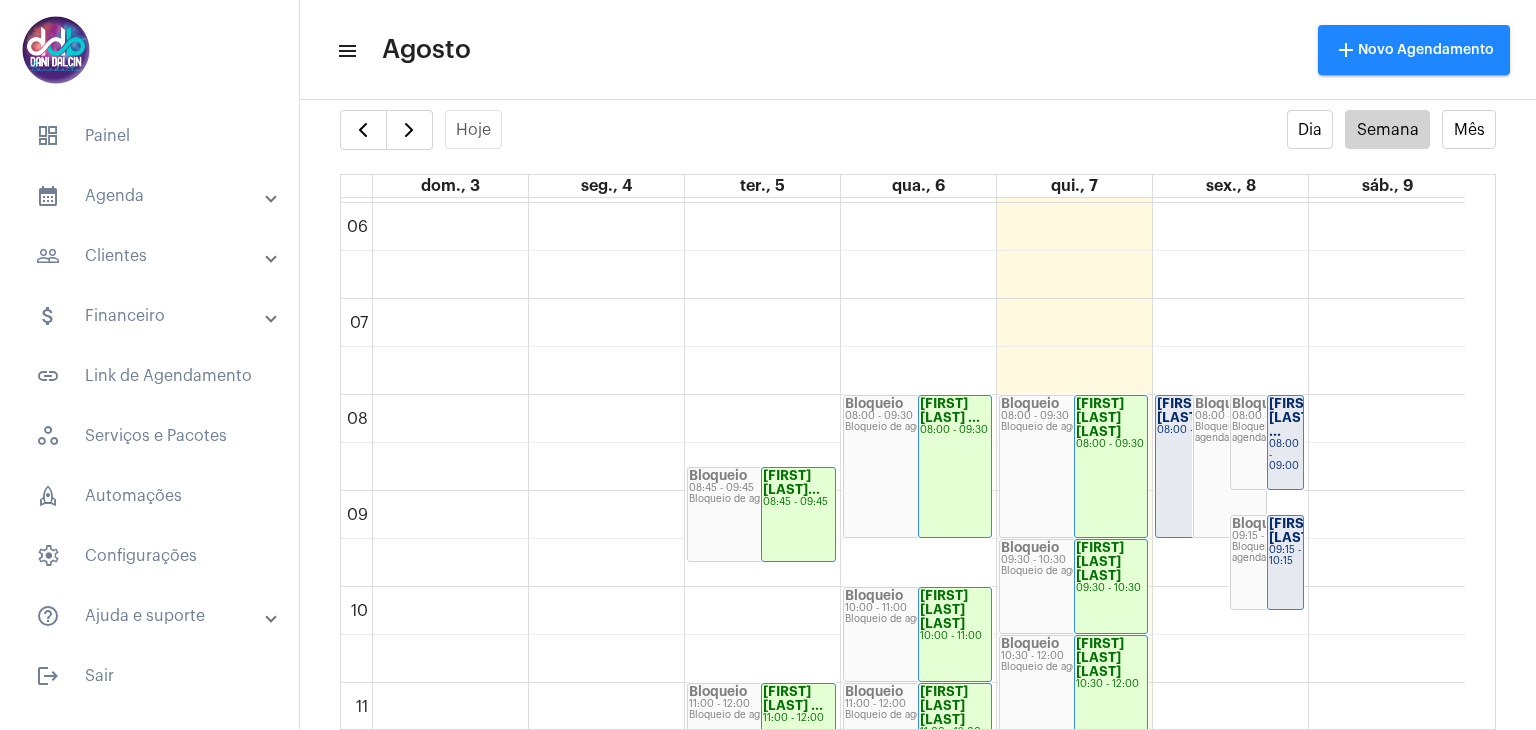 click on "[FIRST] [LAST]..." 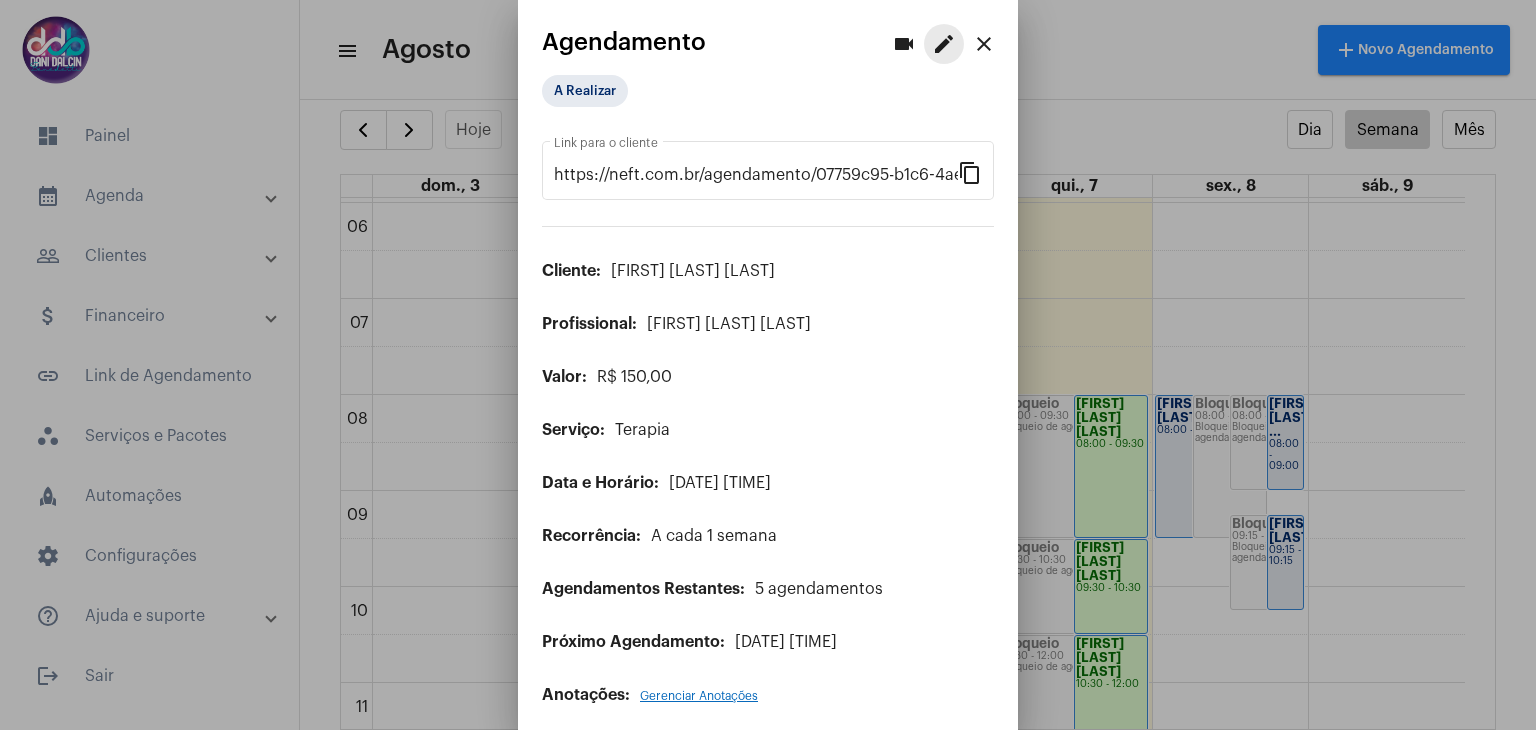 click on "edit" at bounding box center [944, 44] 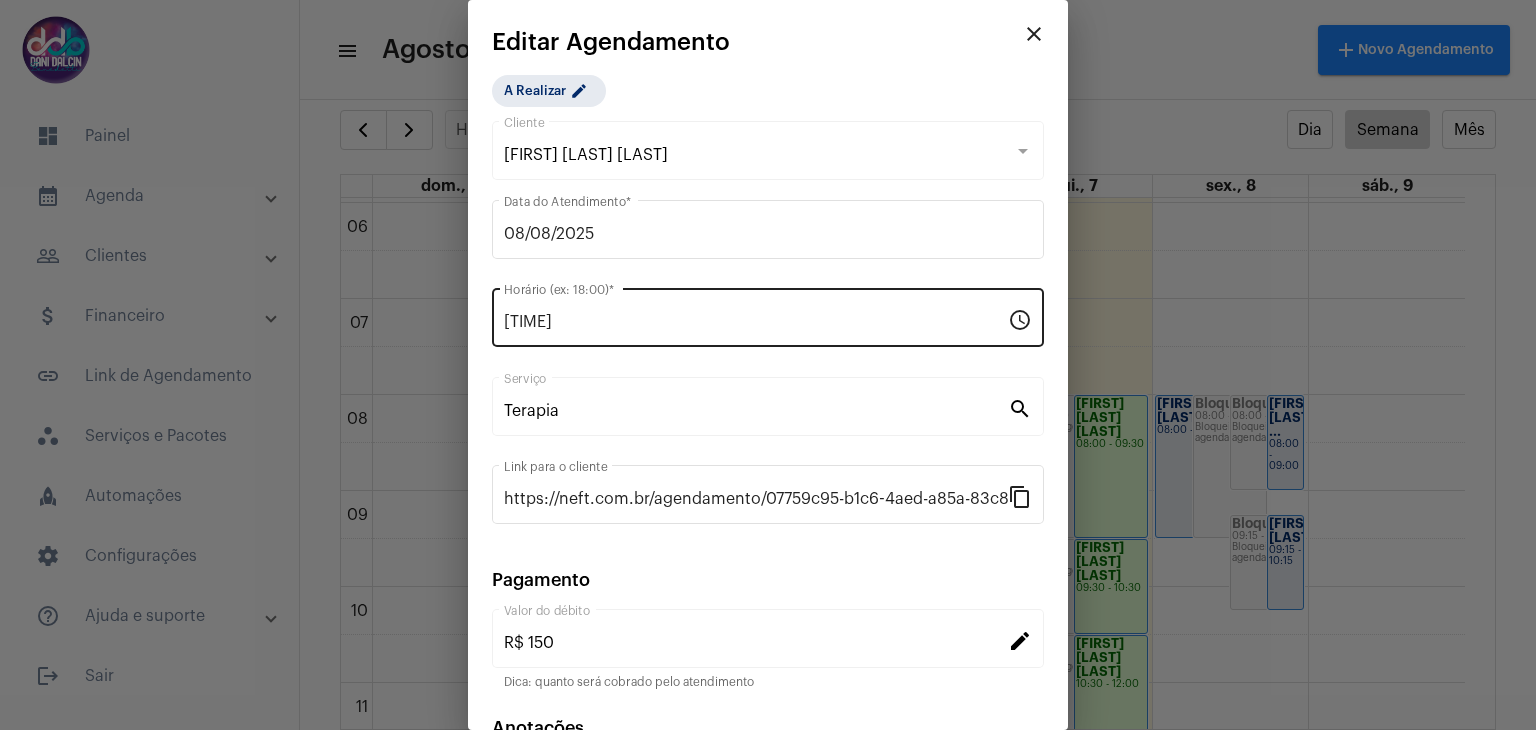 click on "09:15" at bounding box center [756, 322] 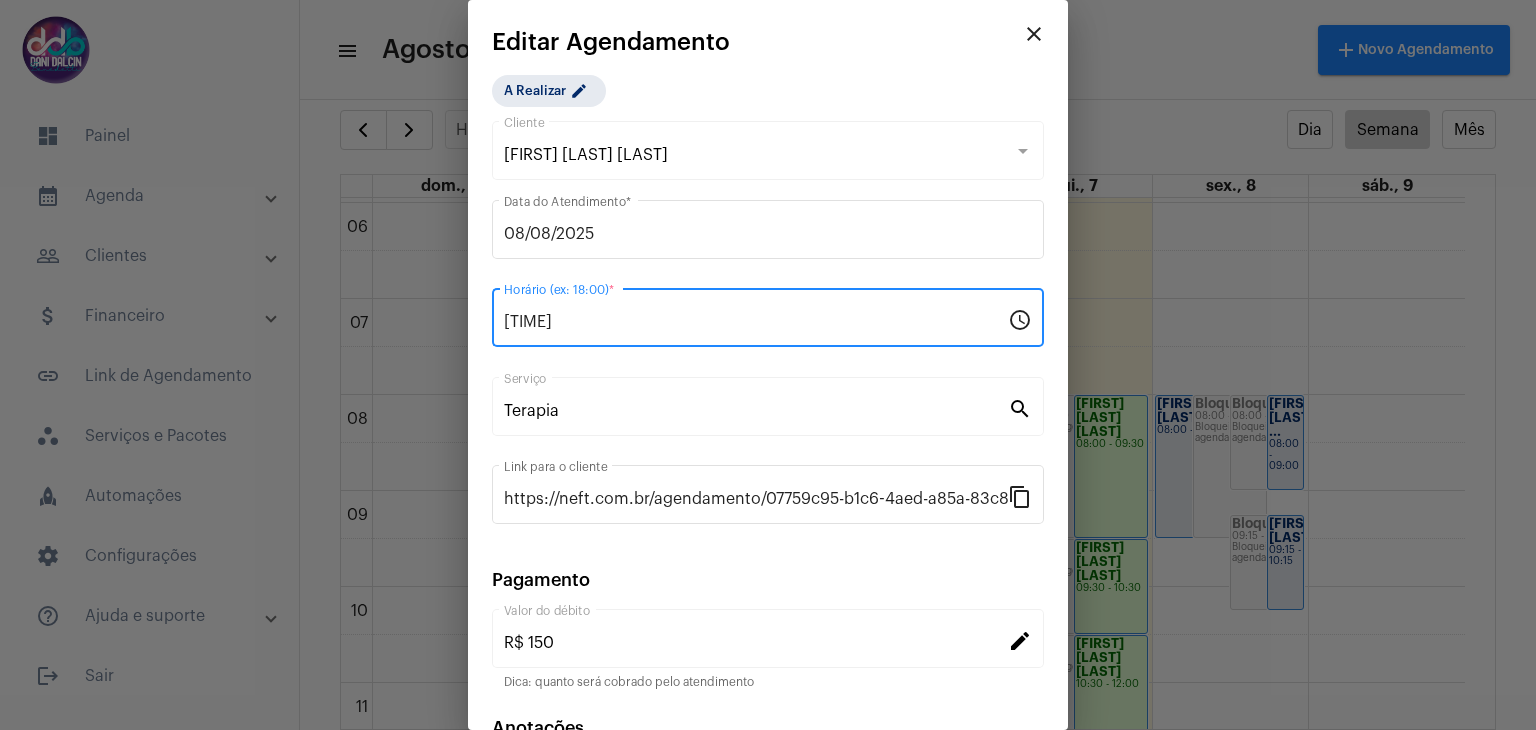 click on "09:15" at bounding box center (756, 322) 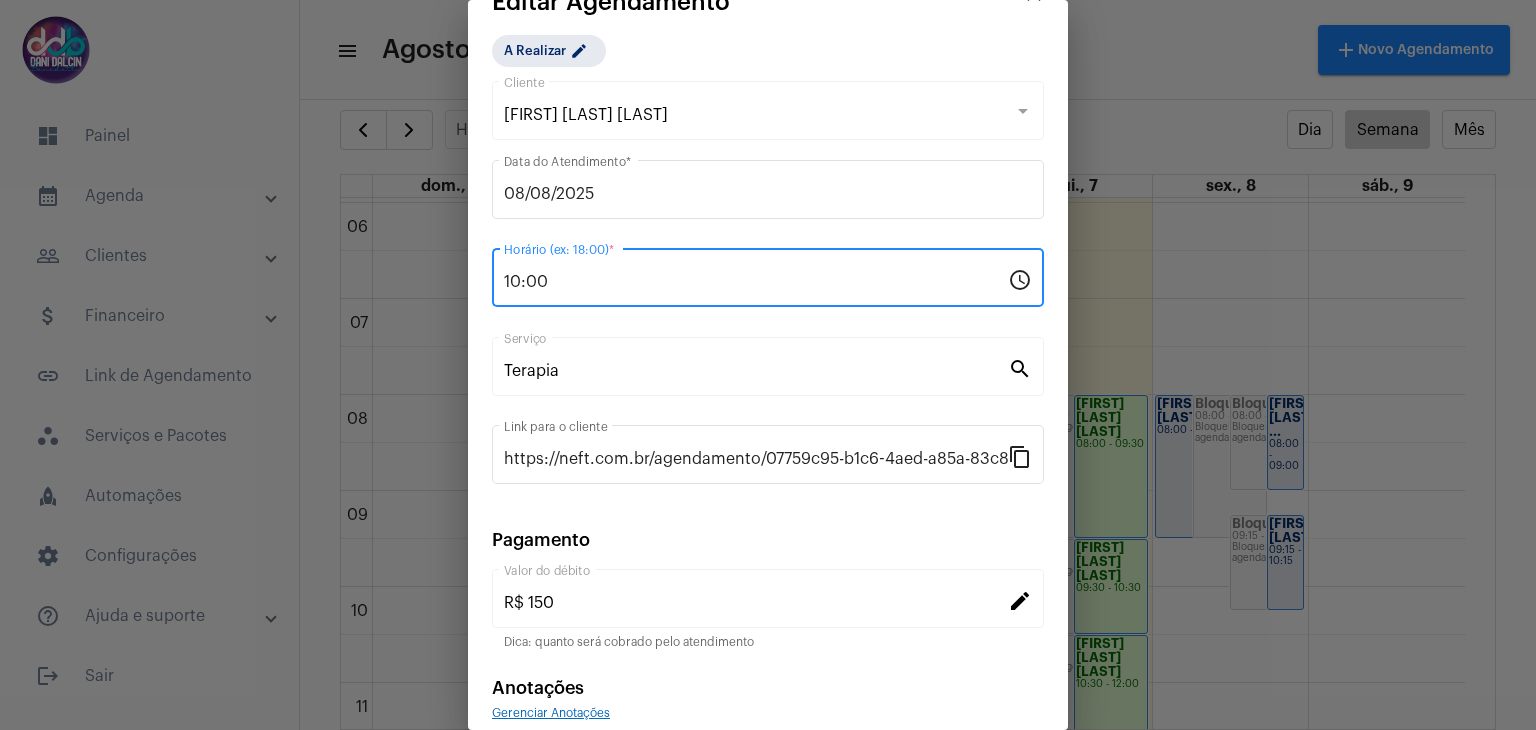 scroll, scrollTop: 128, scrollLeft: 0, axis: vertical 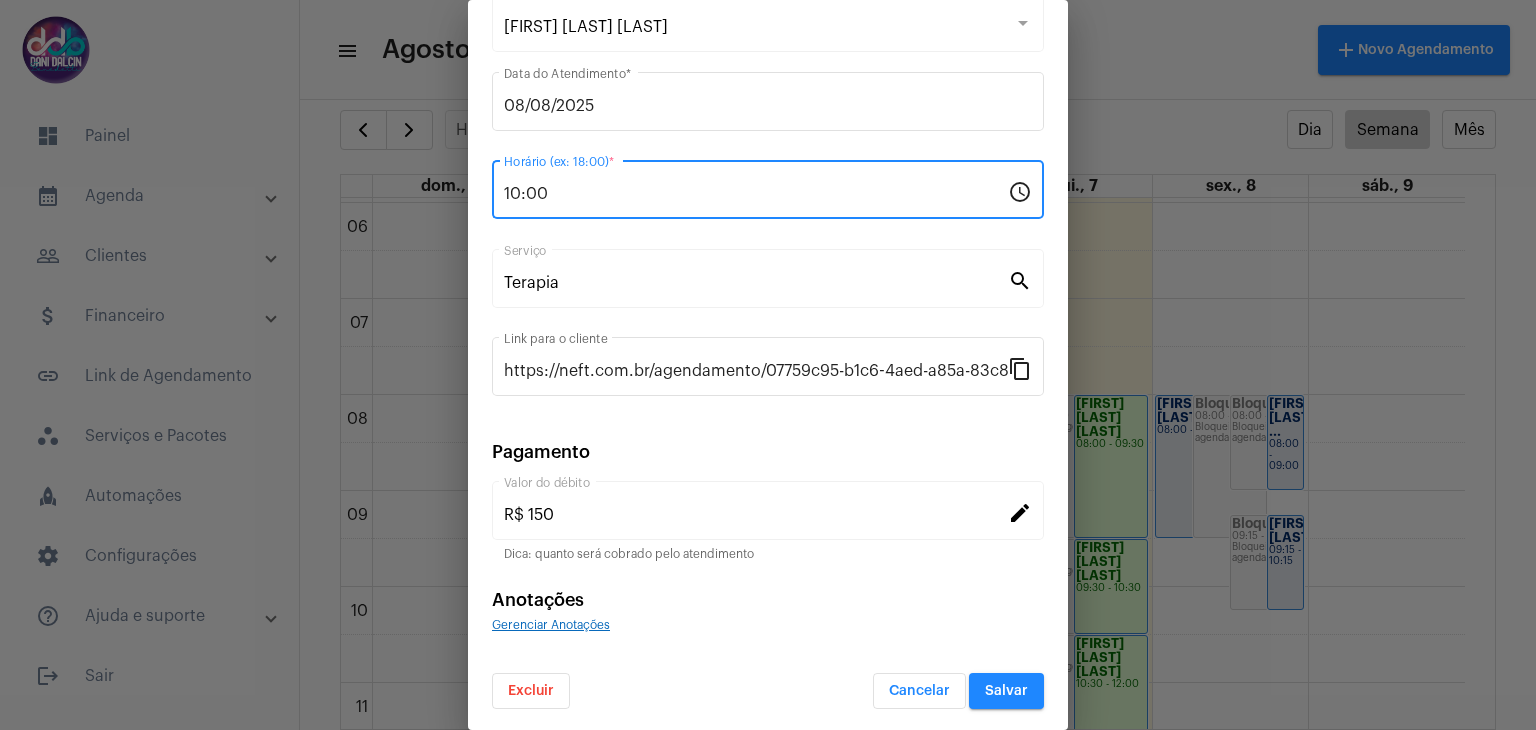 type on "10:00" 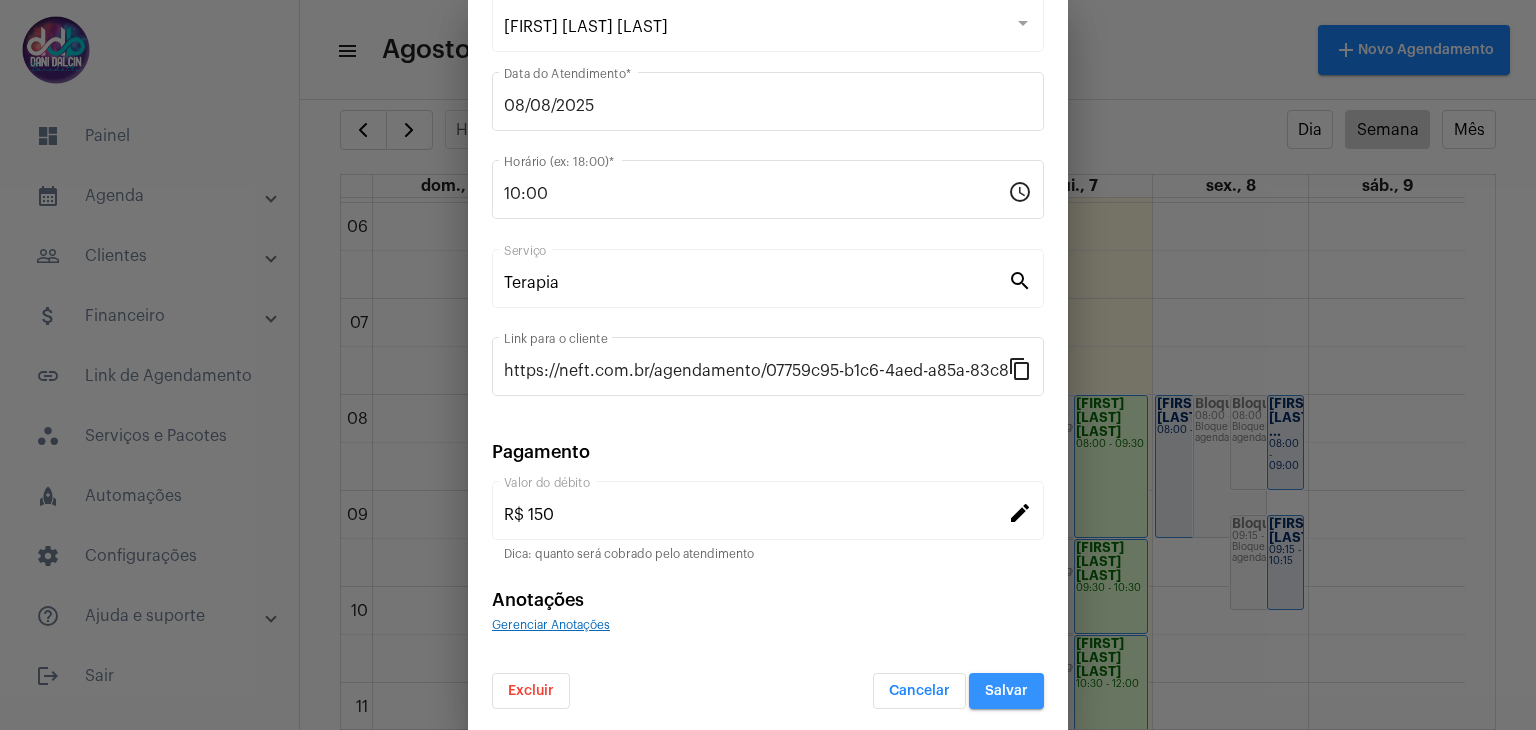 click on "Salvar" at bounding box center [1006, 691] 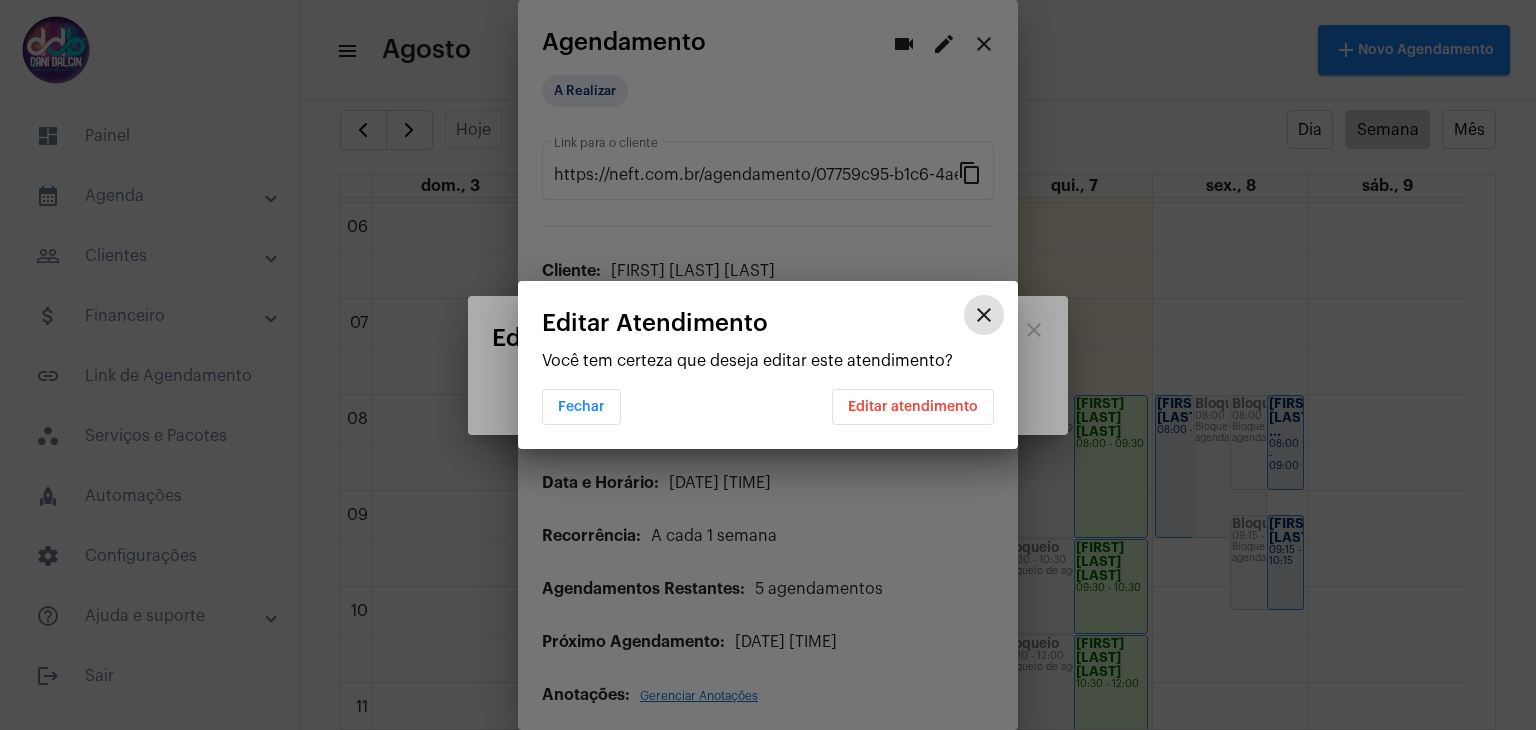 click on "Editar atendimento" at bounding box center (913, 407) 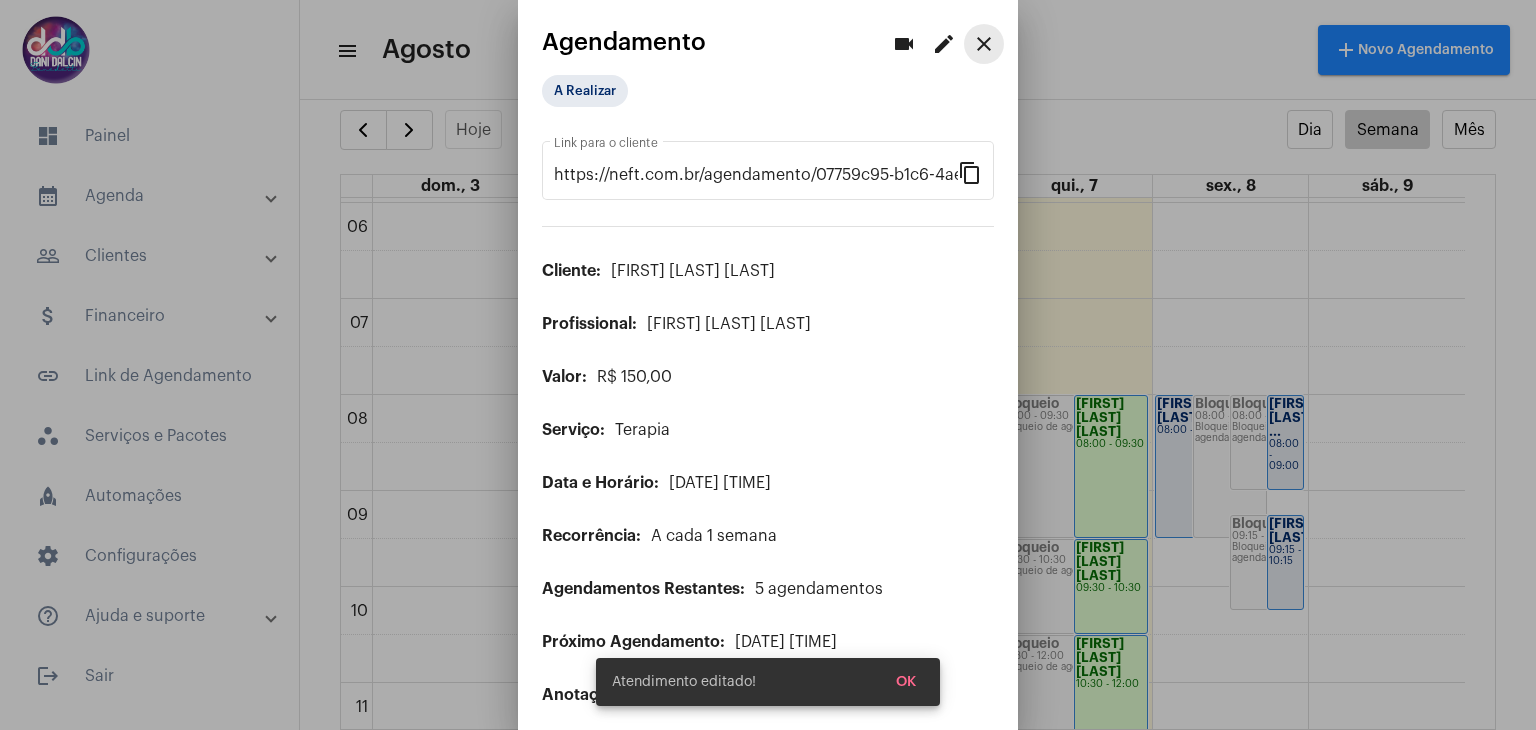 click on "close" at bounding box center [984, 44] 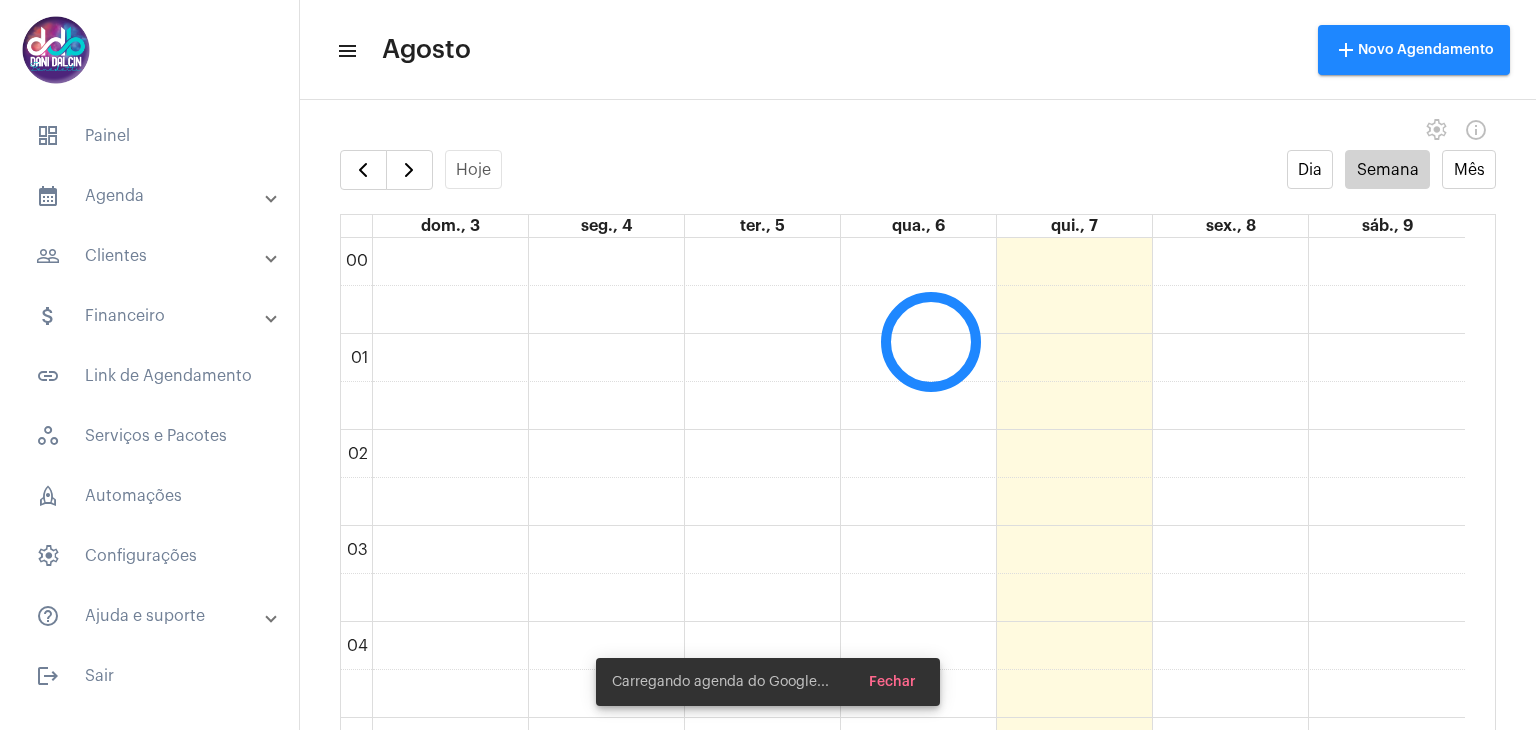 scroll, scrollTop: 0, scrollLeft: 0, axis: both 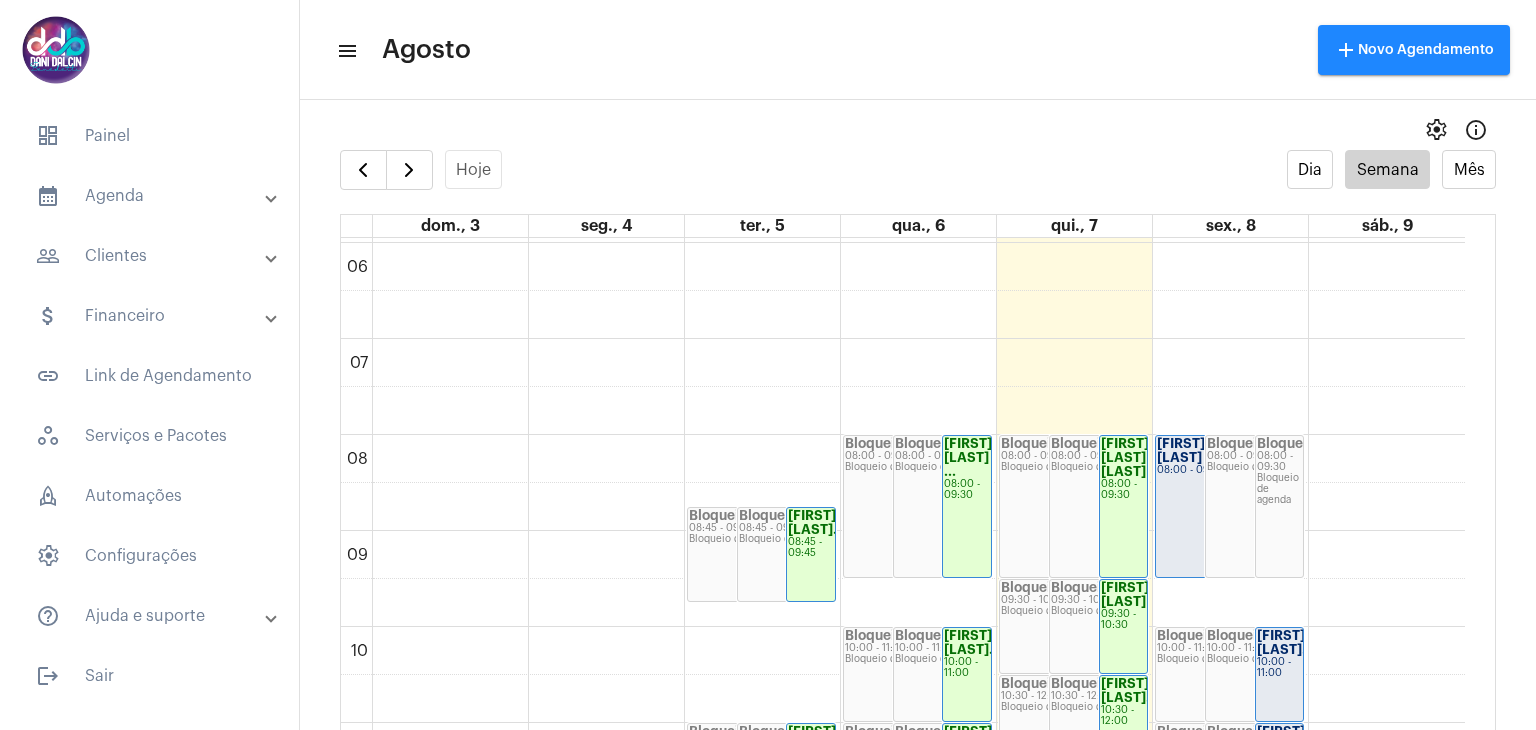 click on "people_outline  Clientes" at bounding box center (151, 256) 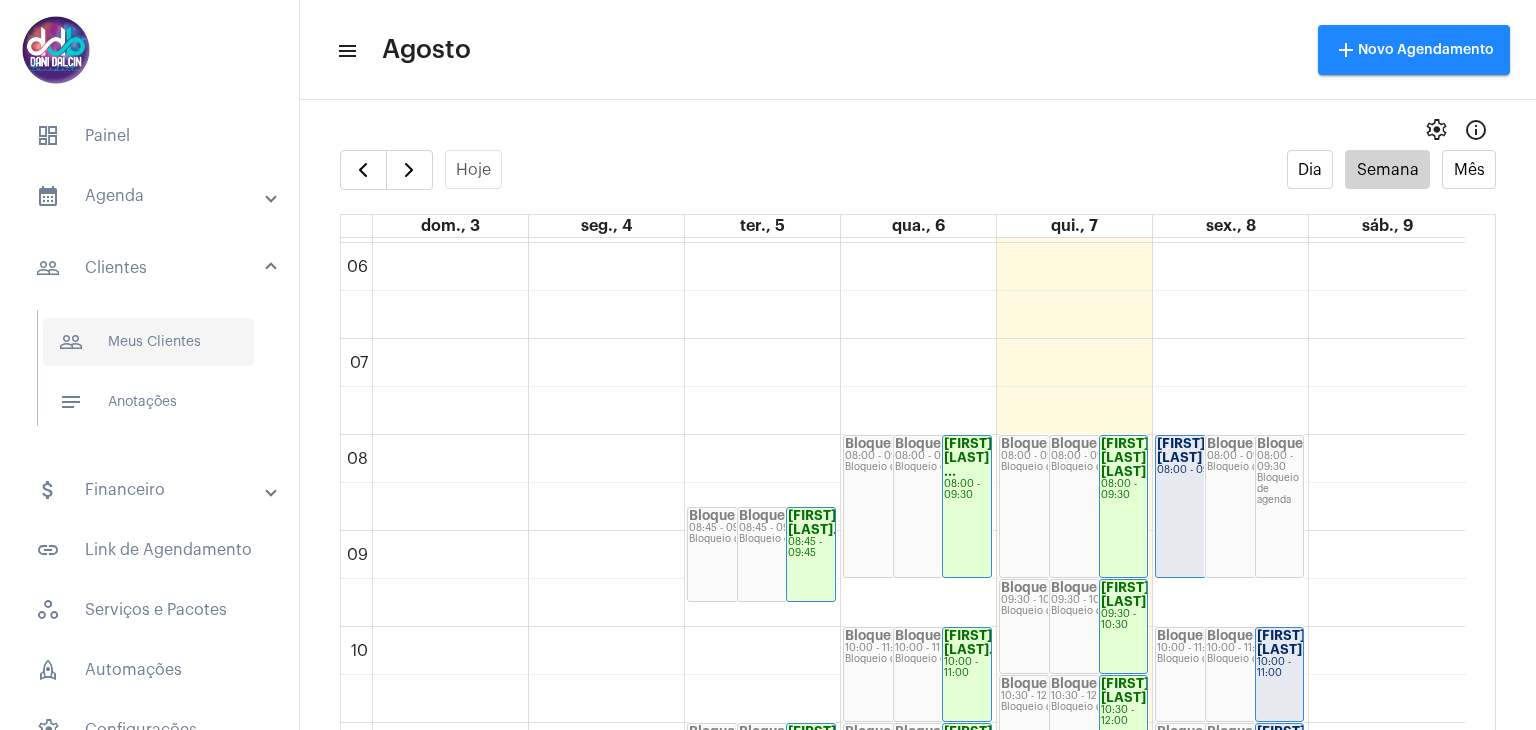 click on "people_outline  Meus Clientes" at bounding box center [148, 342] 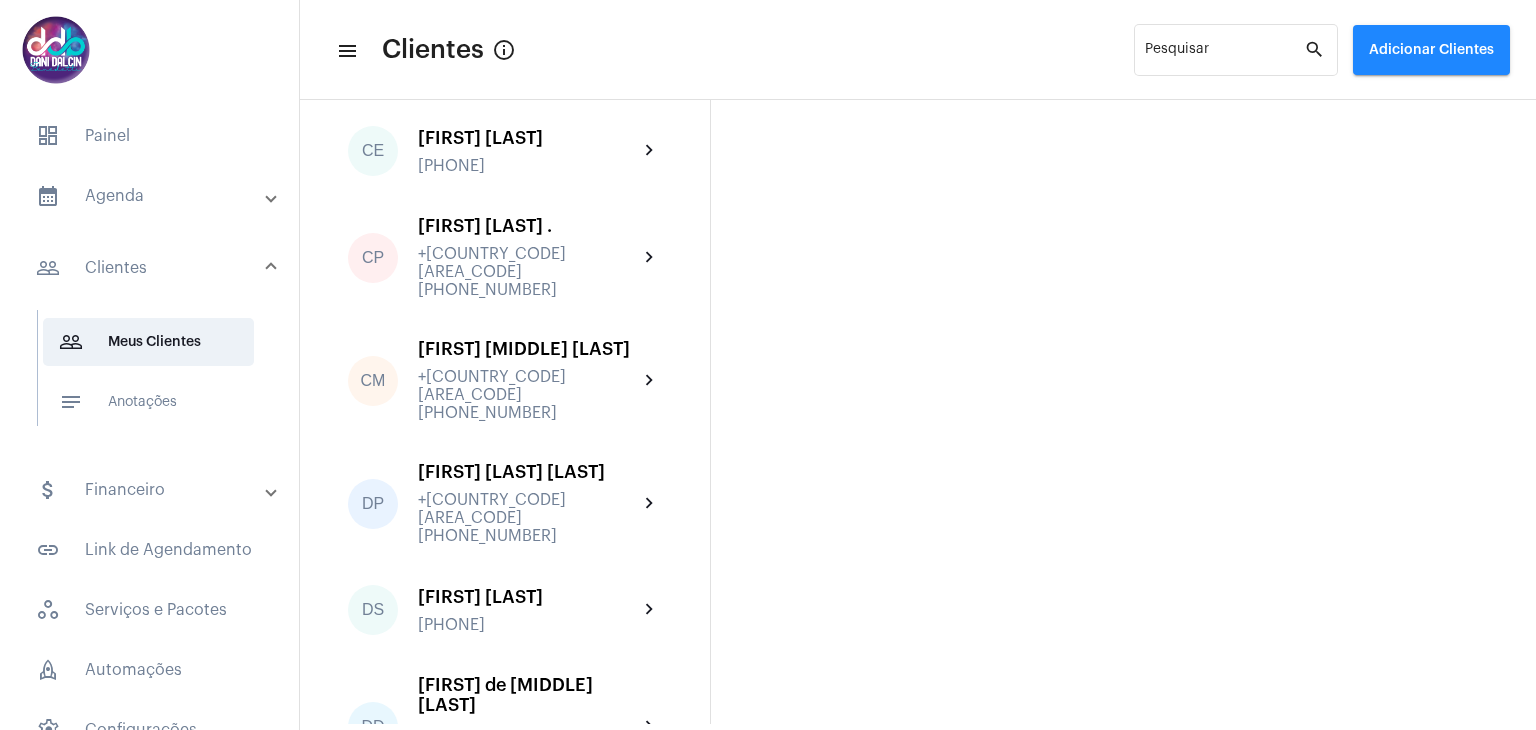 scroll, scrollTop: 1100, scrollLeft: 0, axis: vertical 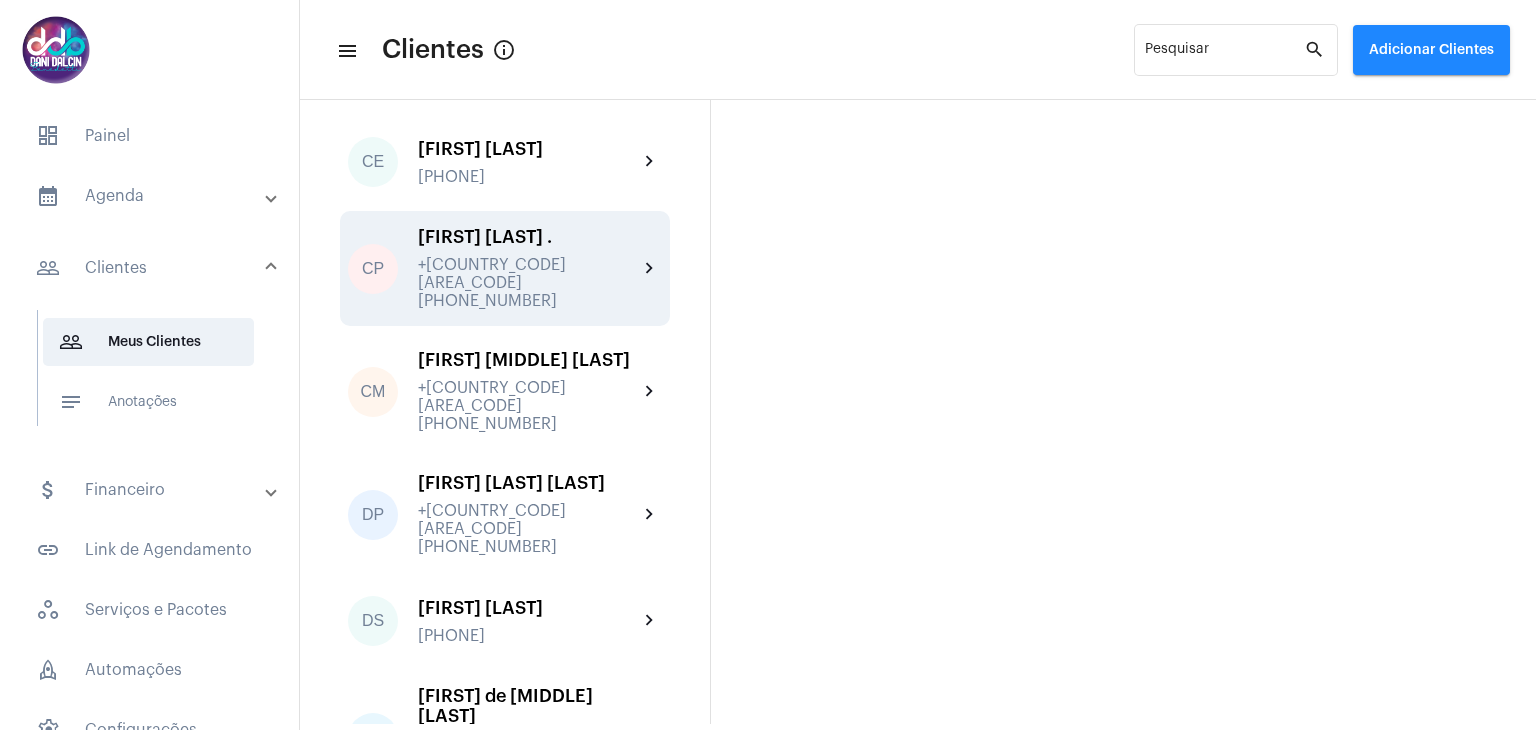 click on "[FIRST] [LAST] ." 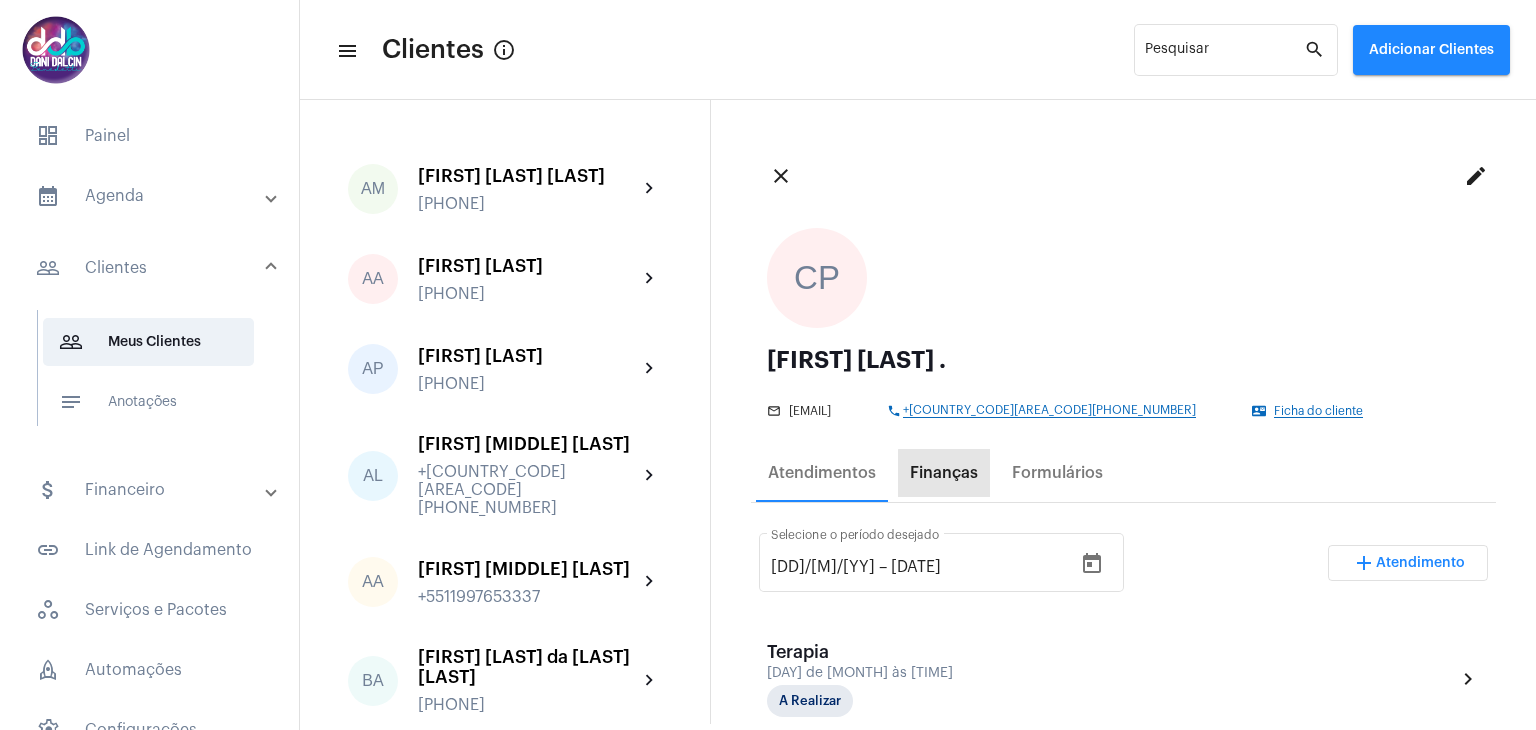 click on "Finanças" at bounding box center (944, 473) 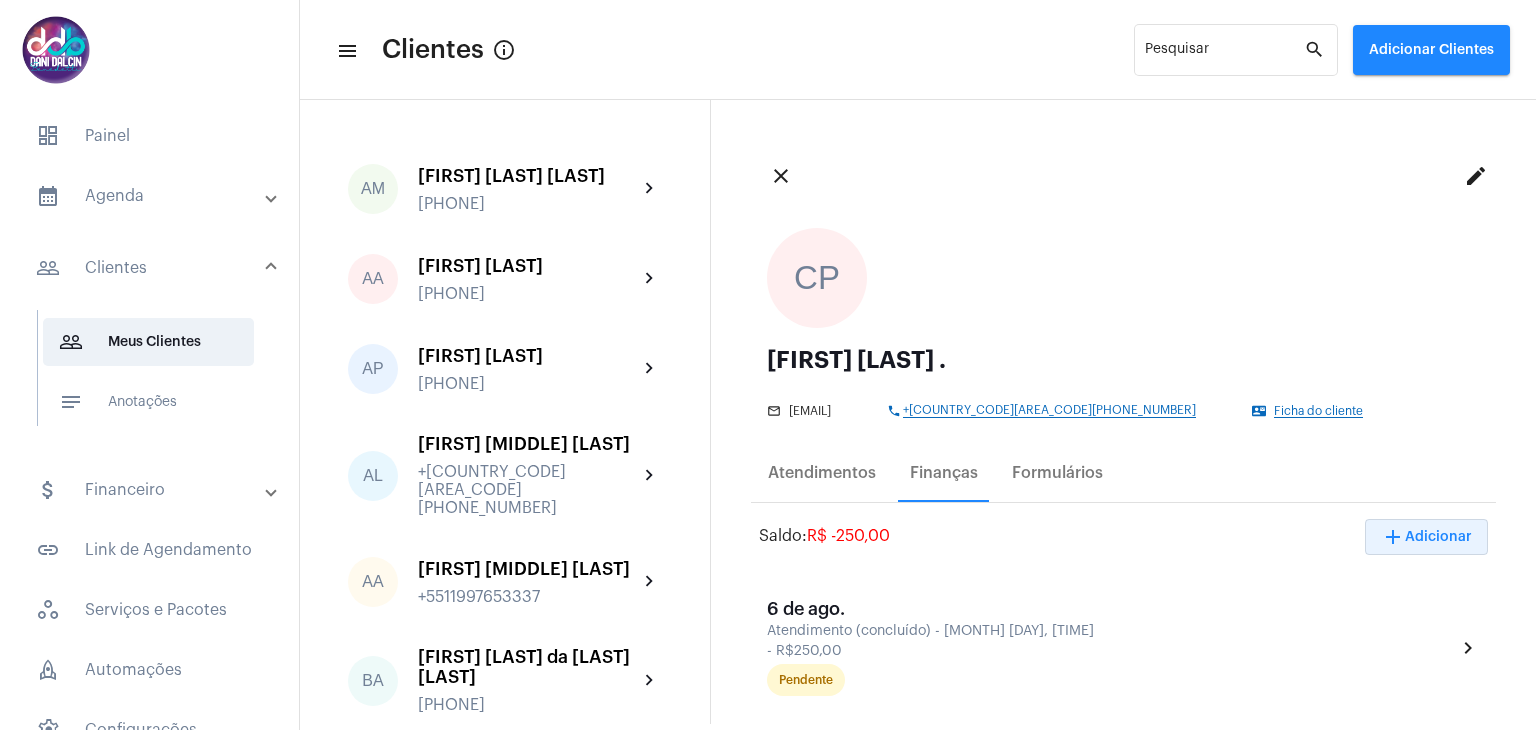 click on "add  Adicionar" at bounding box center (1426, 537) 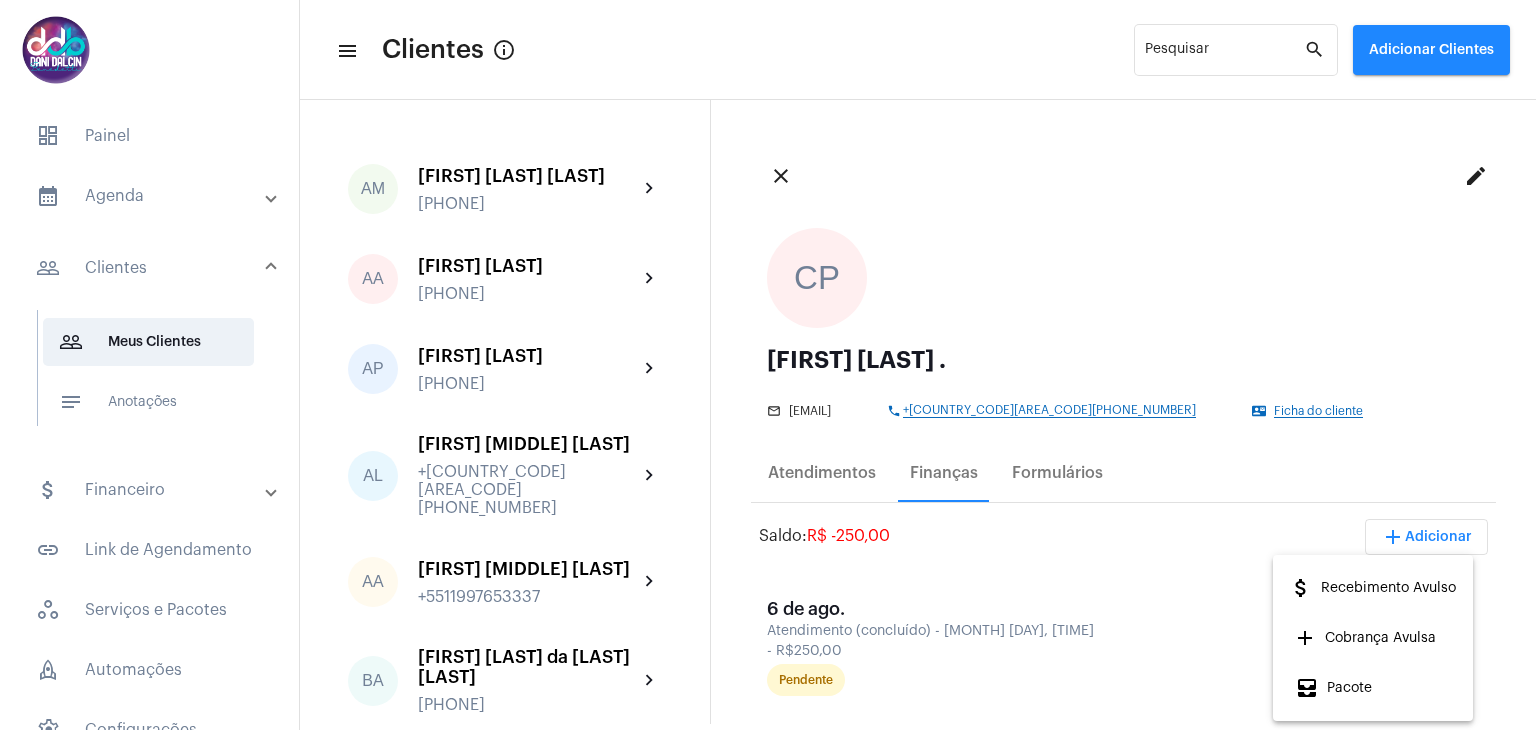 click on "attach_money Recebimento Avulso" at bounding box center [1372, 588] 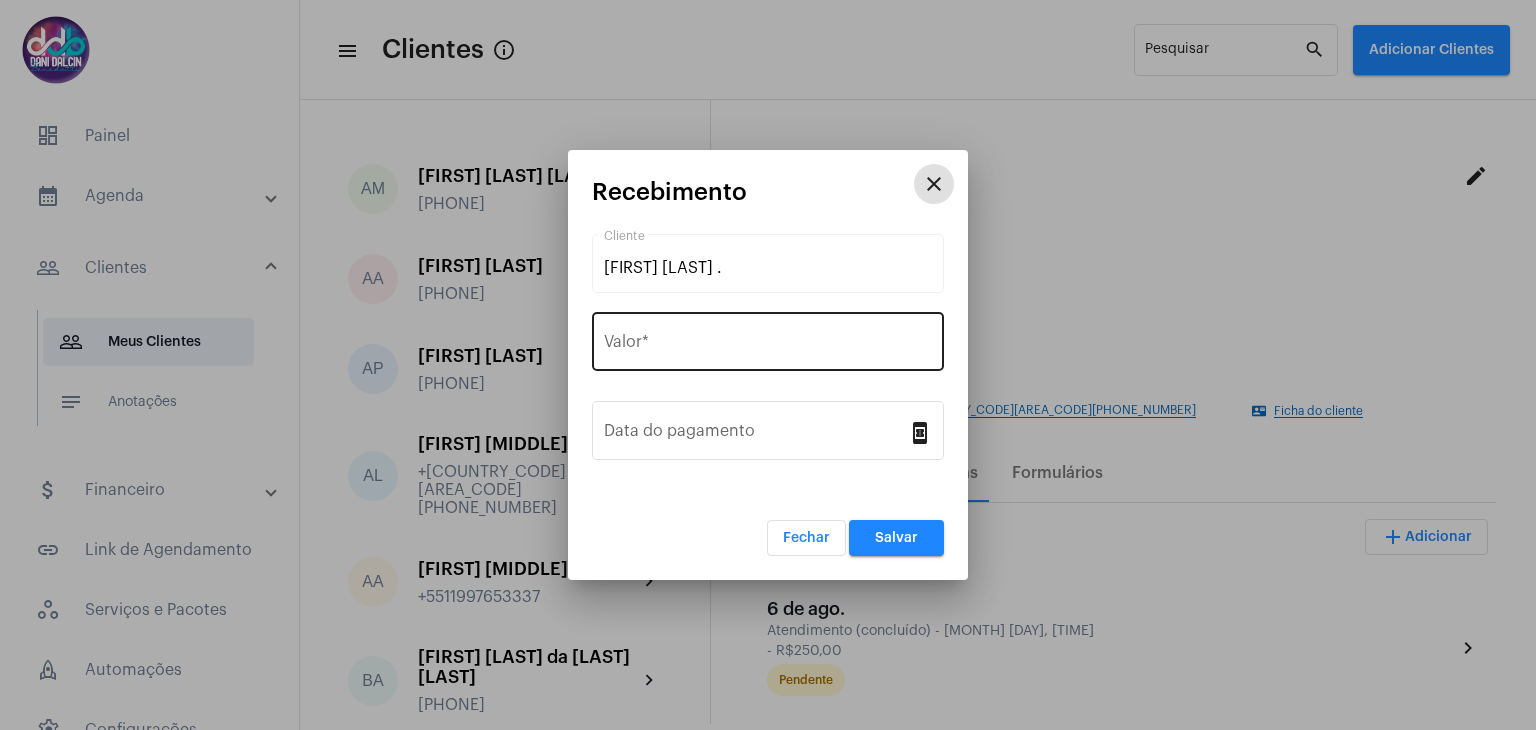 click on "Valor  *" at bounding box center (768, 346) 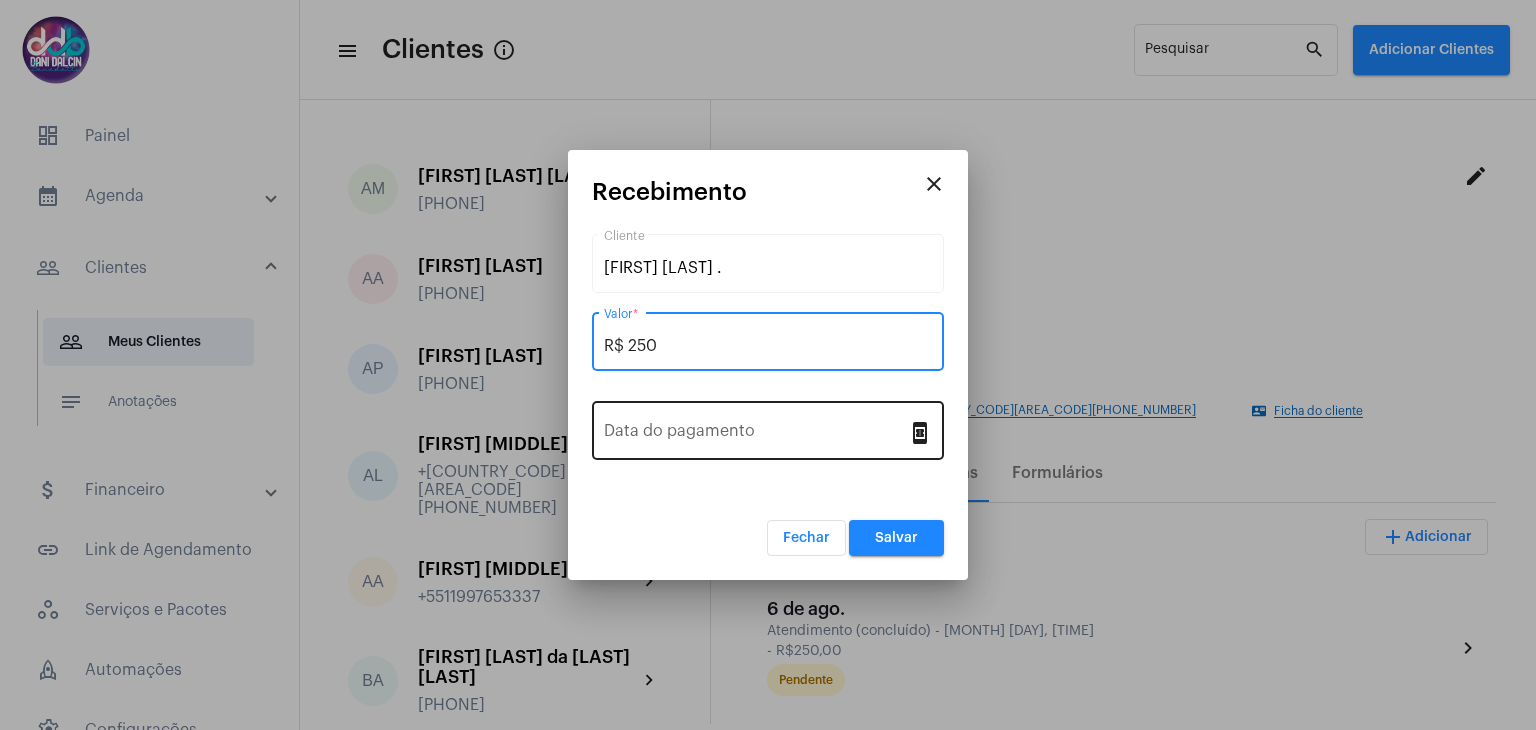 type on "R$ 250" 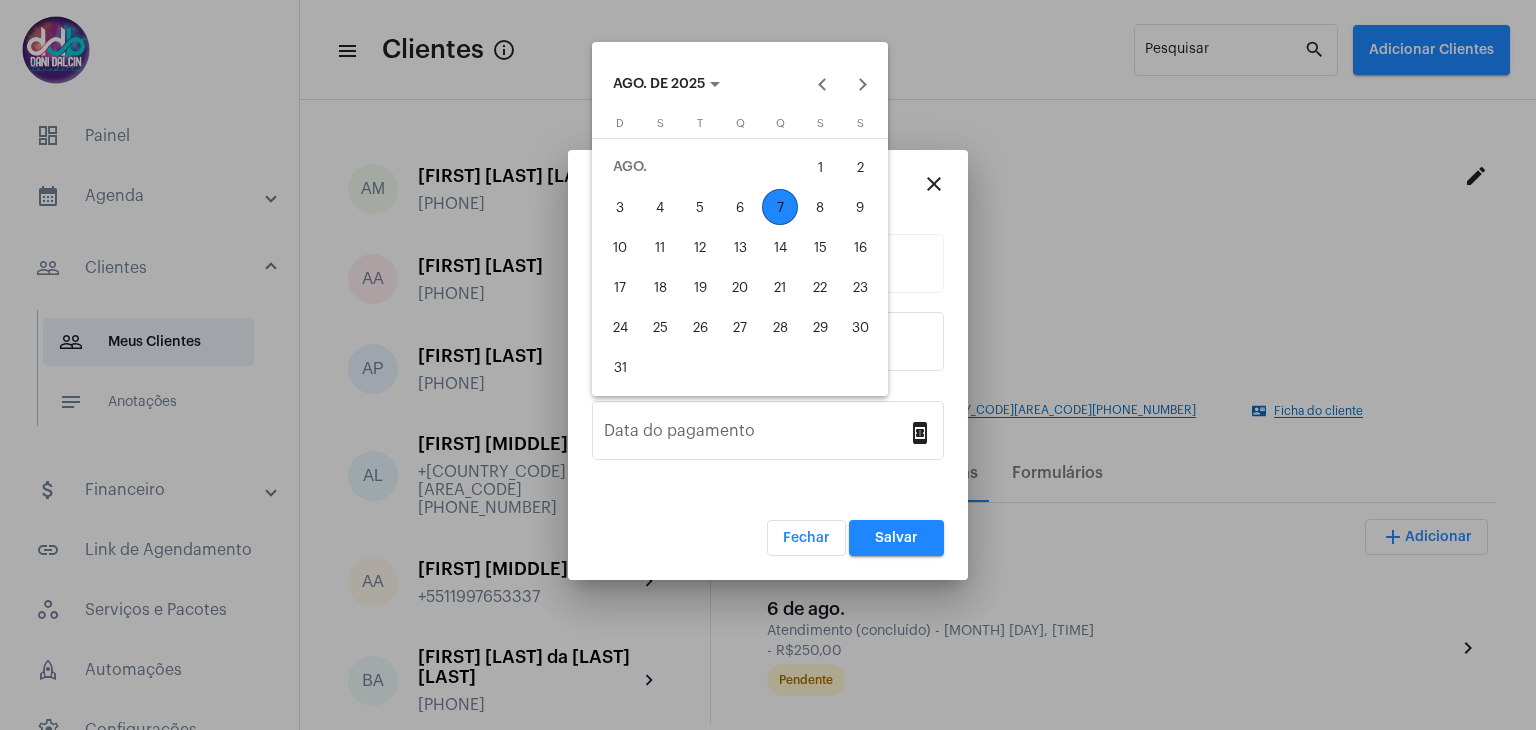 click on "7" at bounding box center [780, 207] 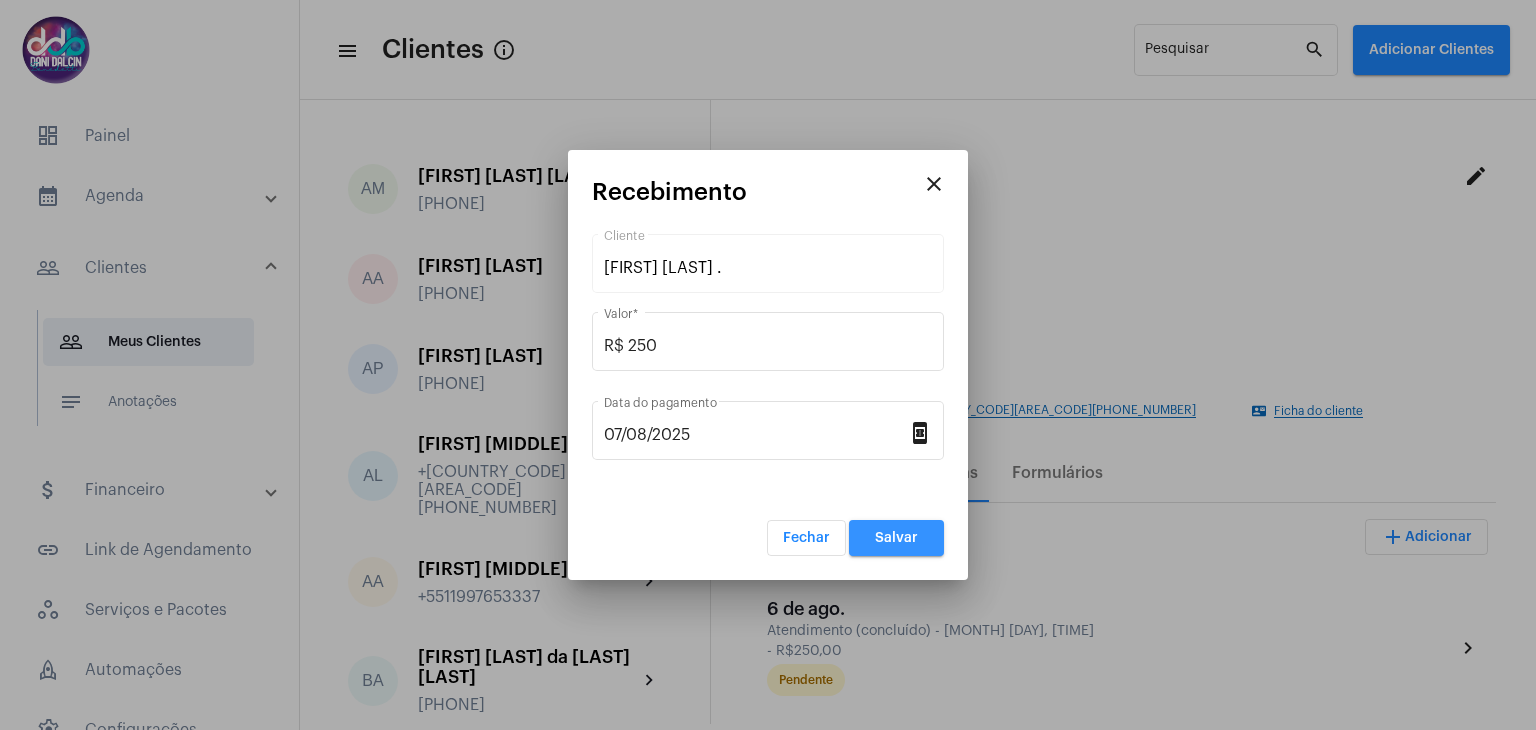 click on "Salvar" at bounding box center (896, 538) 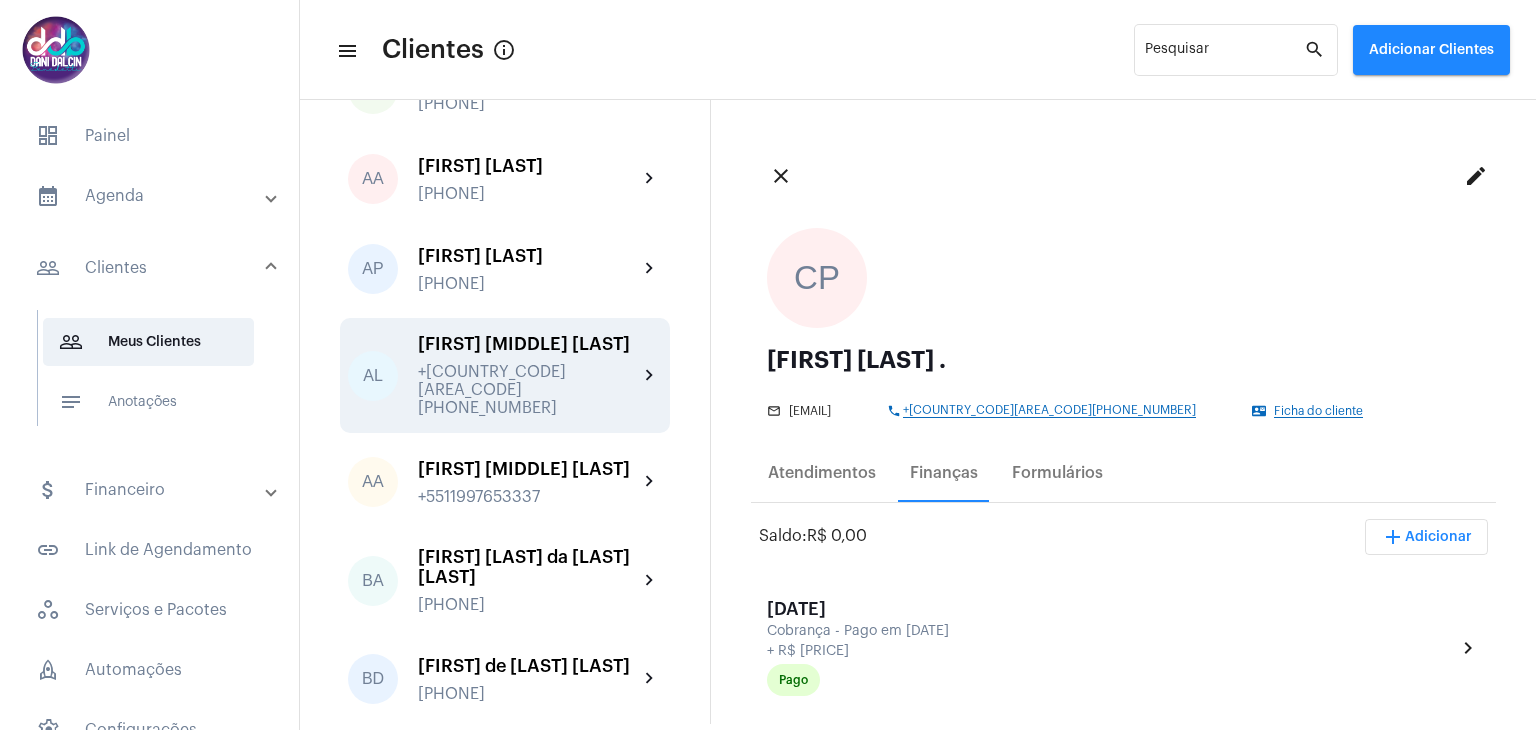 scroll, scrollTop: 0, scrollLeft: 0, axis: both 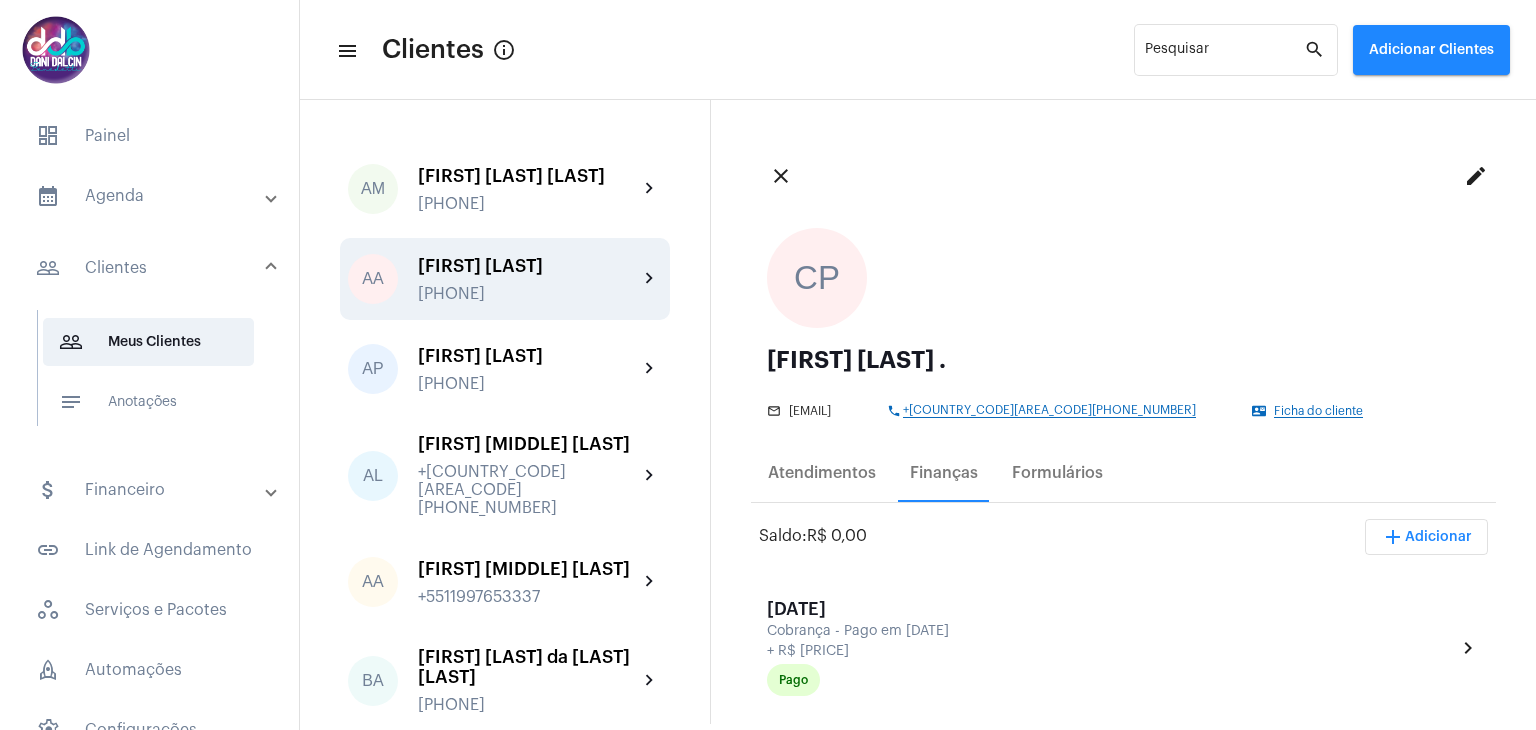 click on "[FIRST] [LAST]" 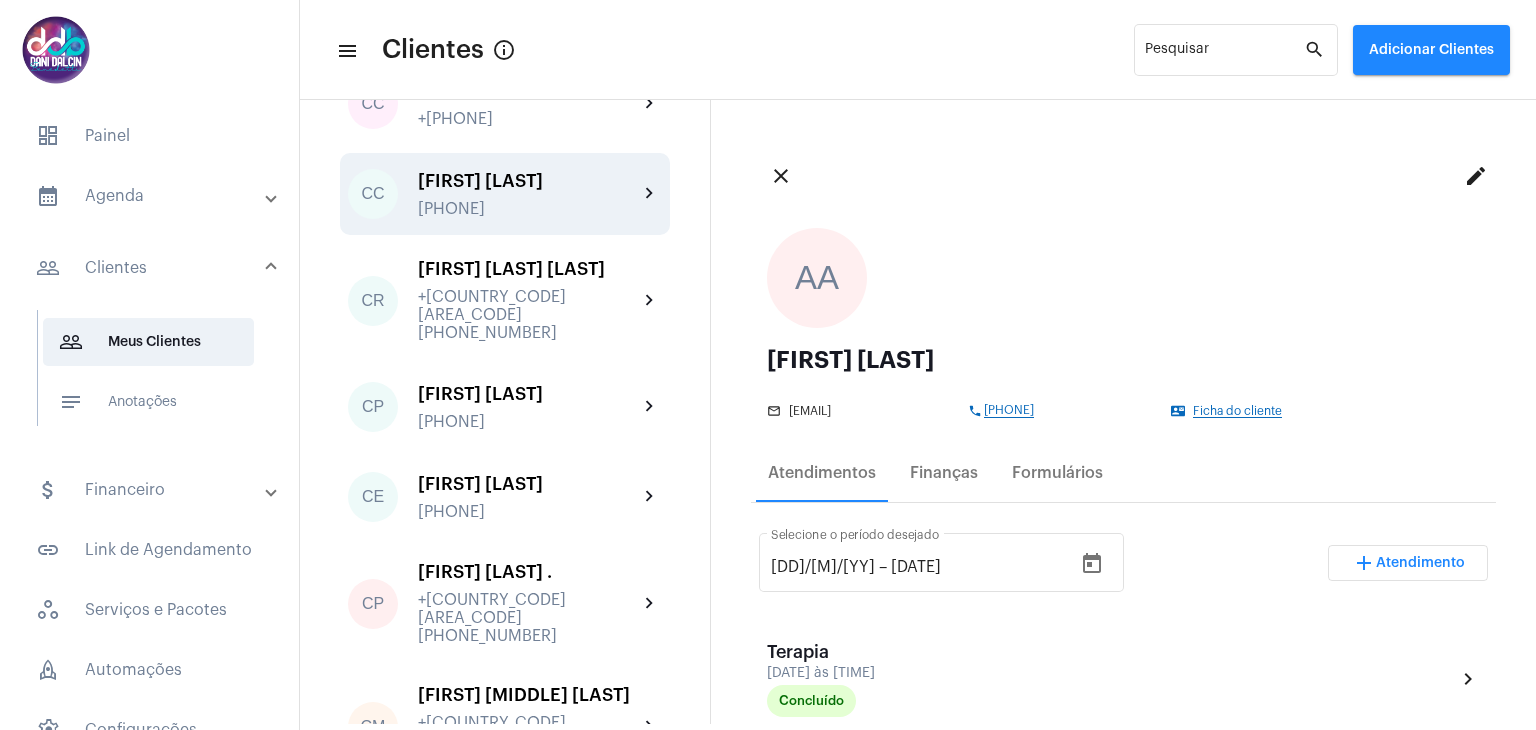 scroll, scrollTop: 800, scrollLeft: 0, axis: vertical 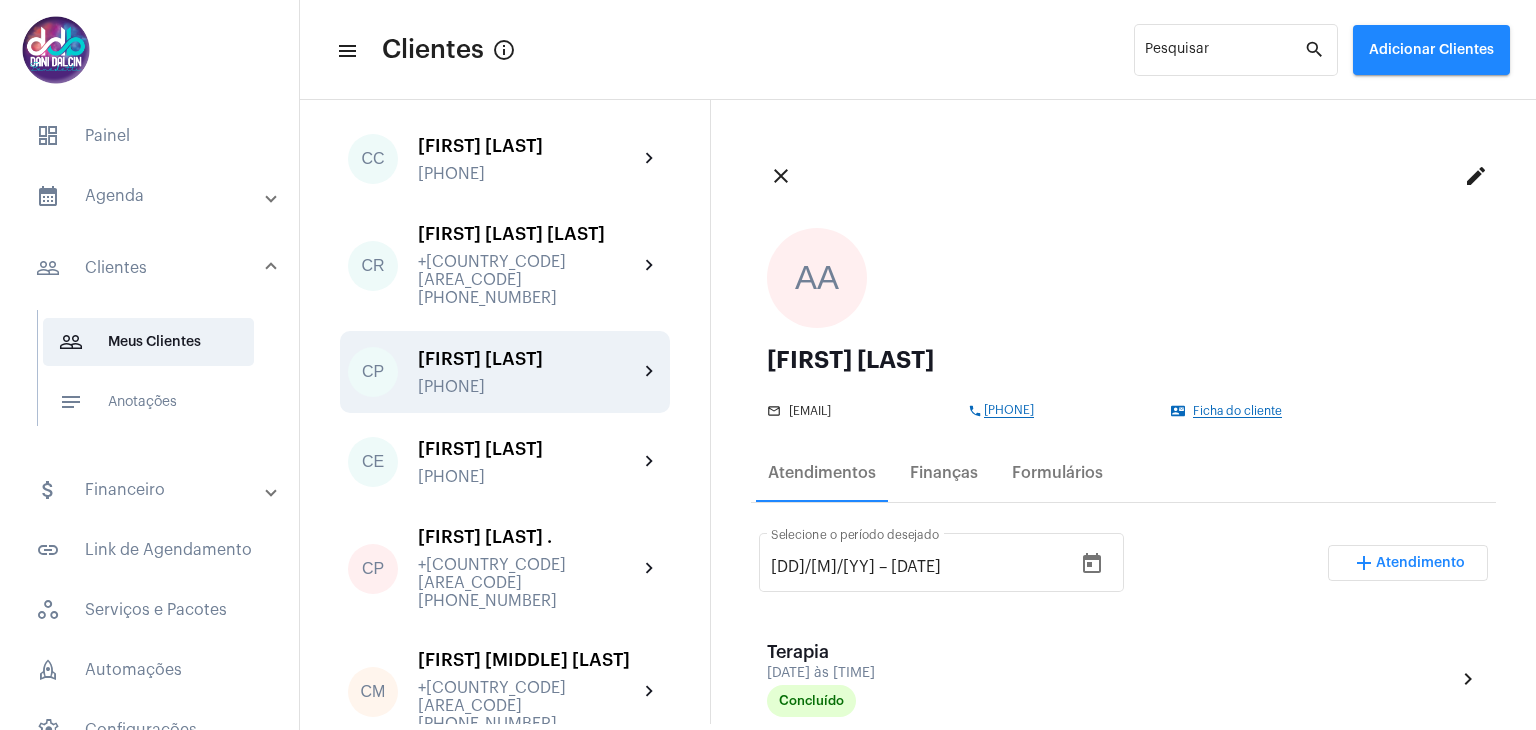 click on "[FIRST] [LAST] [PHONE]" 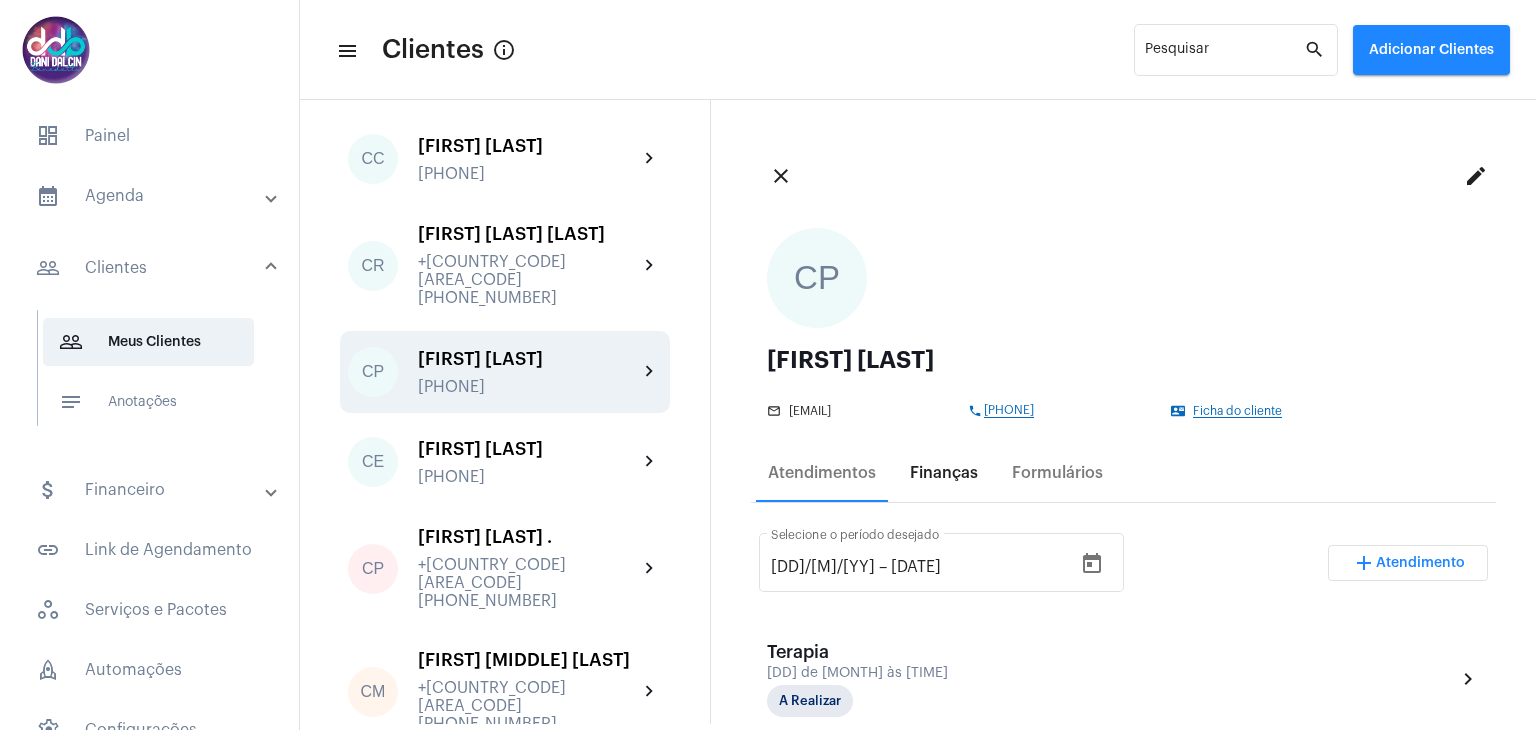click on "Finanças" at bounding box center (944, 473) 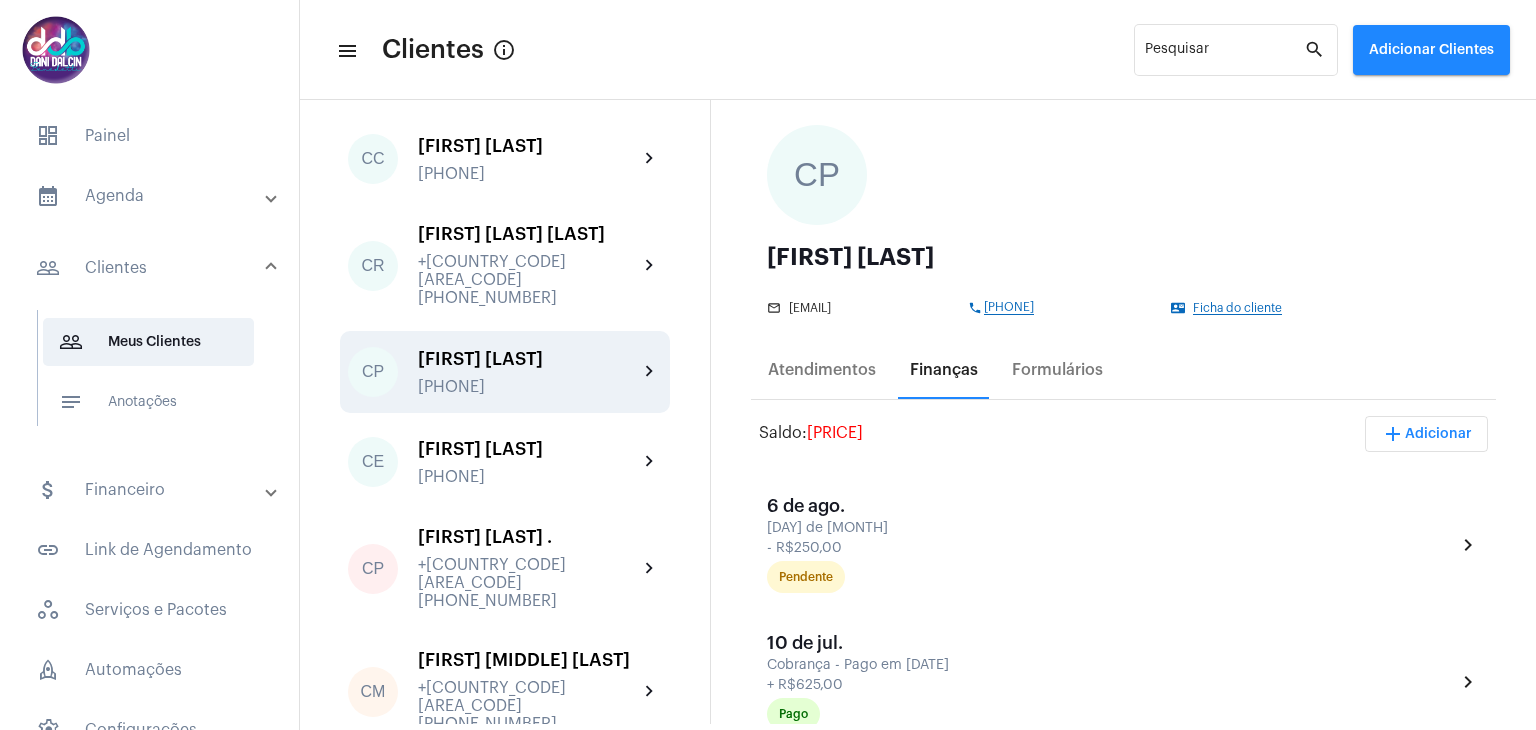 scroll, scrollTop: 100, scrollLeft: 0, axis: vertical 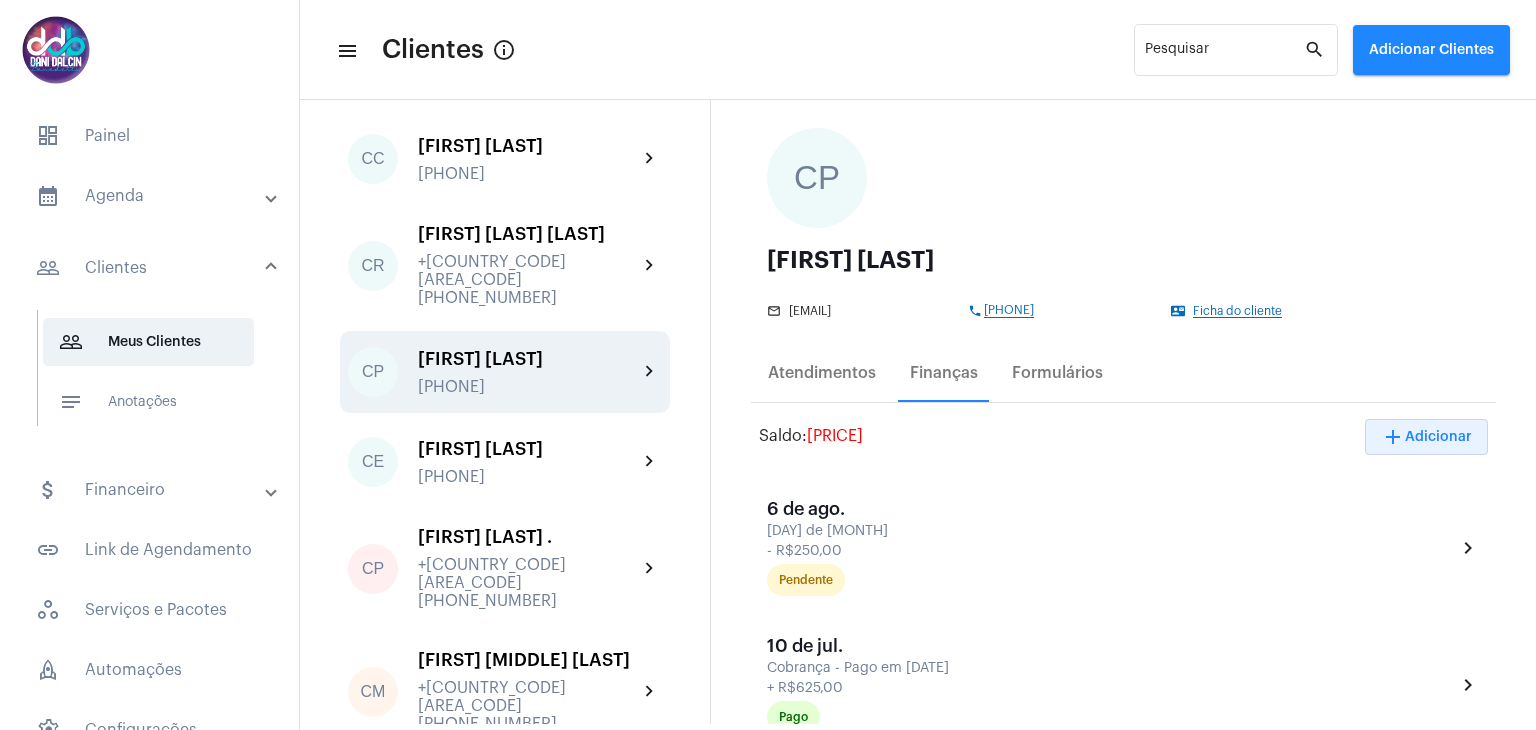 click on "add  Adicionar" at bounding box center (1426, 437) 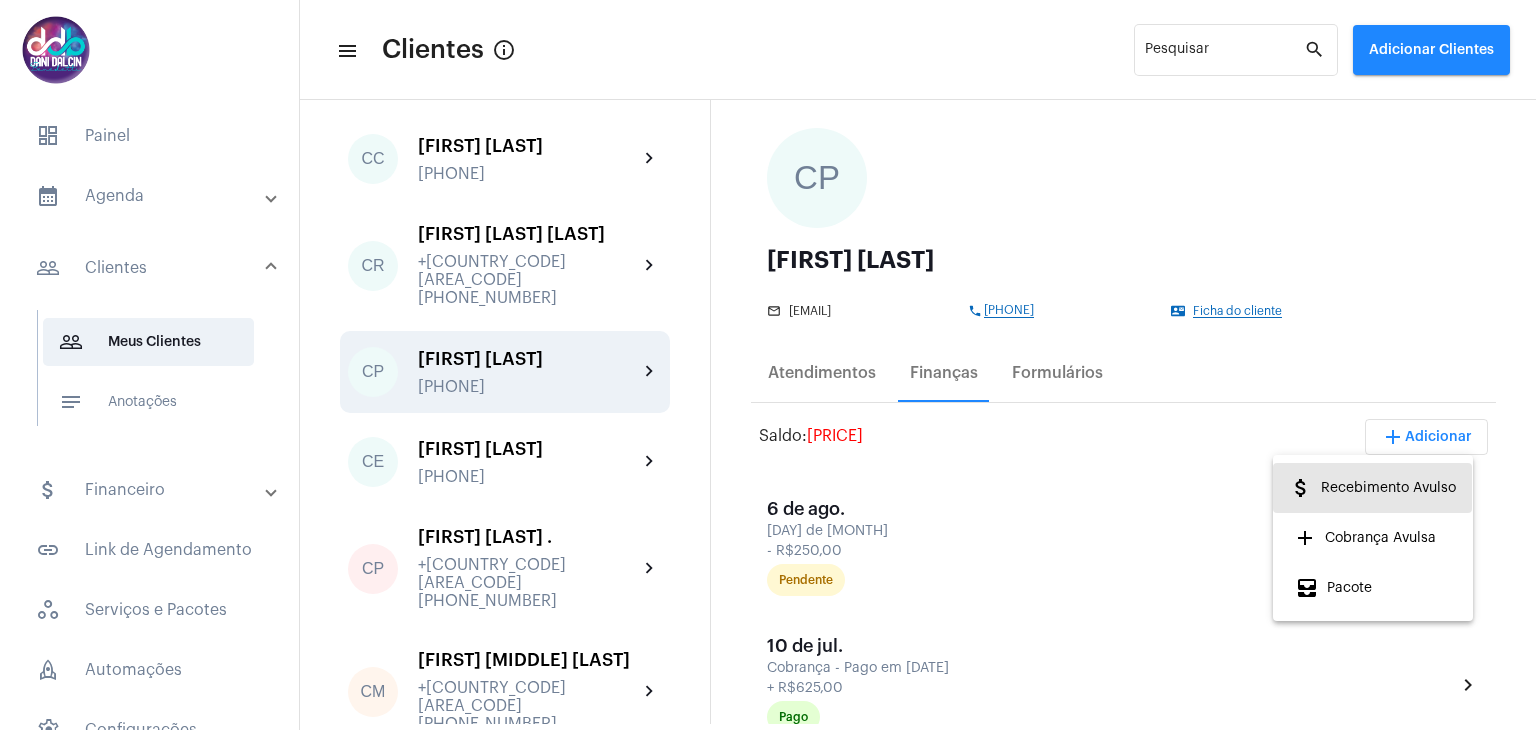 click on "attach_money Recebimento Avulso" at bounding box center (1372, 488) 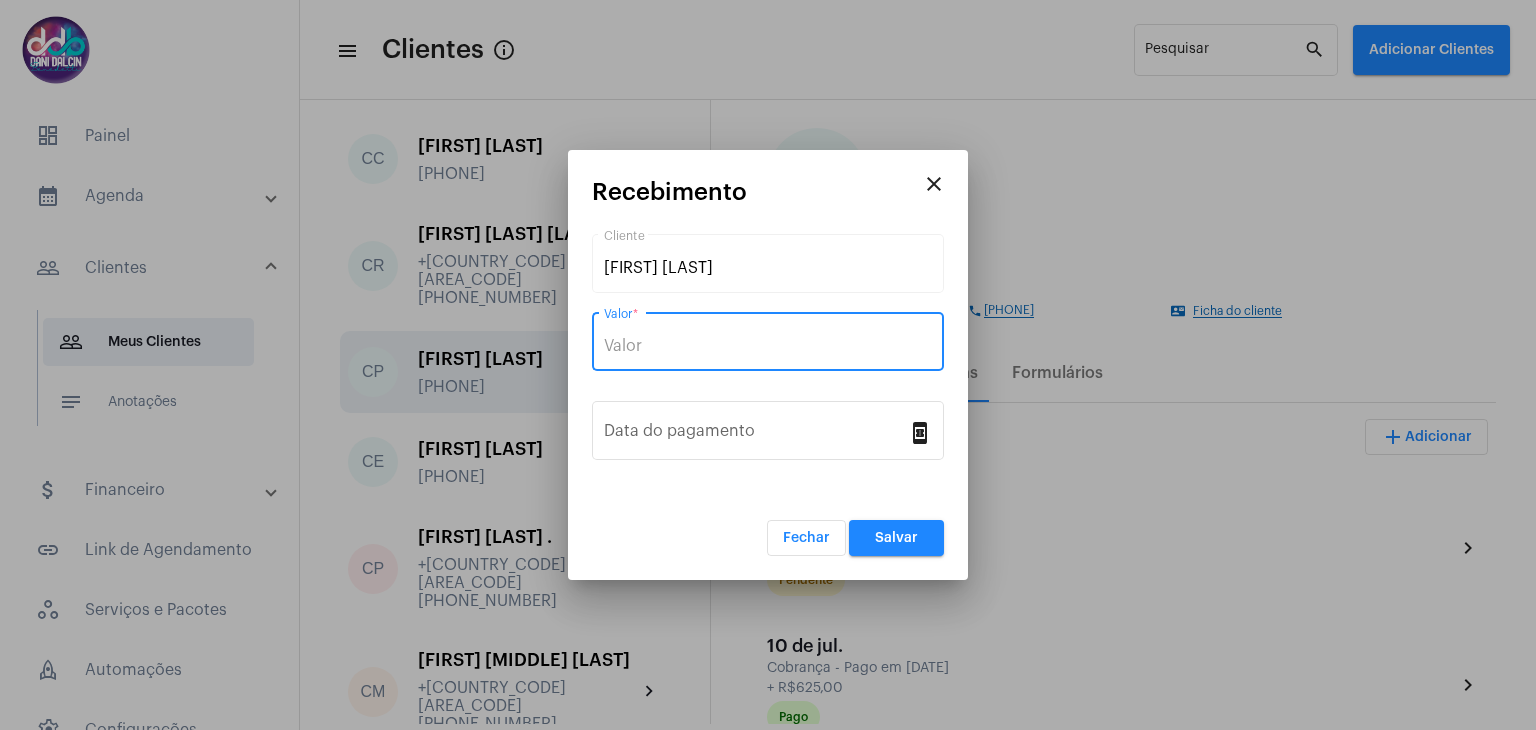 click on "Valor  *" at bounding box center (768, 346) 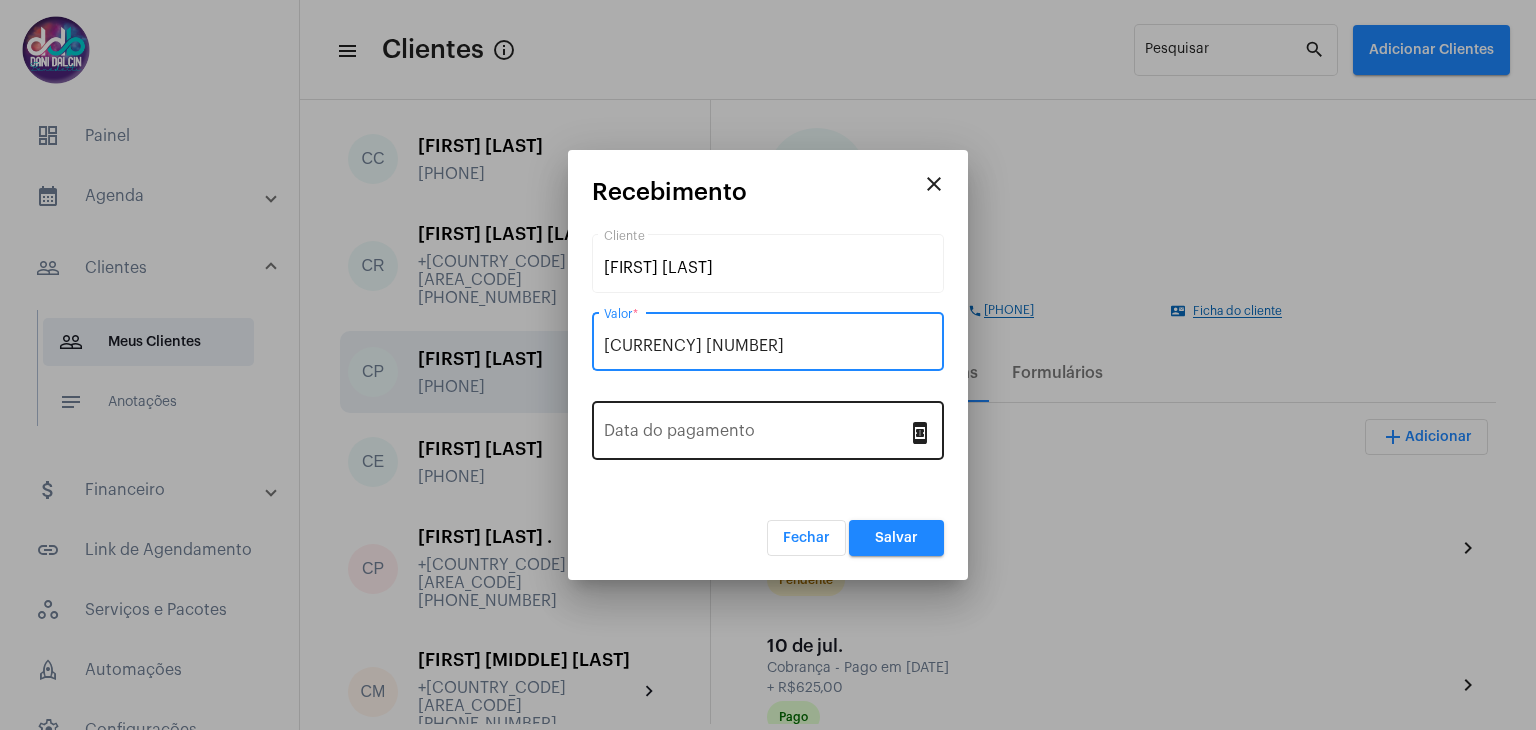 type on "[CURRENCY] [NUMBER]" 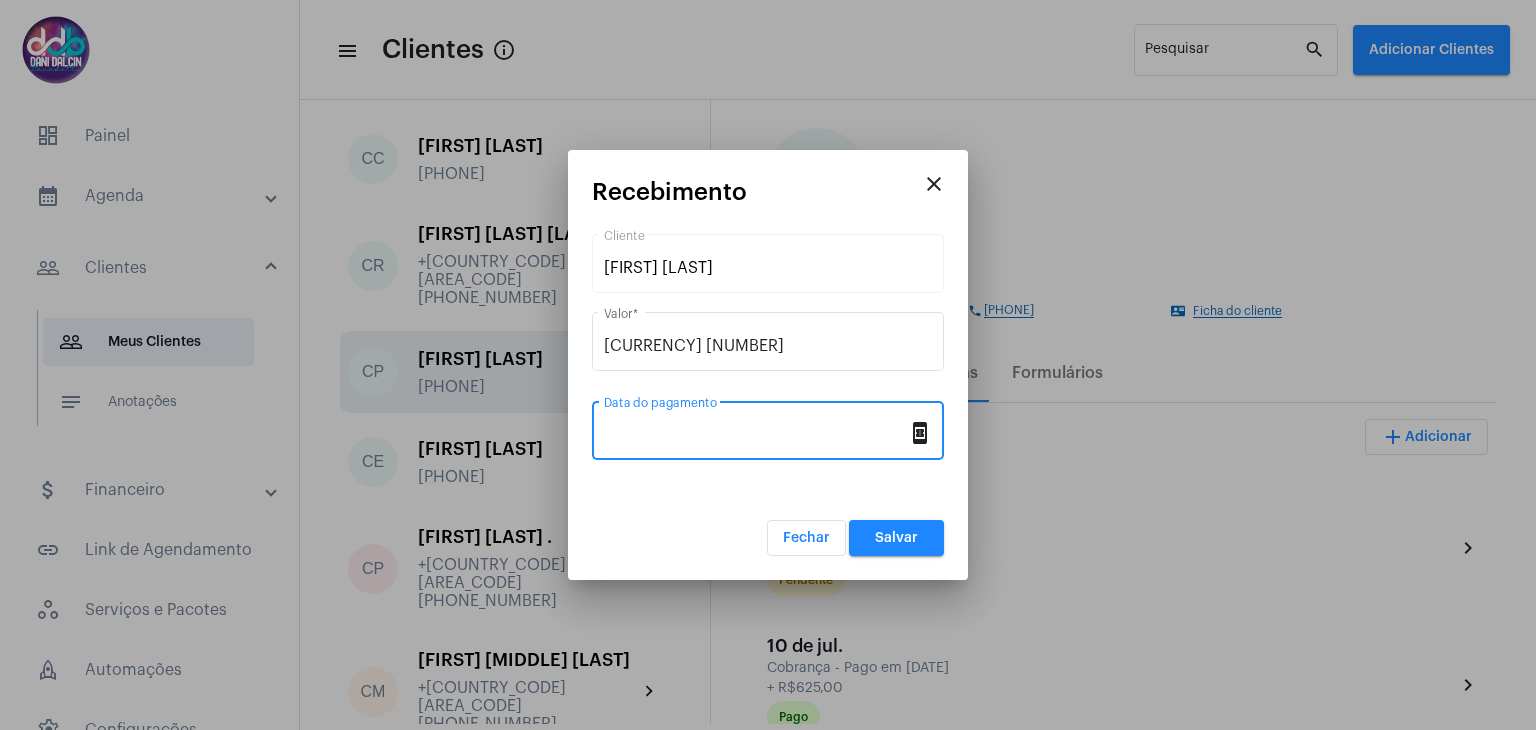 click on "Data do pagamento" at bounding box center (756, 435) 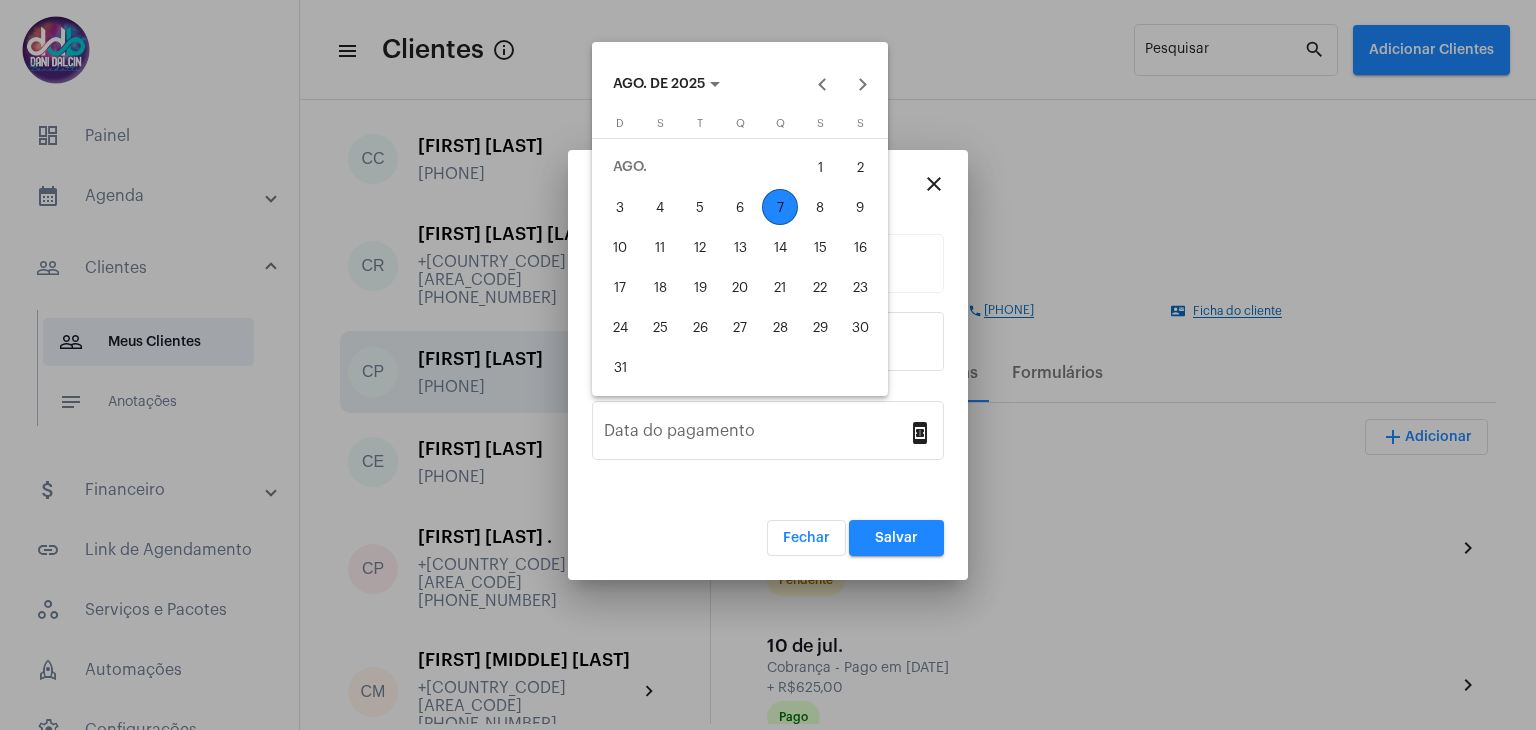 click on "7" at bounding box center [780, 207] 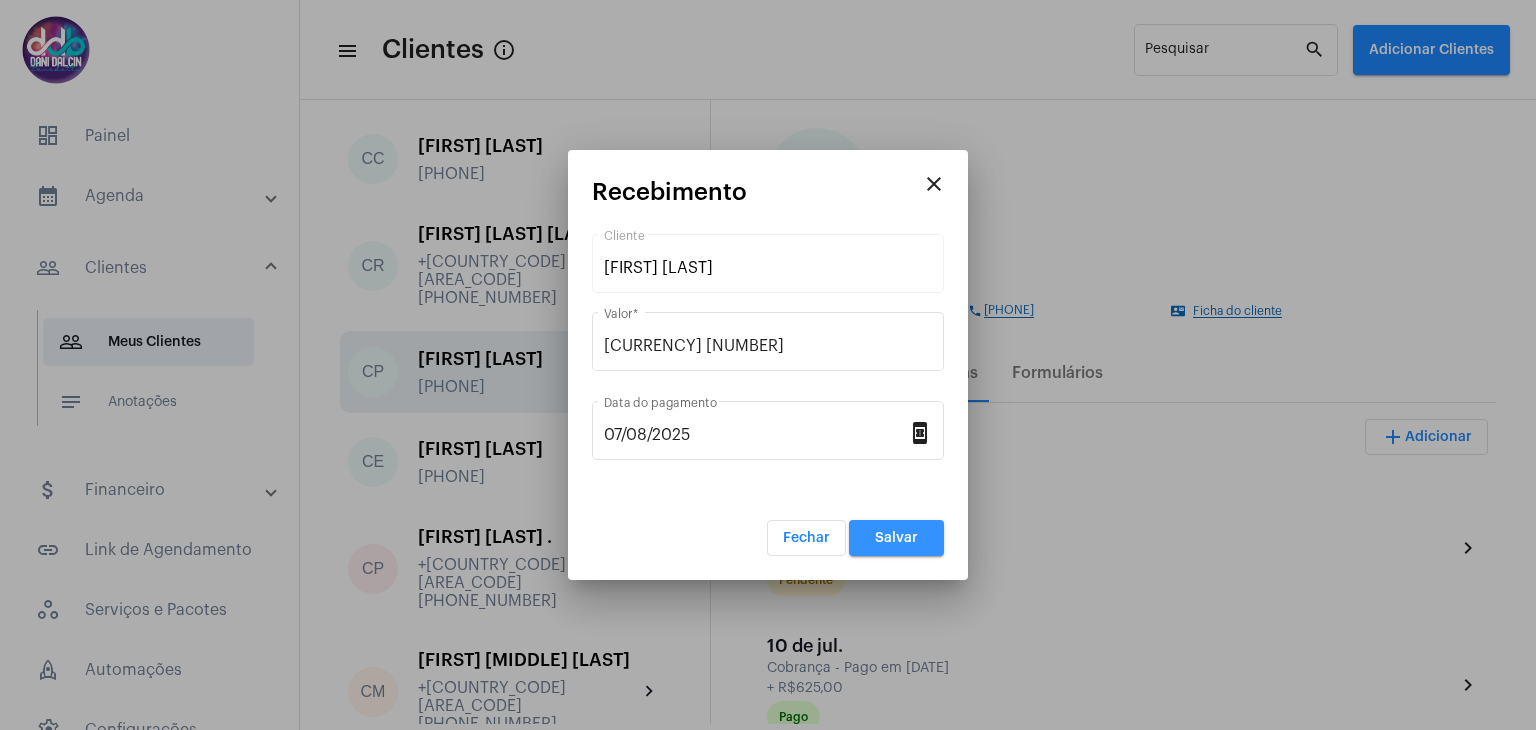 click on "Salvar" at bounding box center [896, 538] 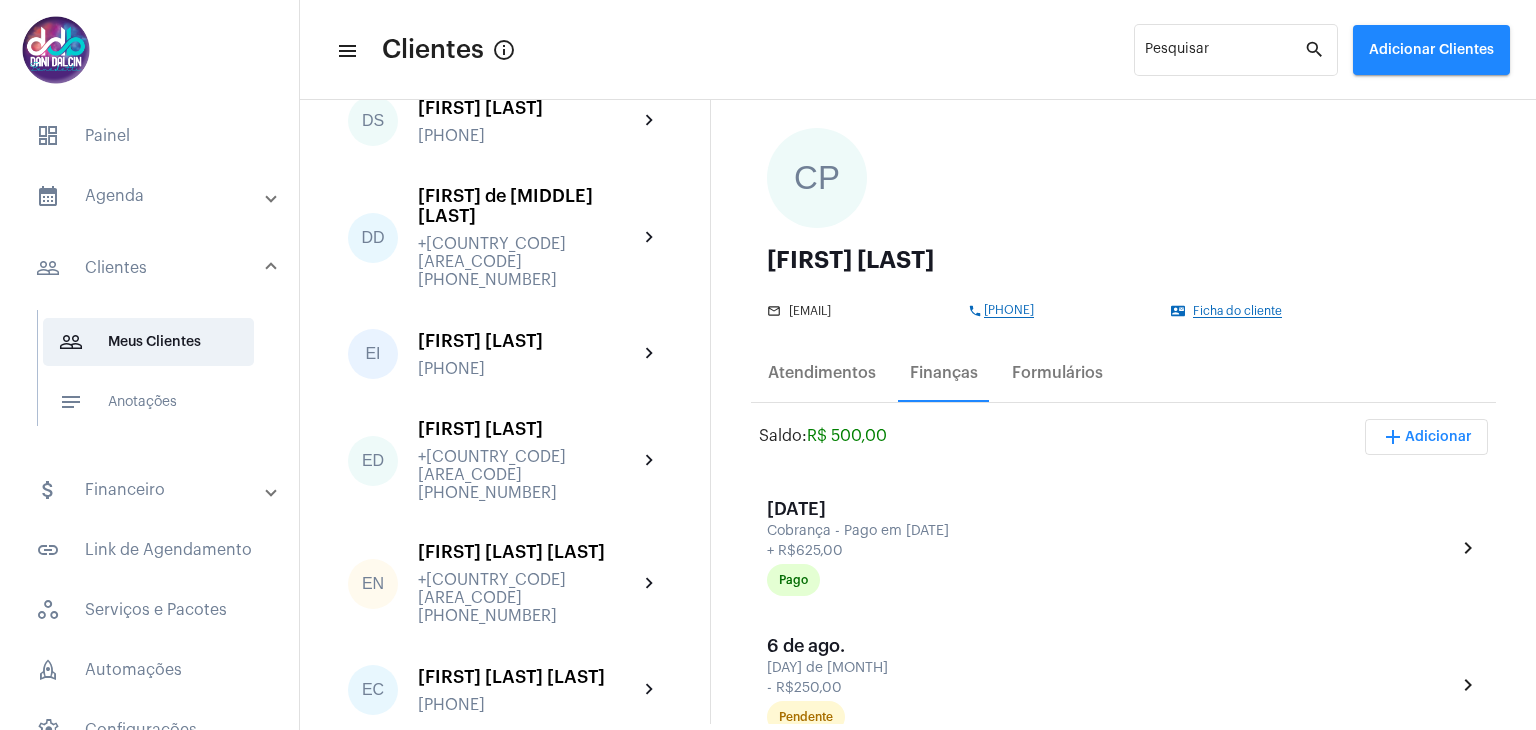 scroll, scrollTop: 1600, scrollLeft: 0, axis: vertical 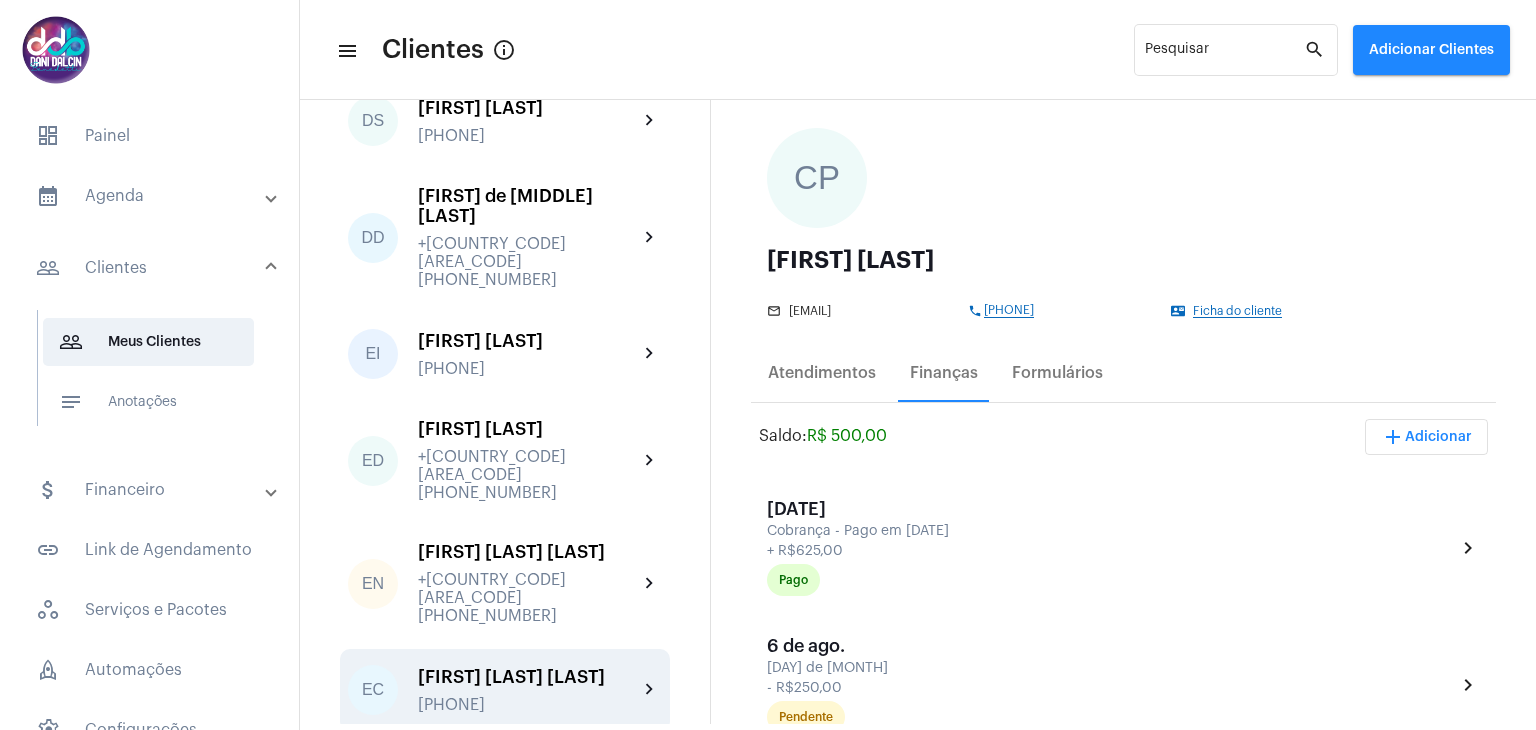 click on "[FIRST] [LAST] [LAST]" 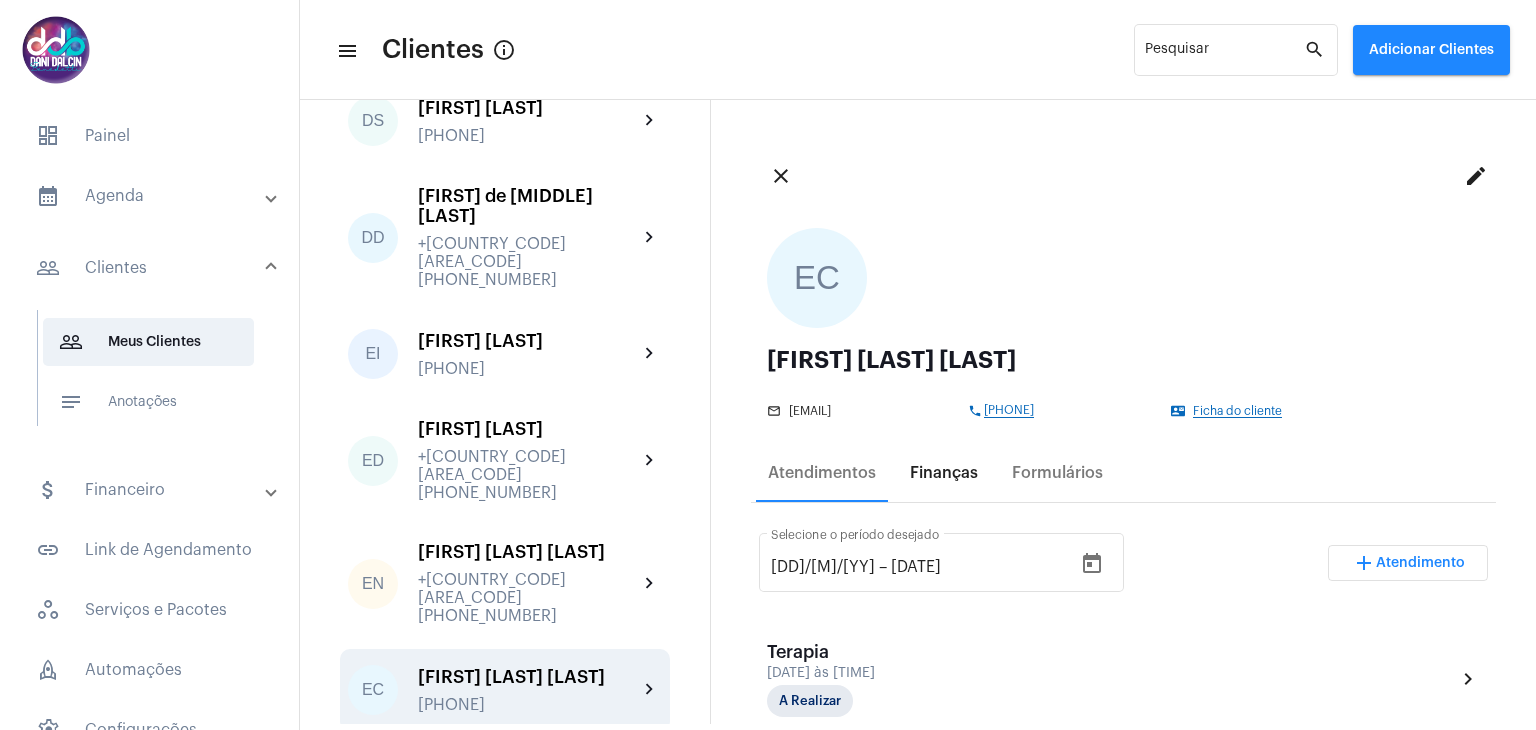 click on "Finanças" at bounding box center (944, 473) 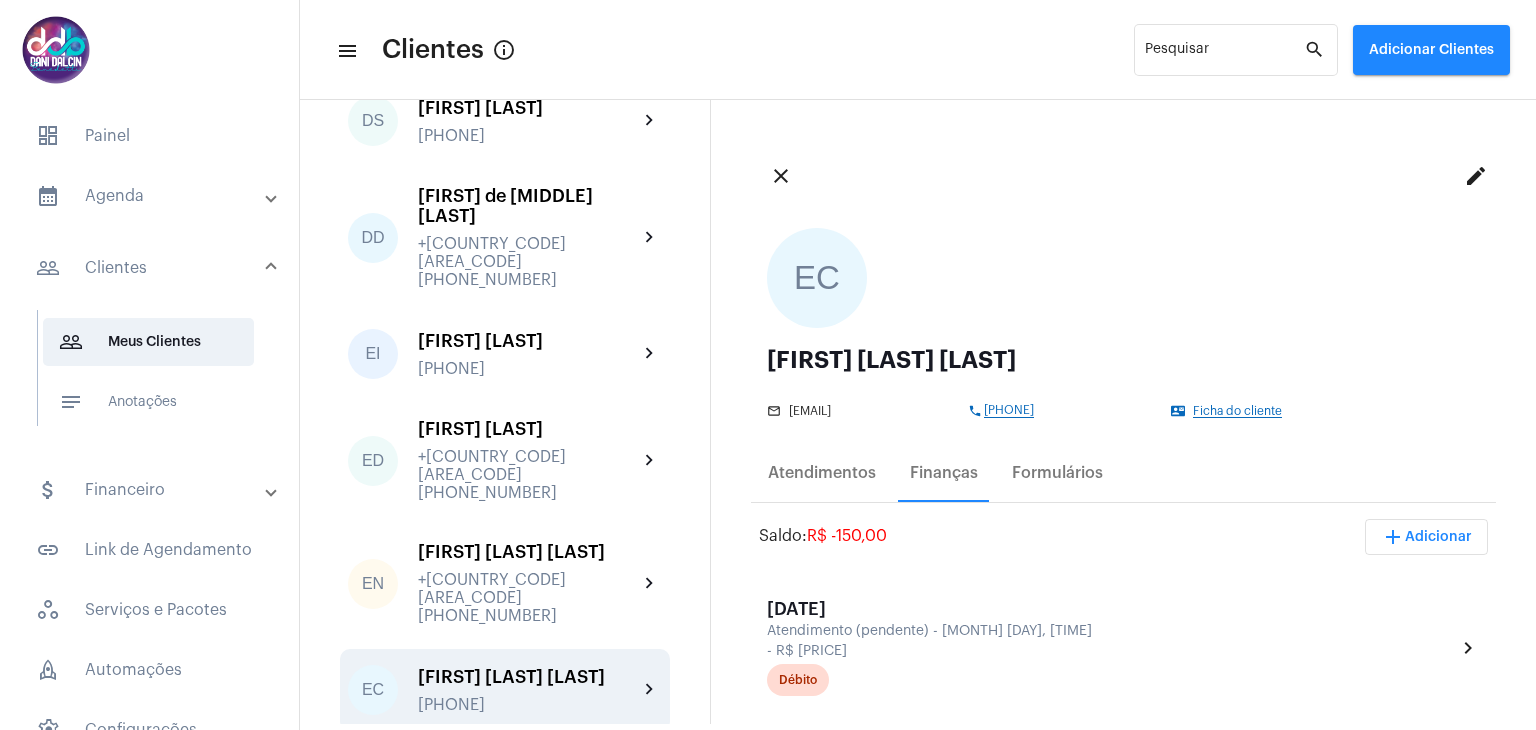 click on "add  Adicionar" at bounding box center (1426, 537) 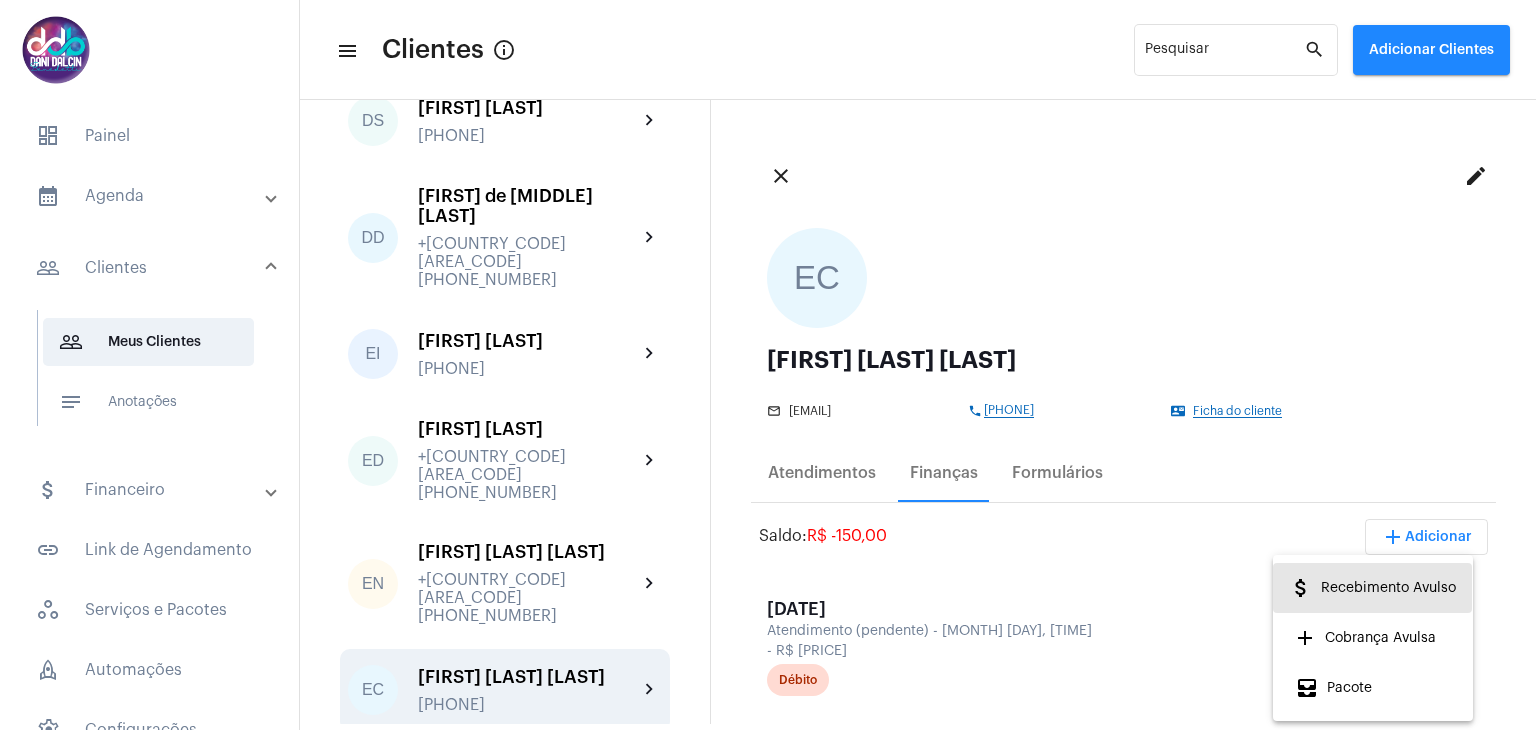 click on "attach_money Recebimento Avulso" at bounding box center [1372, 588] 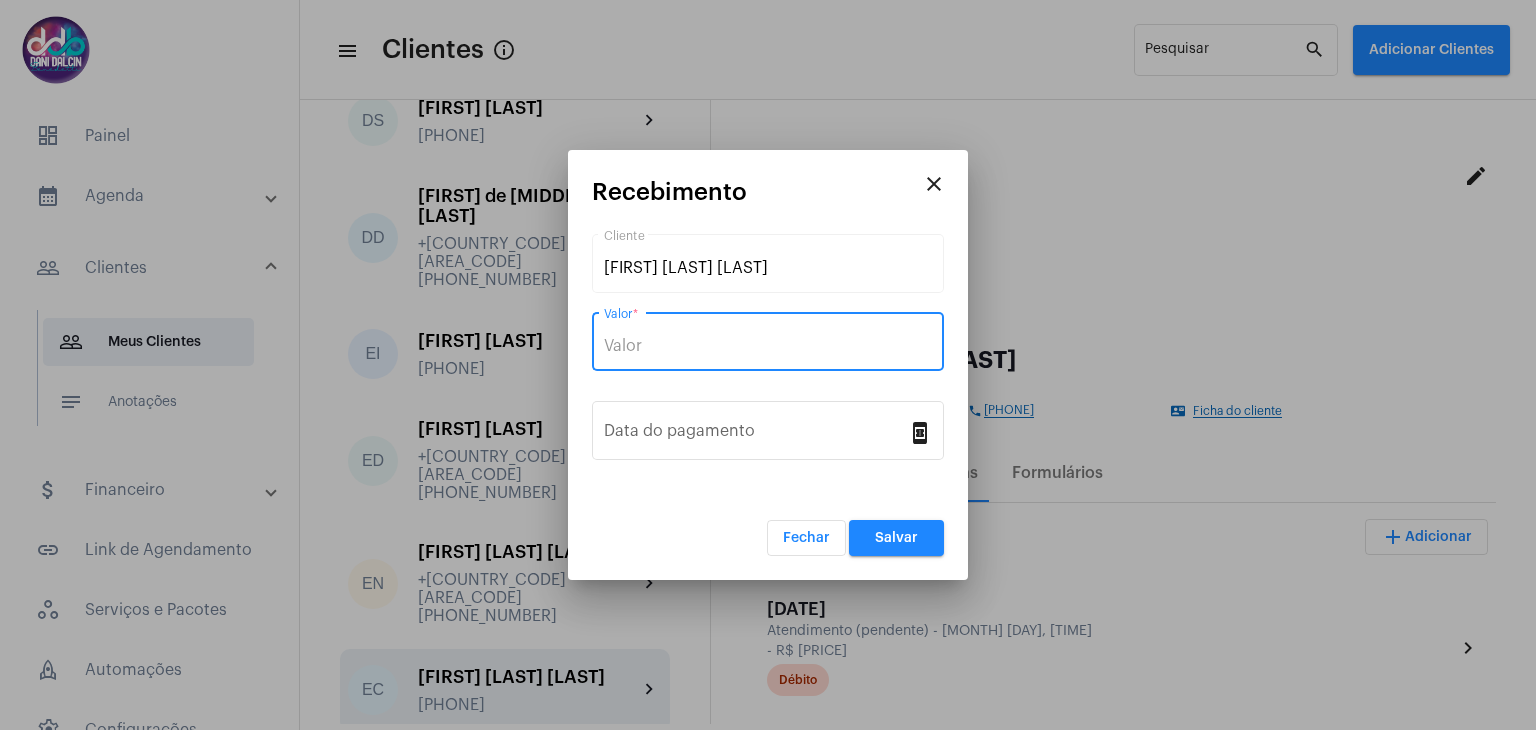 click on "Valor  *" at bounding box center [768, 346] 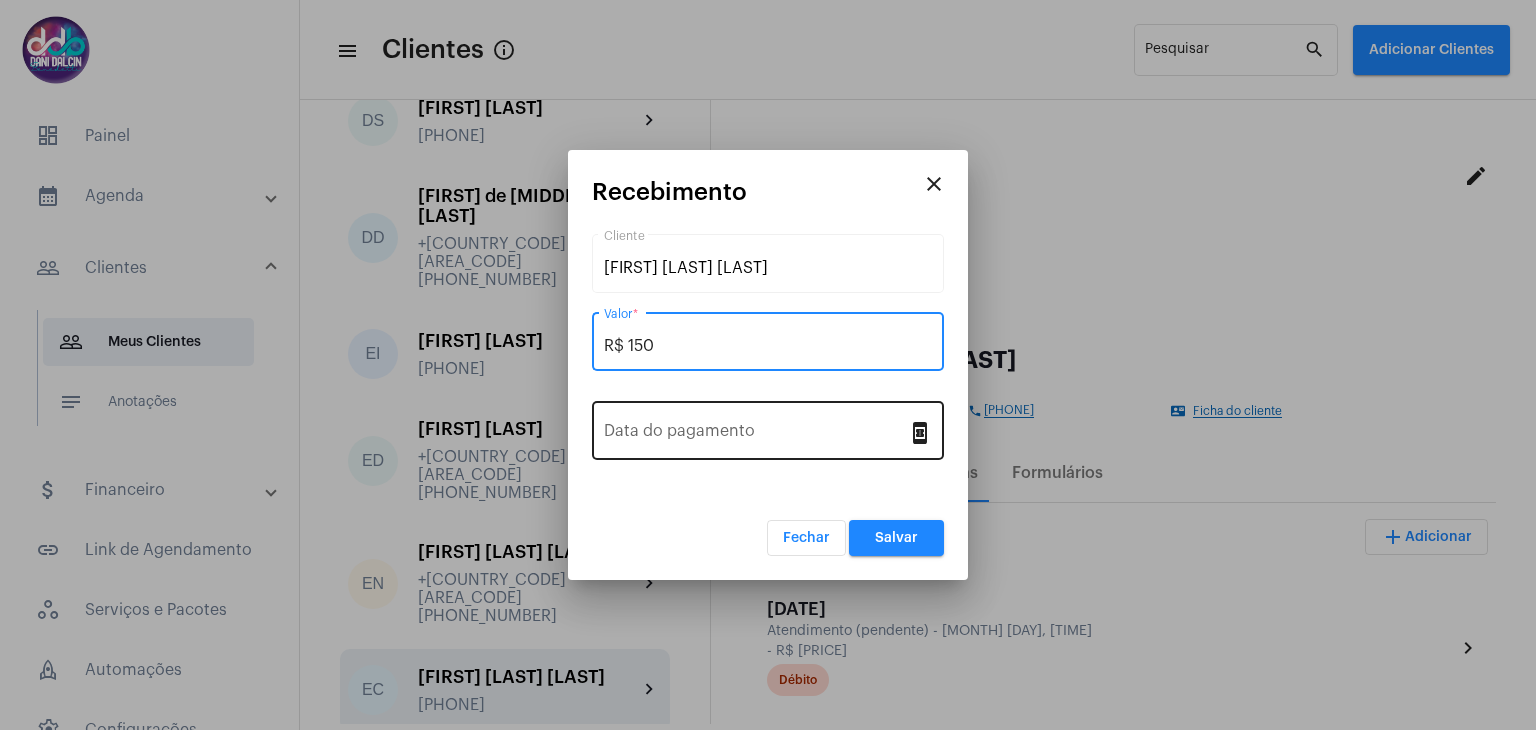 type on "R$ 150" 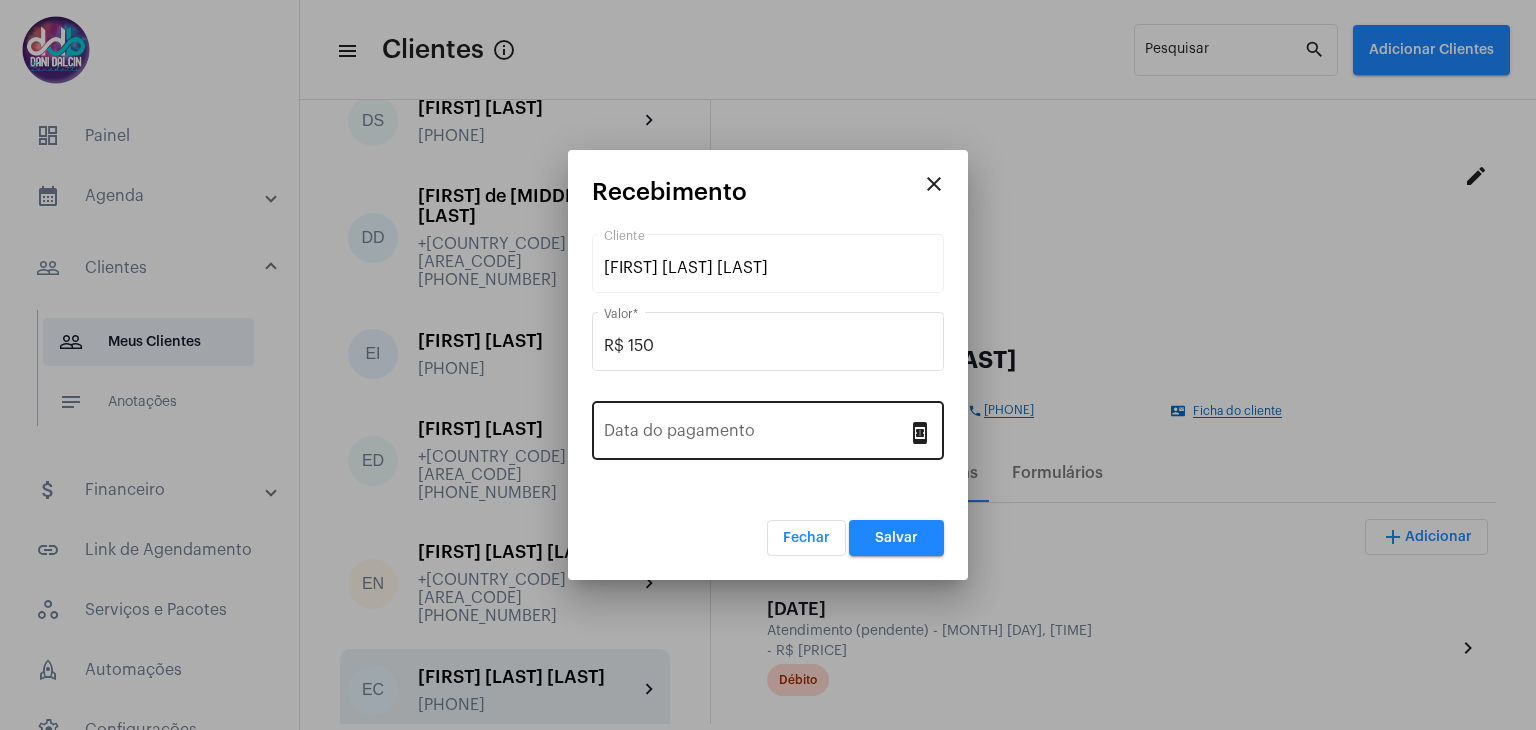 click on "Data do pagamento" at bounding box center [756, 428] 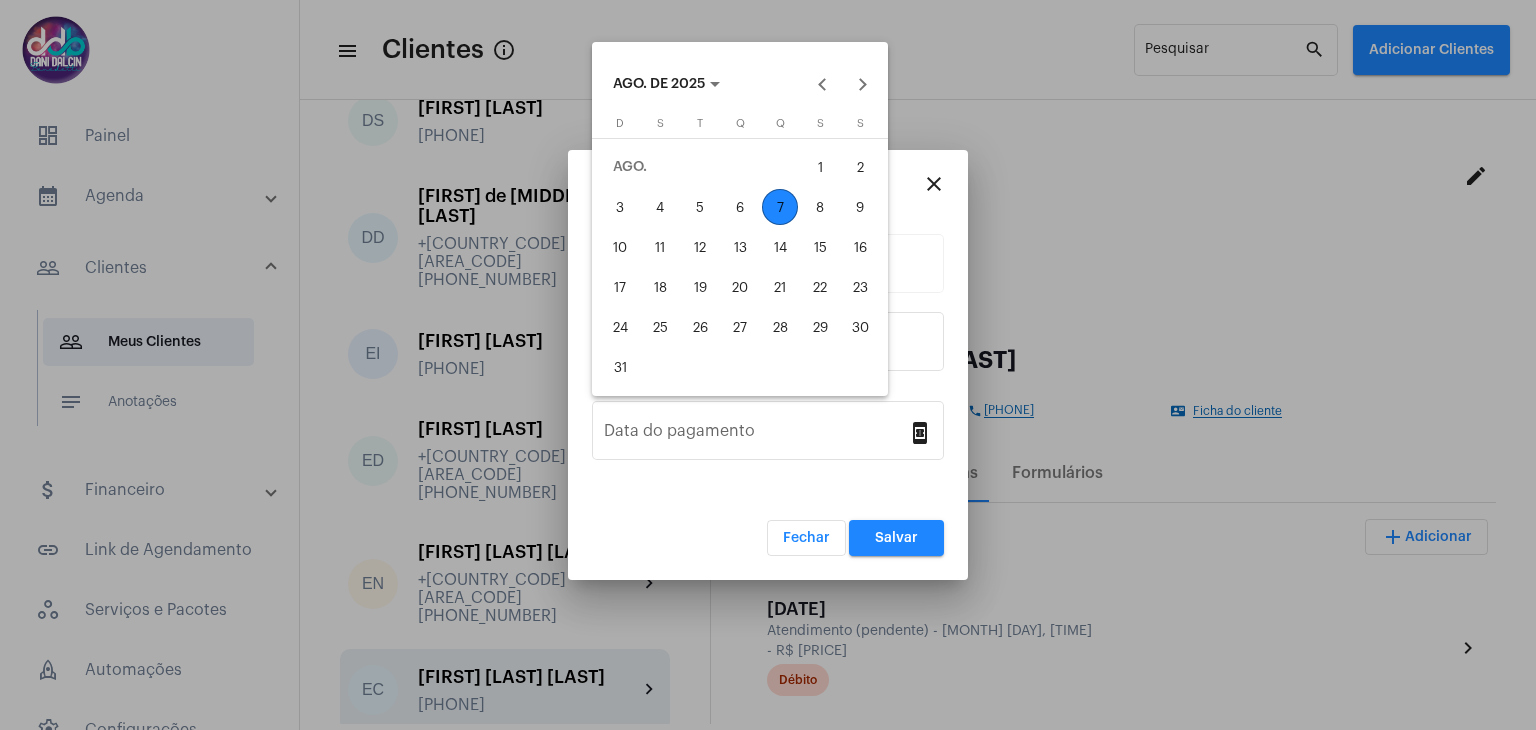 click on "7" at bounding box center (780, 207) 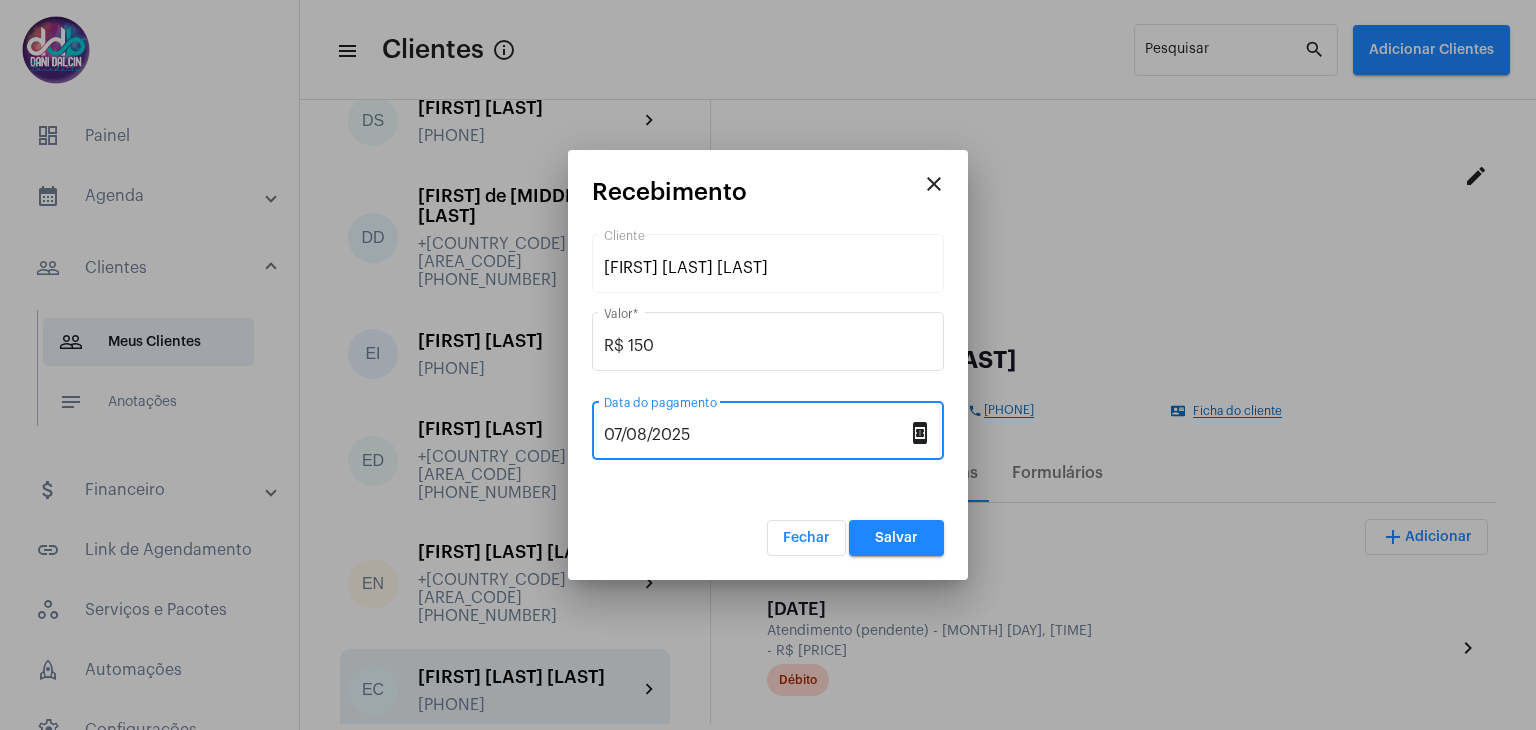 click on "Salvar" at bounding box center (896, 538) 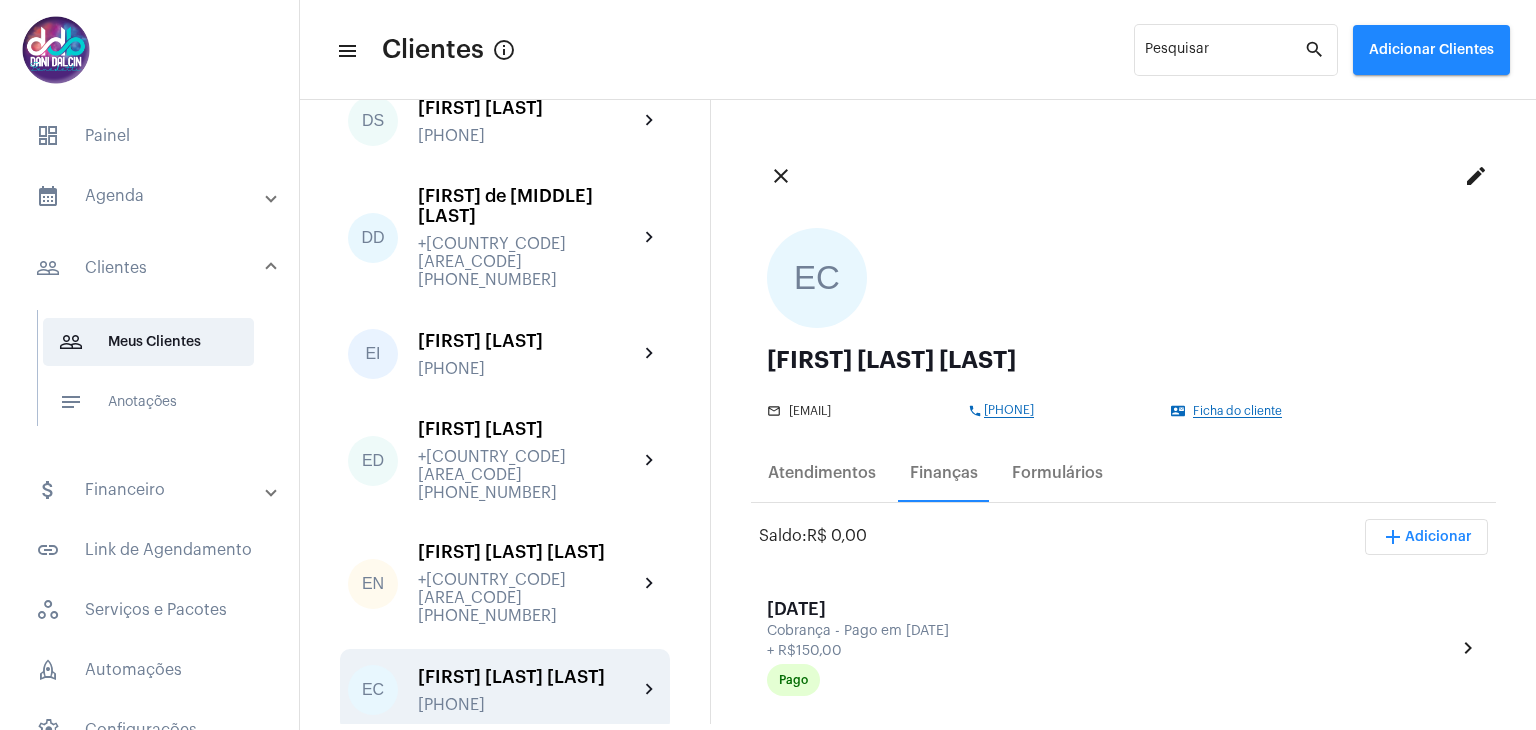 click on "people_outline  Clientes" at bounding box center [151, 268] 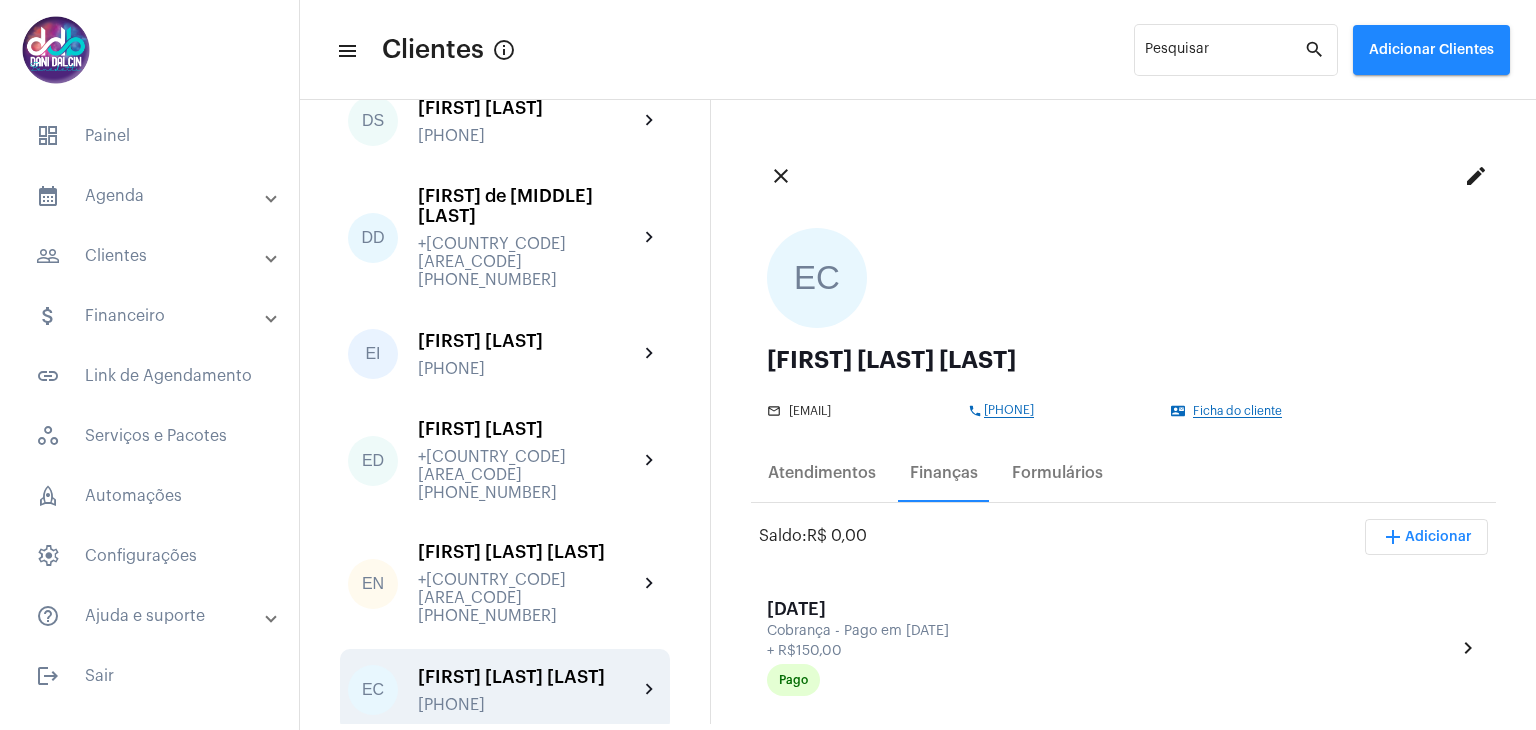 click on "people_outline  Clientes" at bounding box center [155, 256] 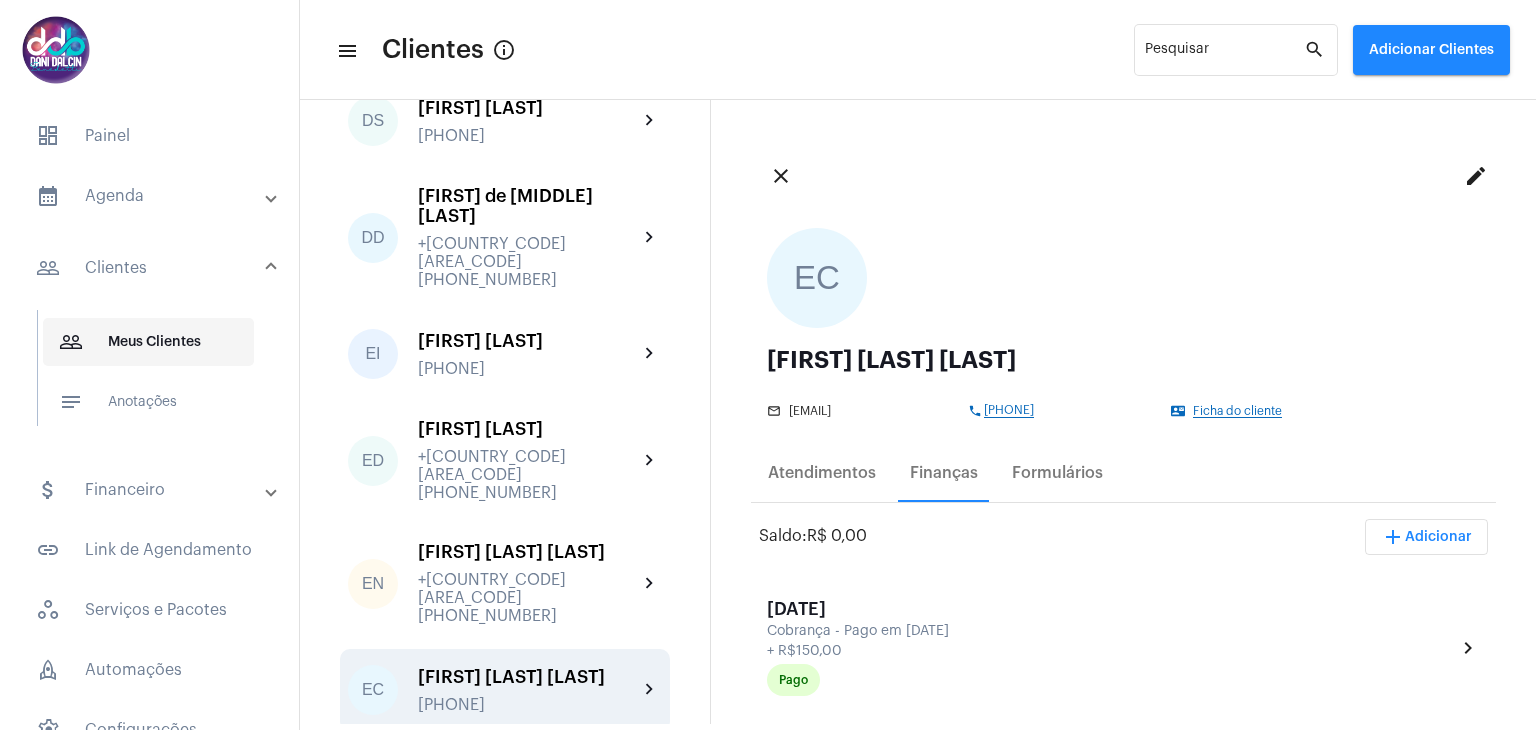click on "people_outline  Meus Clientes" at bounding box center [148, 342] 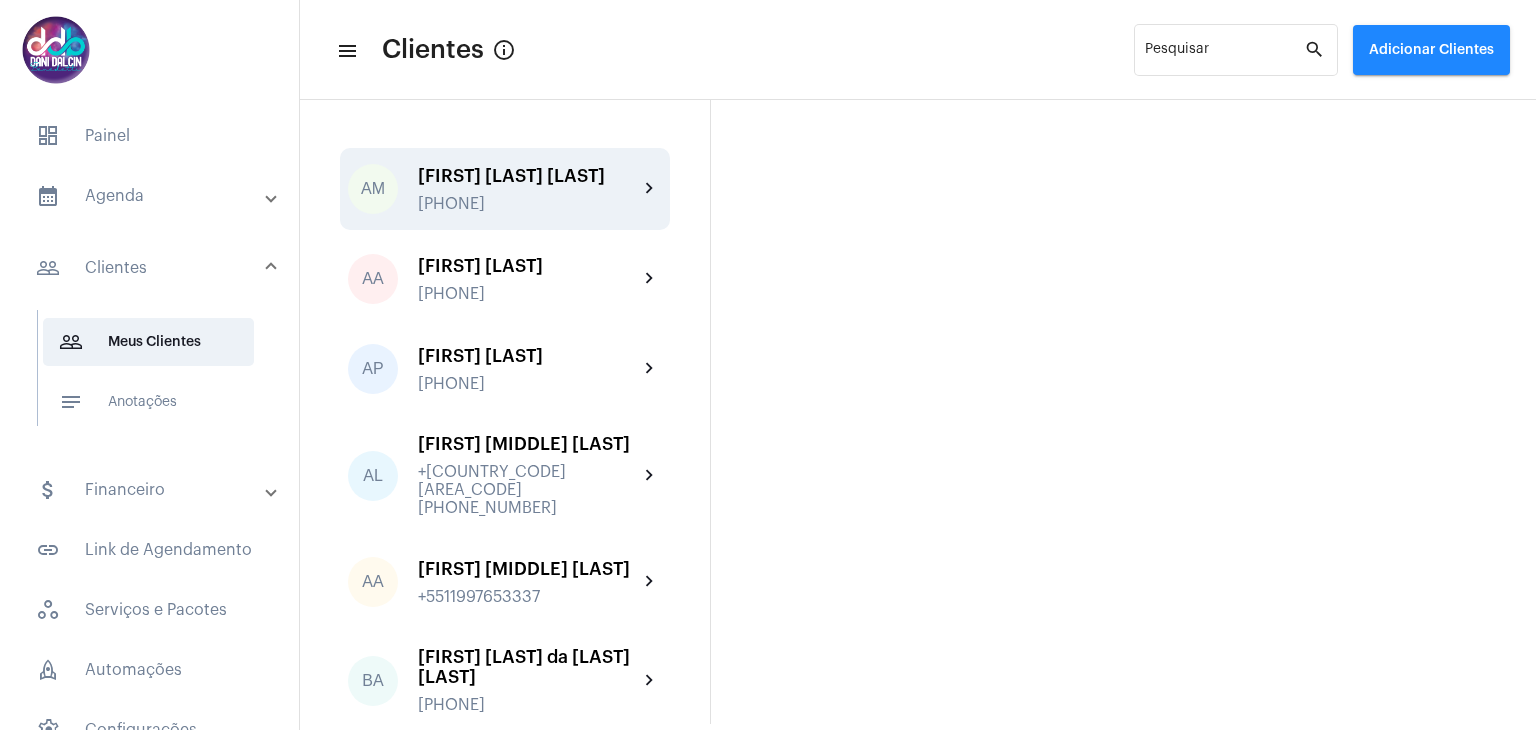 click on "chevron_right" 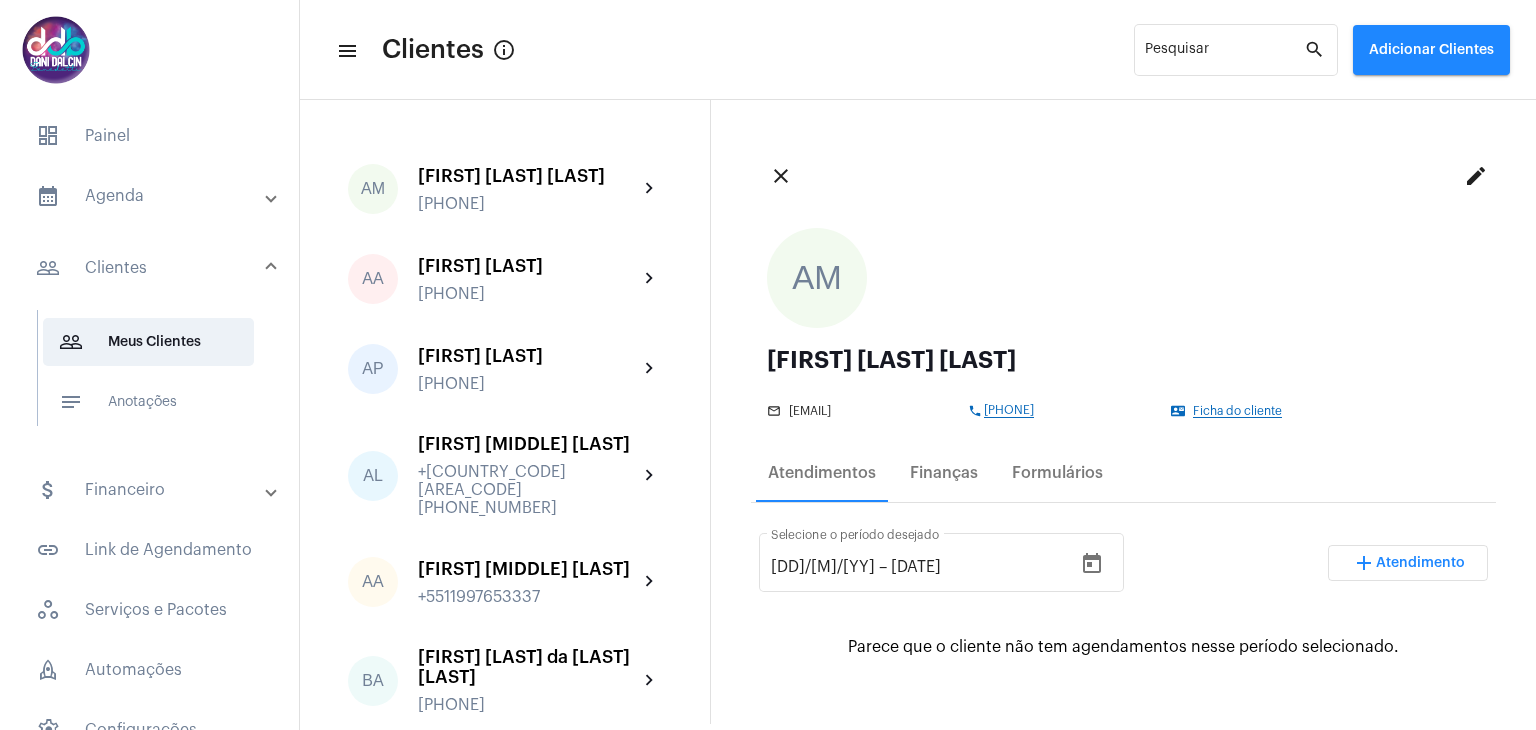 click on "edit" 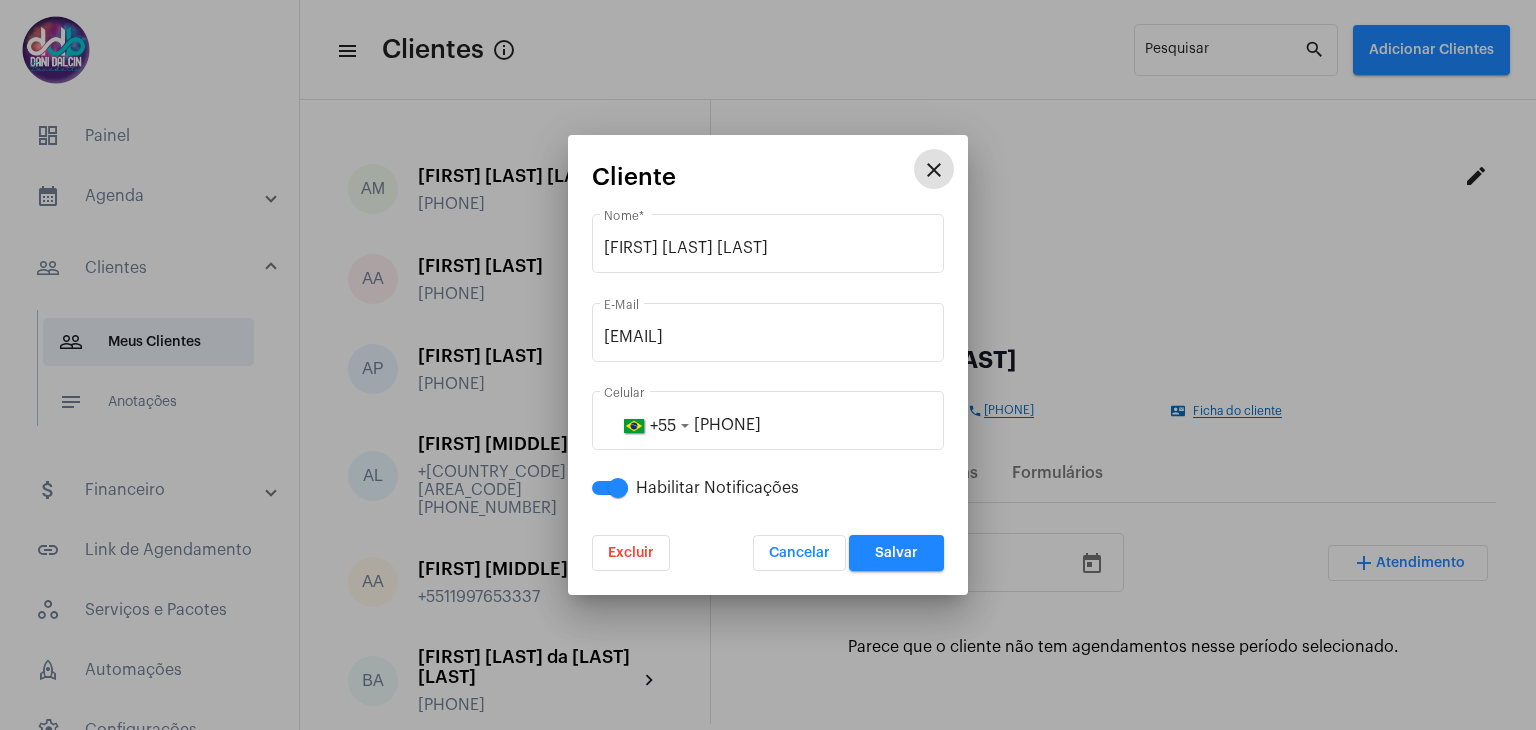 click on "close" at bounding box center (934, 170) 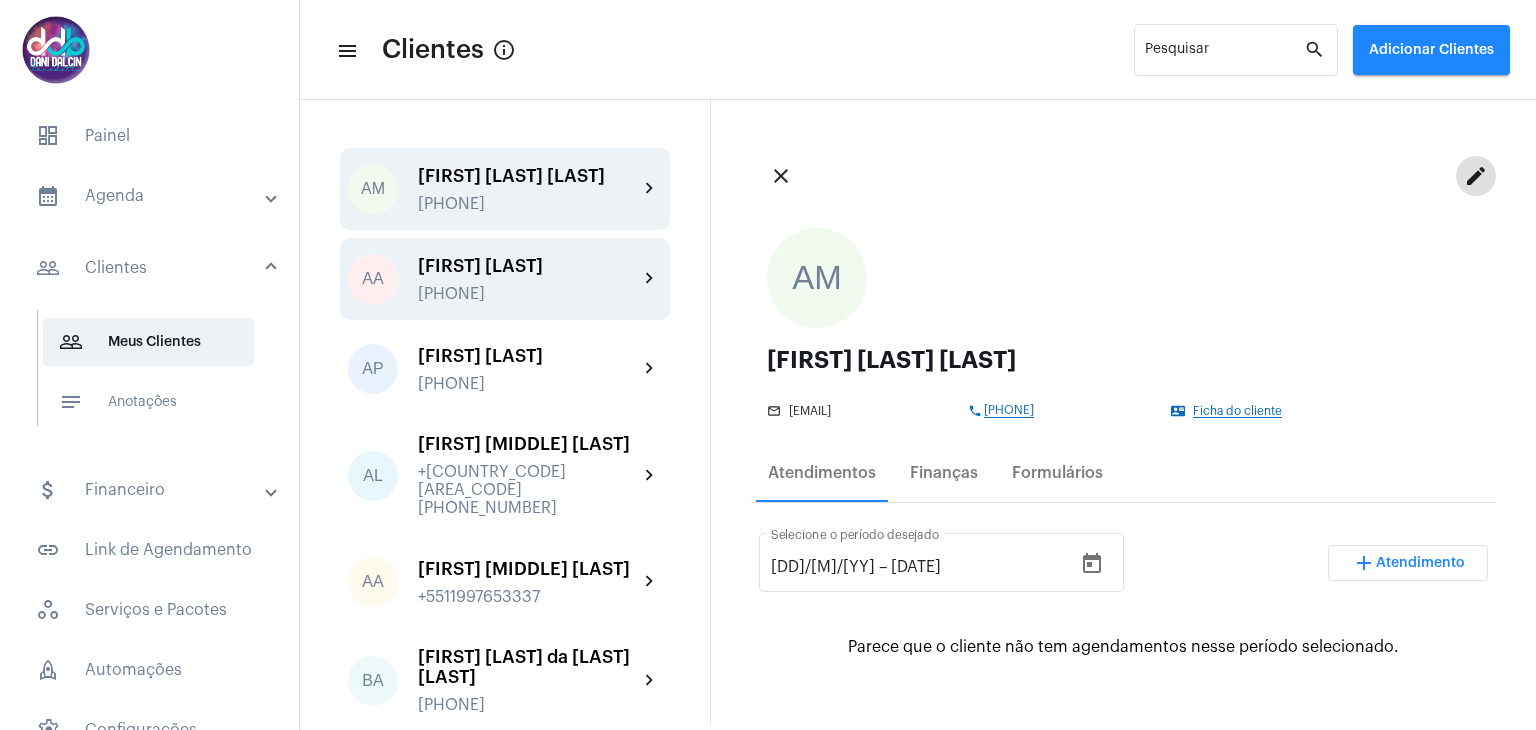 click on "[FIRST] [LAST]" 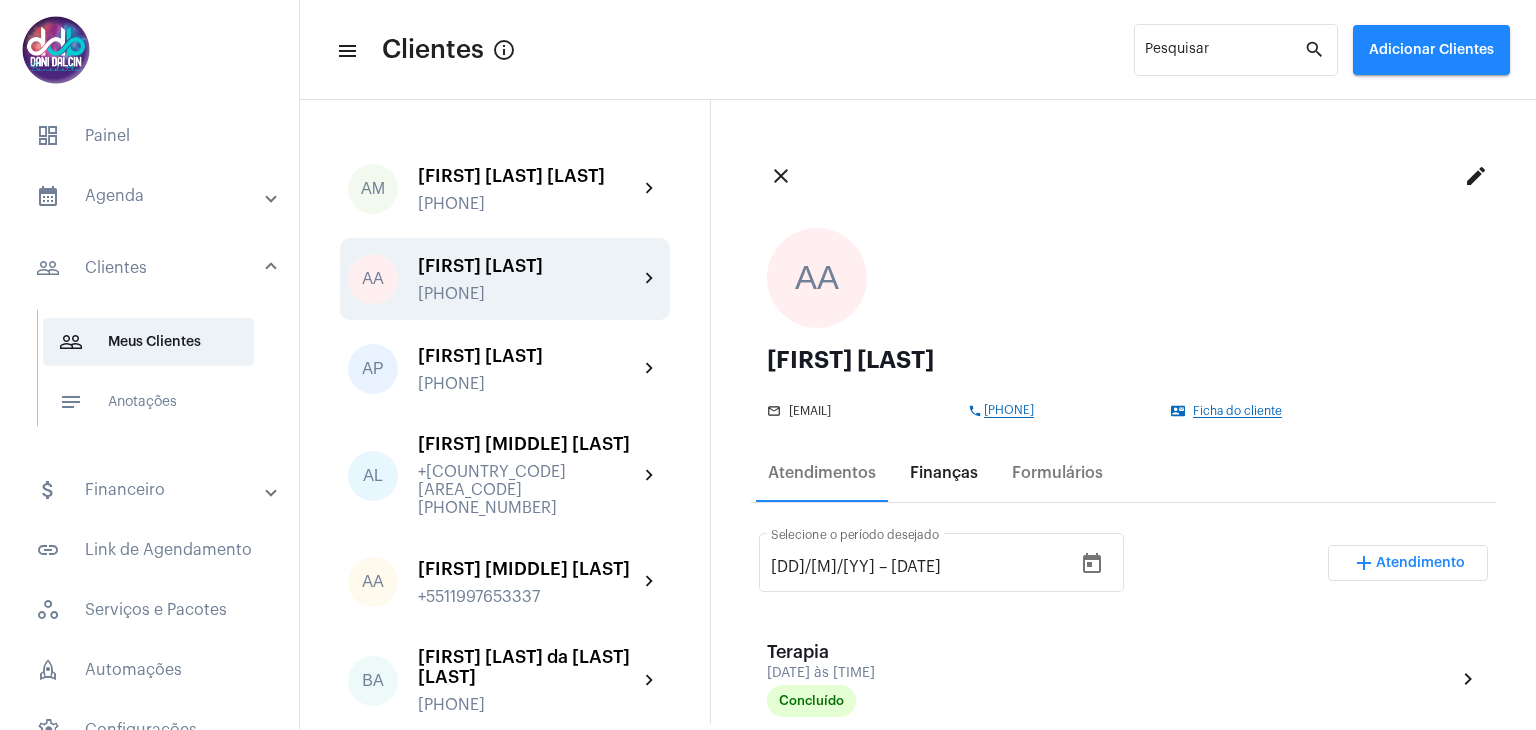 click on "Finanças" at bounding box center (944, 473) 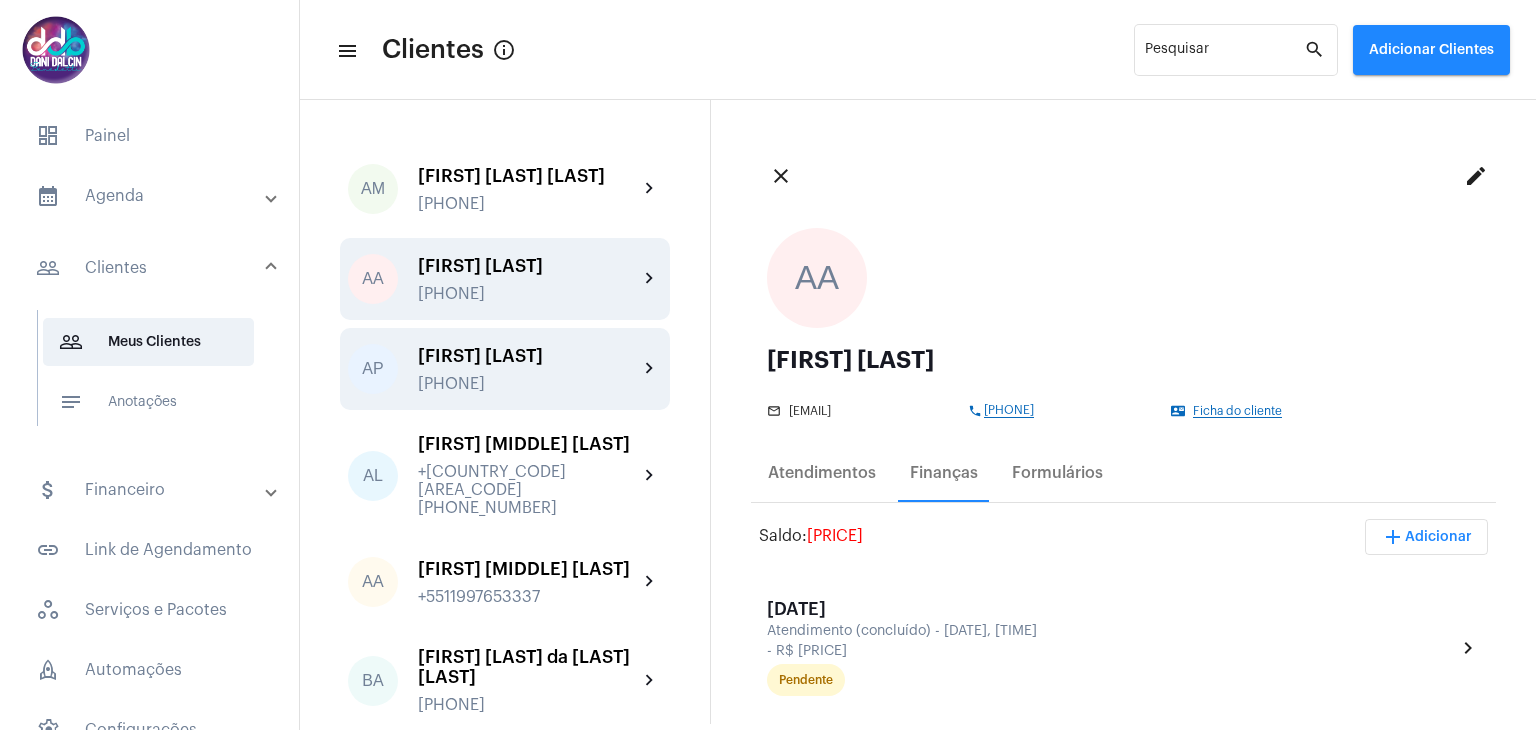 click on "[FIRST] [LAST]" 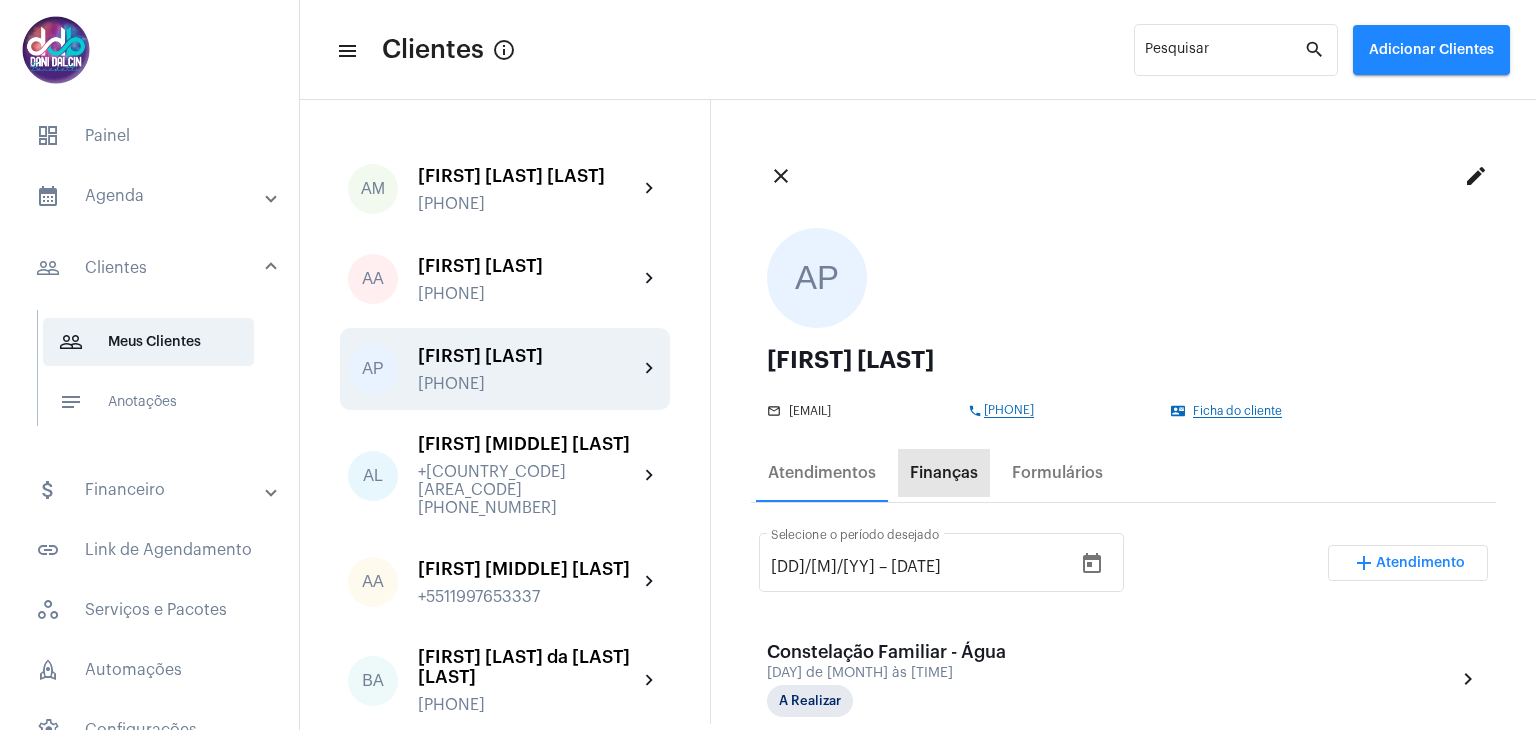 click on "Finanças" at bounding box center (944, 473) 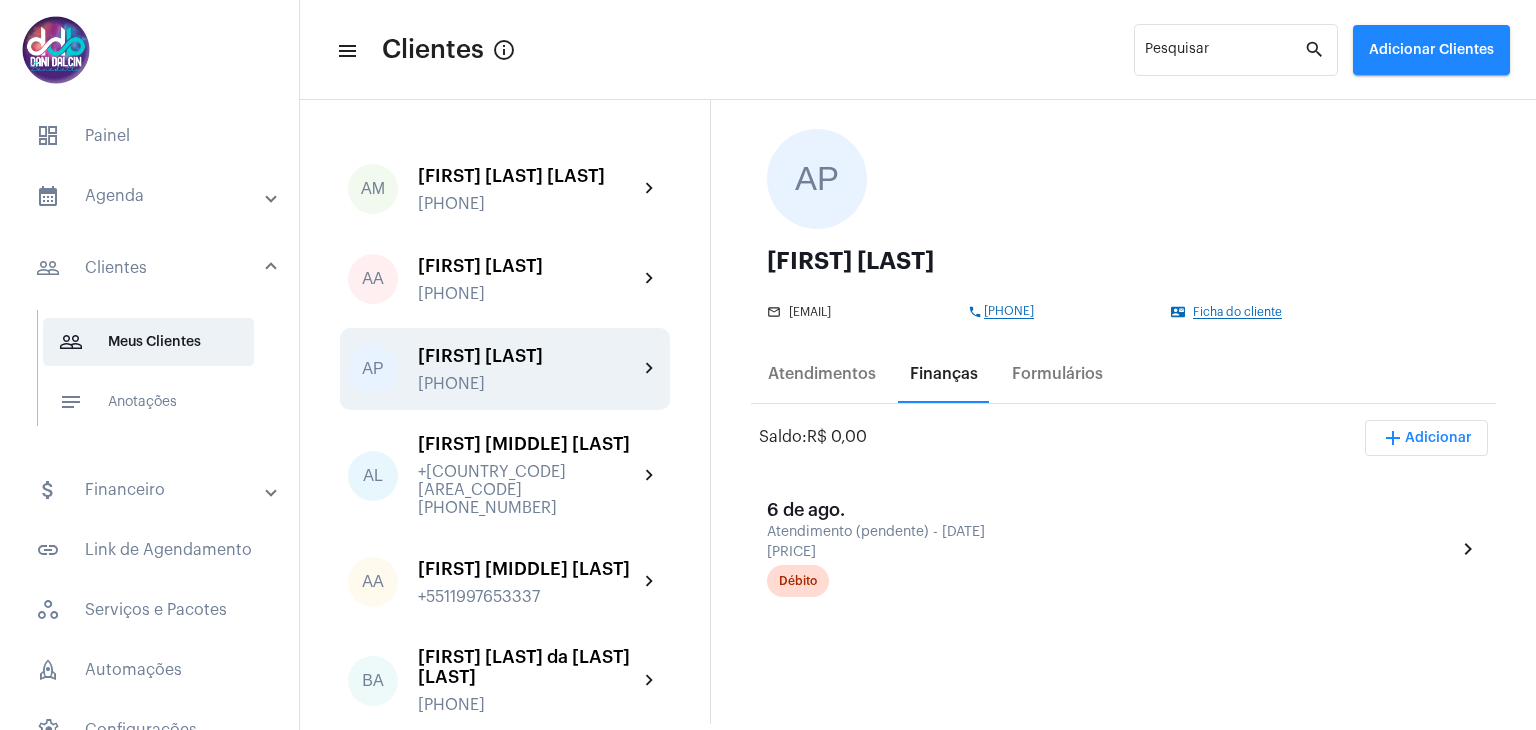 scroll, scrollTop: 200, scrollLeft: 0, axis: vertical 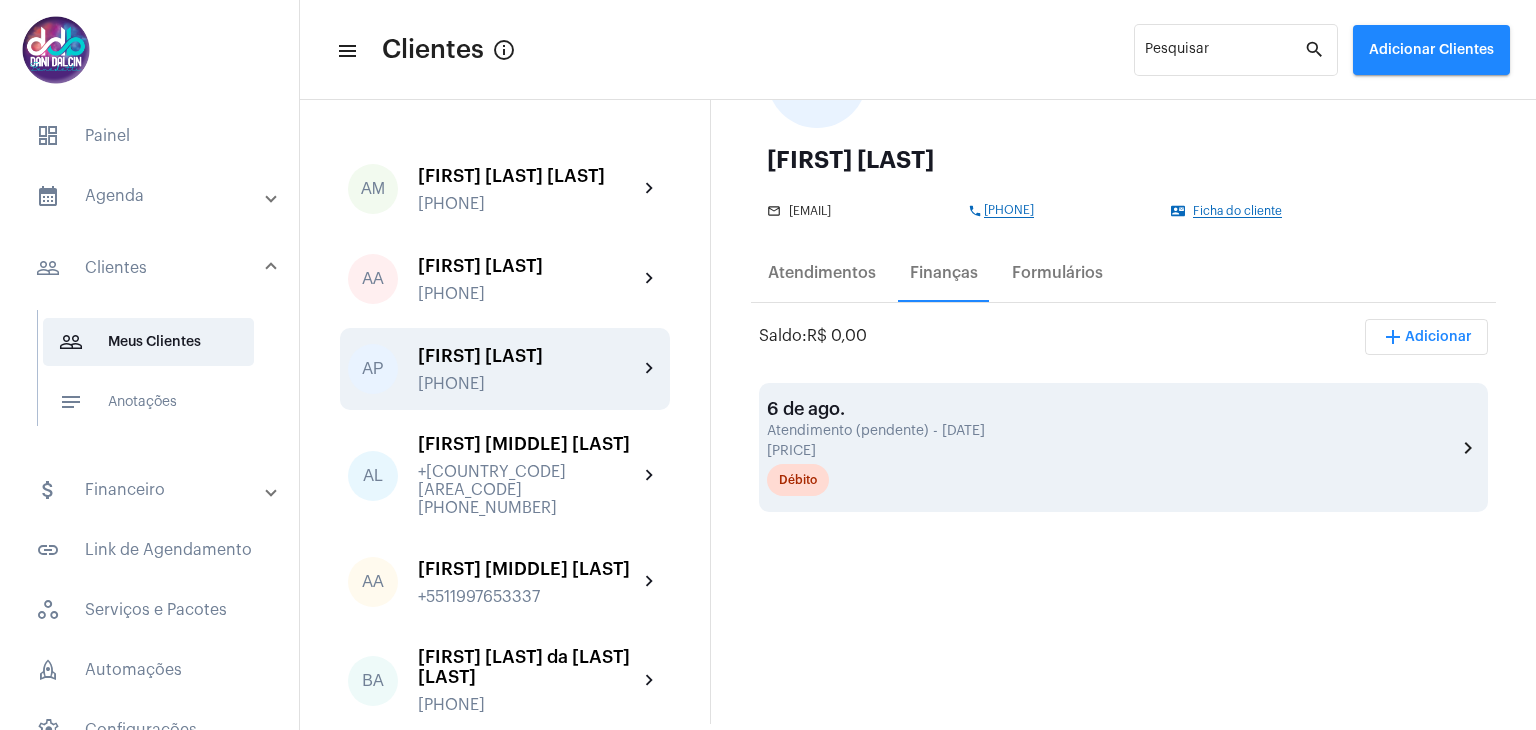 click on "[DAY] de [MONTH]   Atendimento (pendente) - [DAY] de [MONTH], [TIME]   - [PRICE]  Débito" at bounding box center (1111, 447) 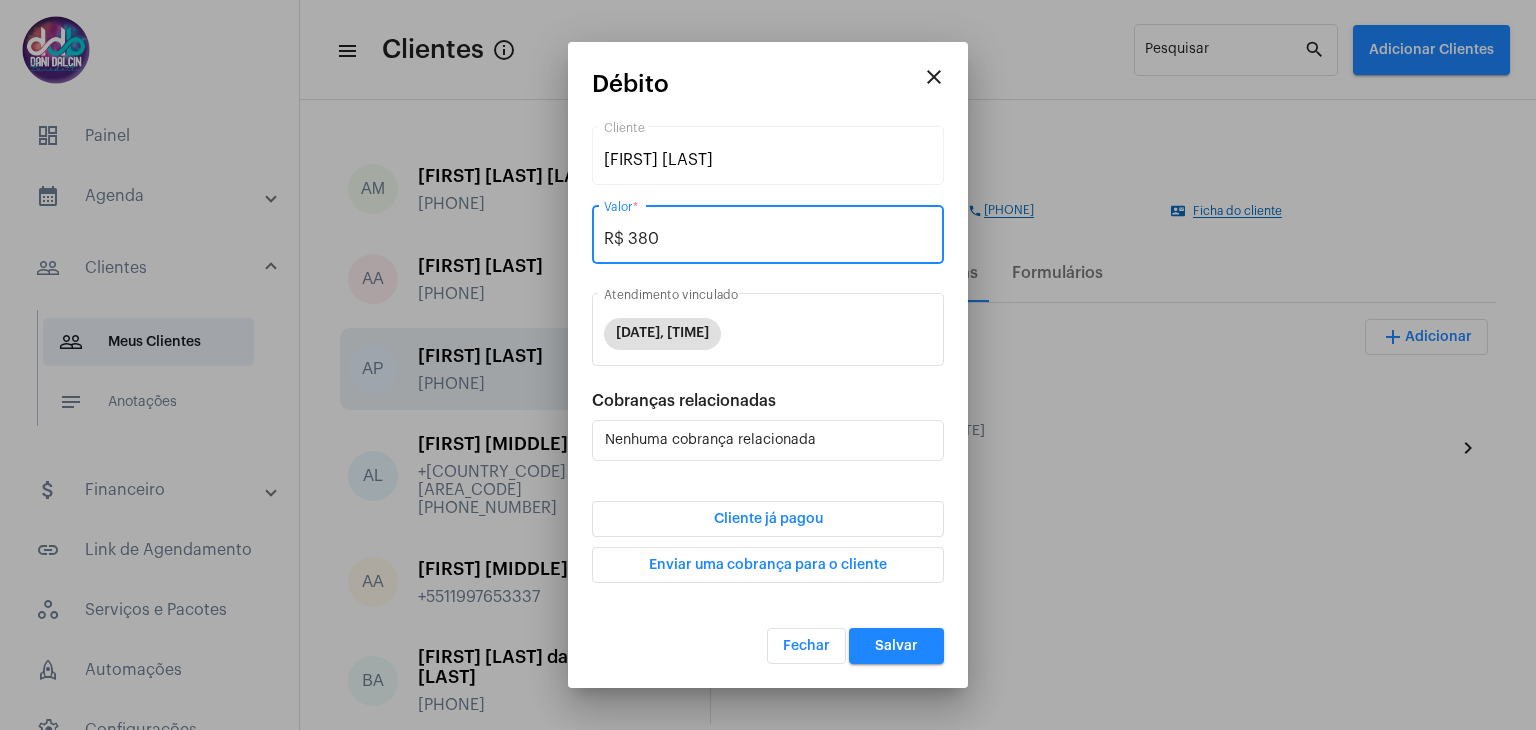 click on "R$ 380" at bounding box center [768, 239] 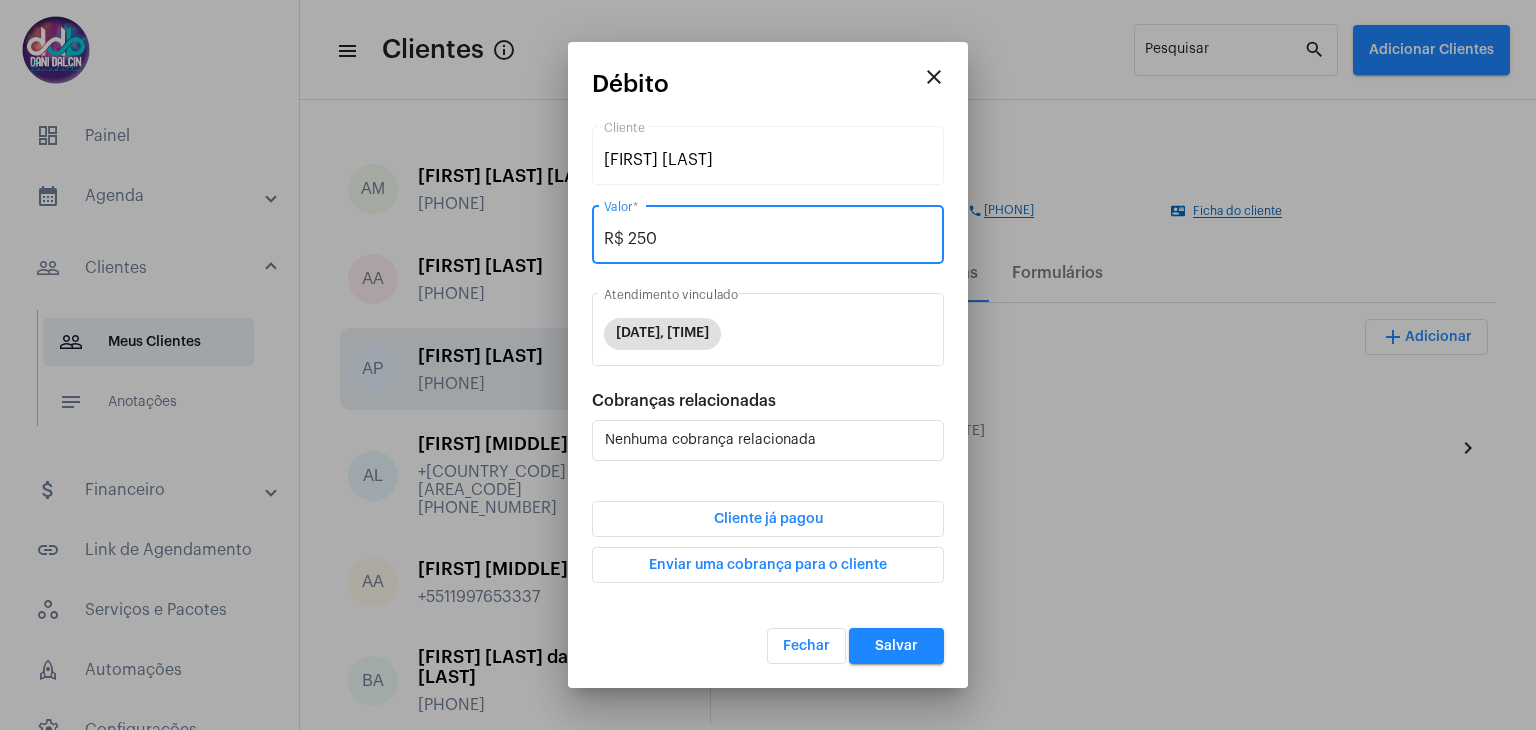 type on "R$ 250" 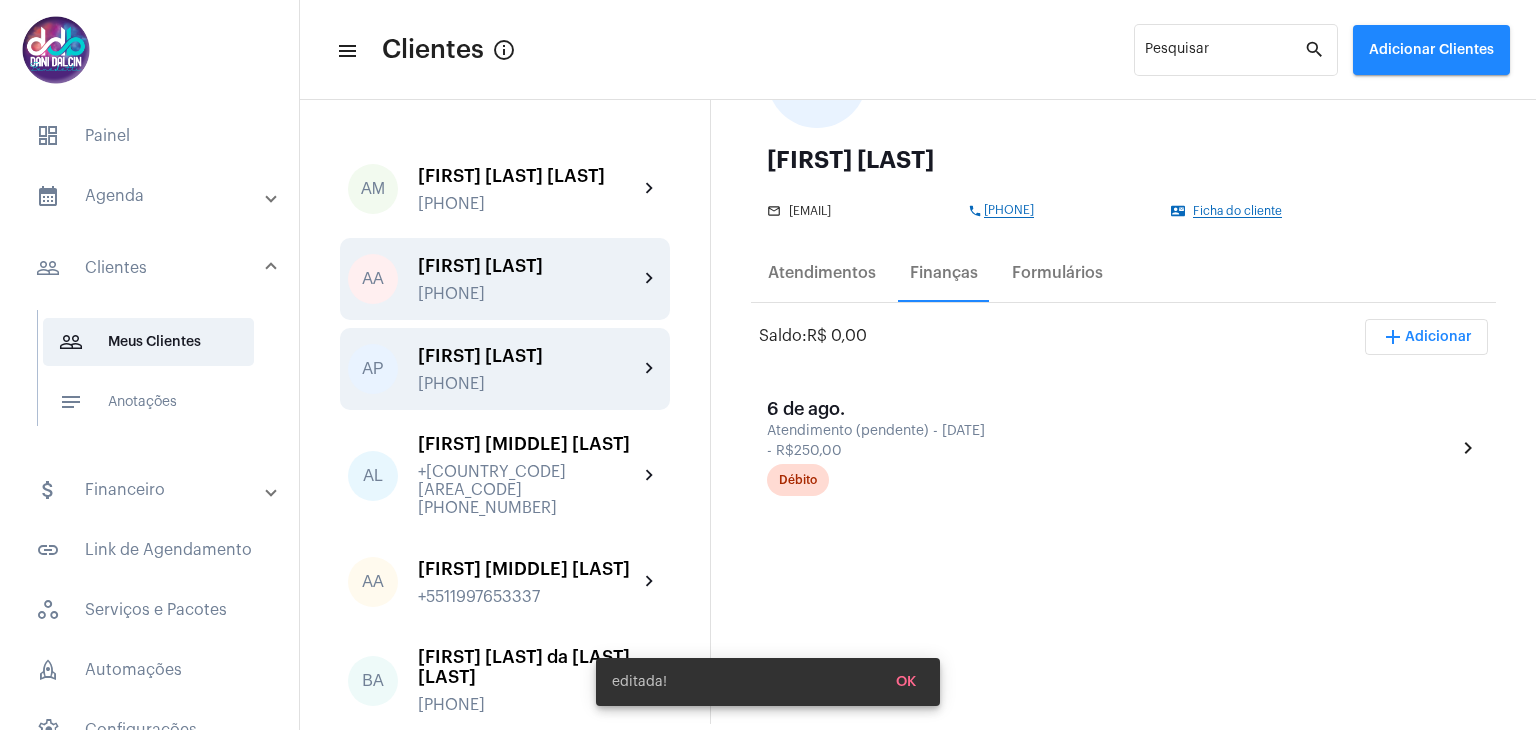 click on "[FIRST] [LAST] +[COUNTRY_CODE][AREA_CODE][PHONE_NUMBER]" 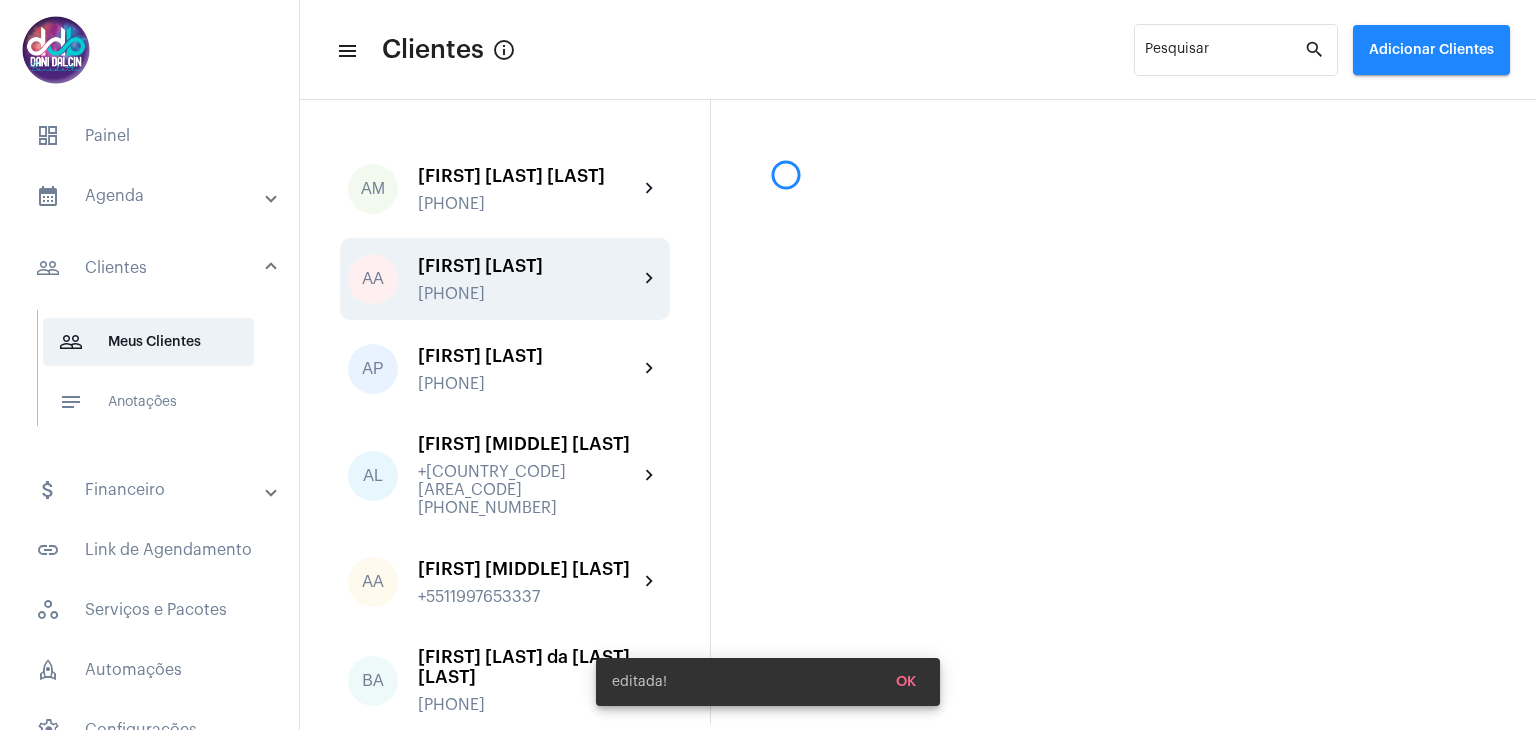 scroll, scrollTop: 0, scrollLeft: 0, axis: both 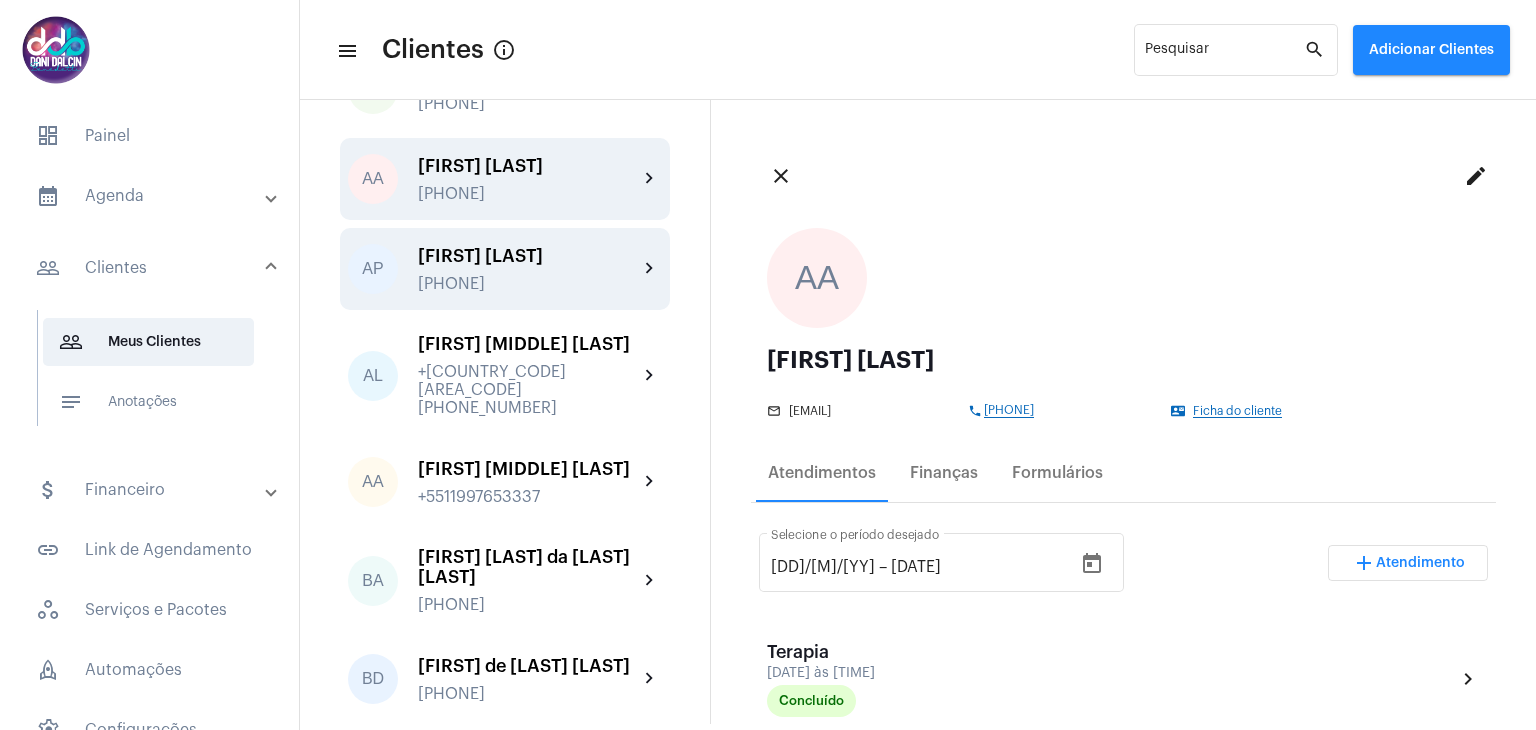 click on "[FIRST] [LAST]" 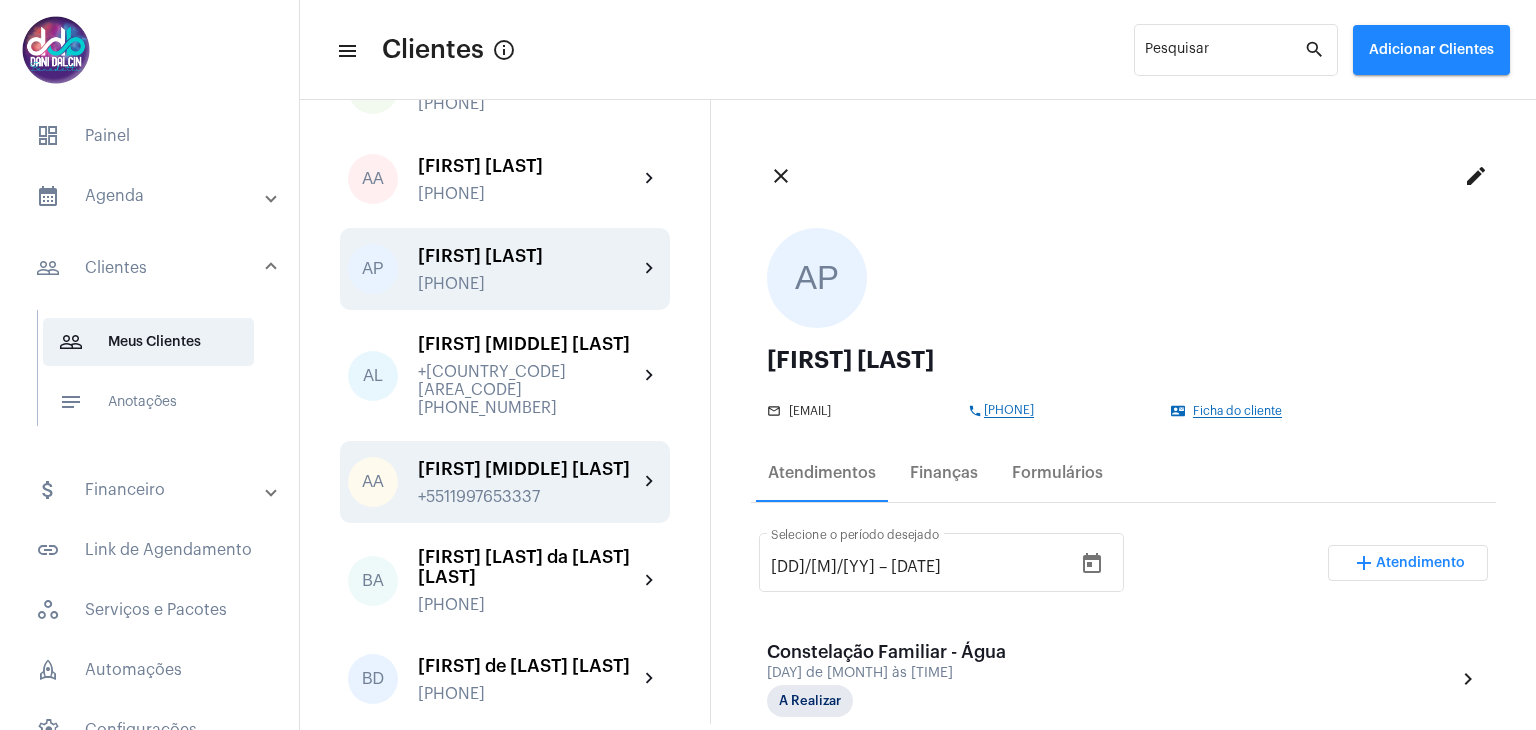 click on "[FIRST] [MIDDLE] [LAST]" 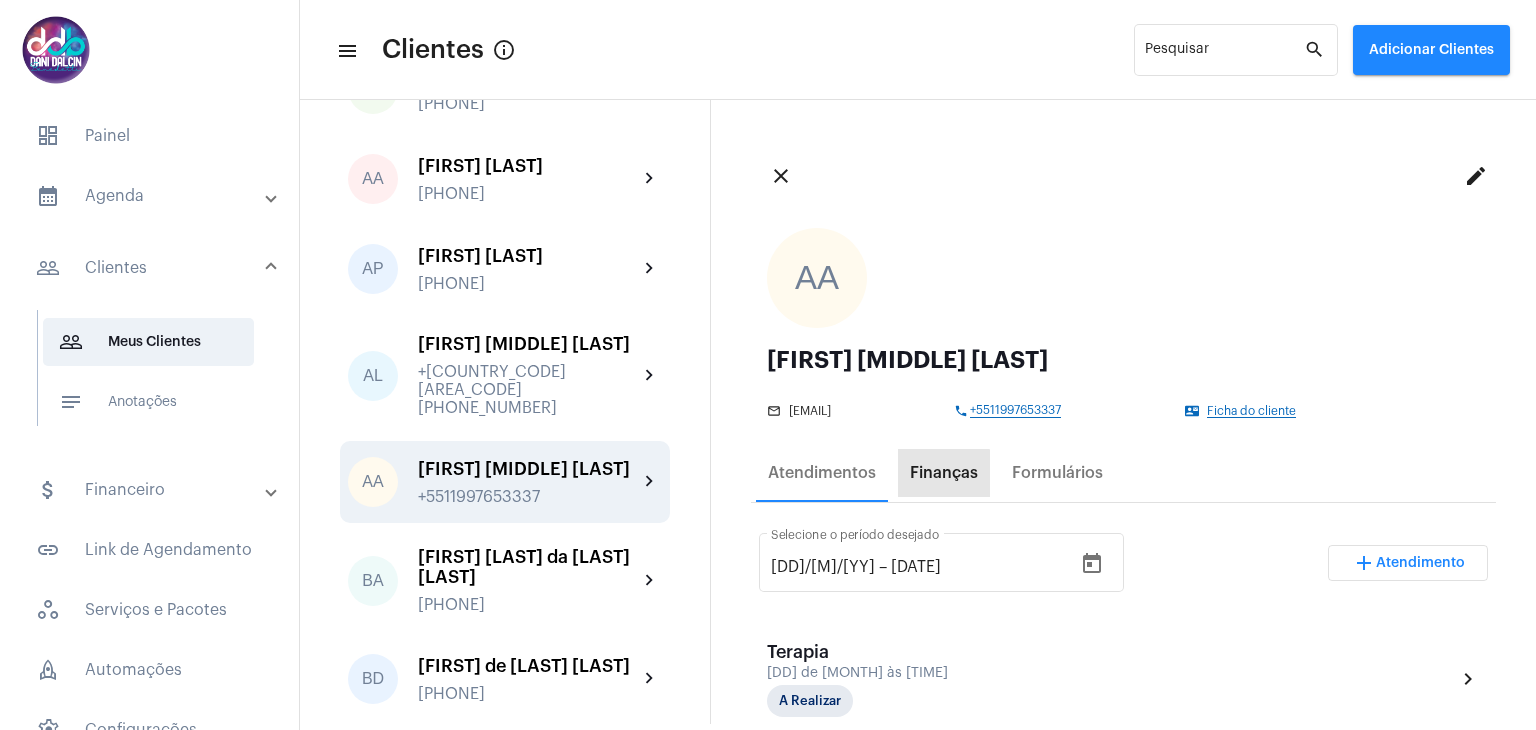 click on "Finanças" at bounding box center (944, 473) 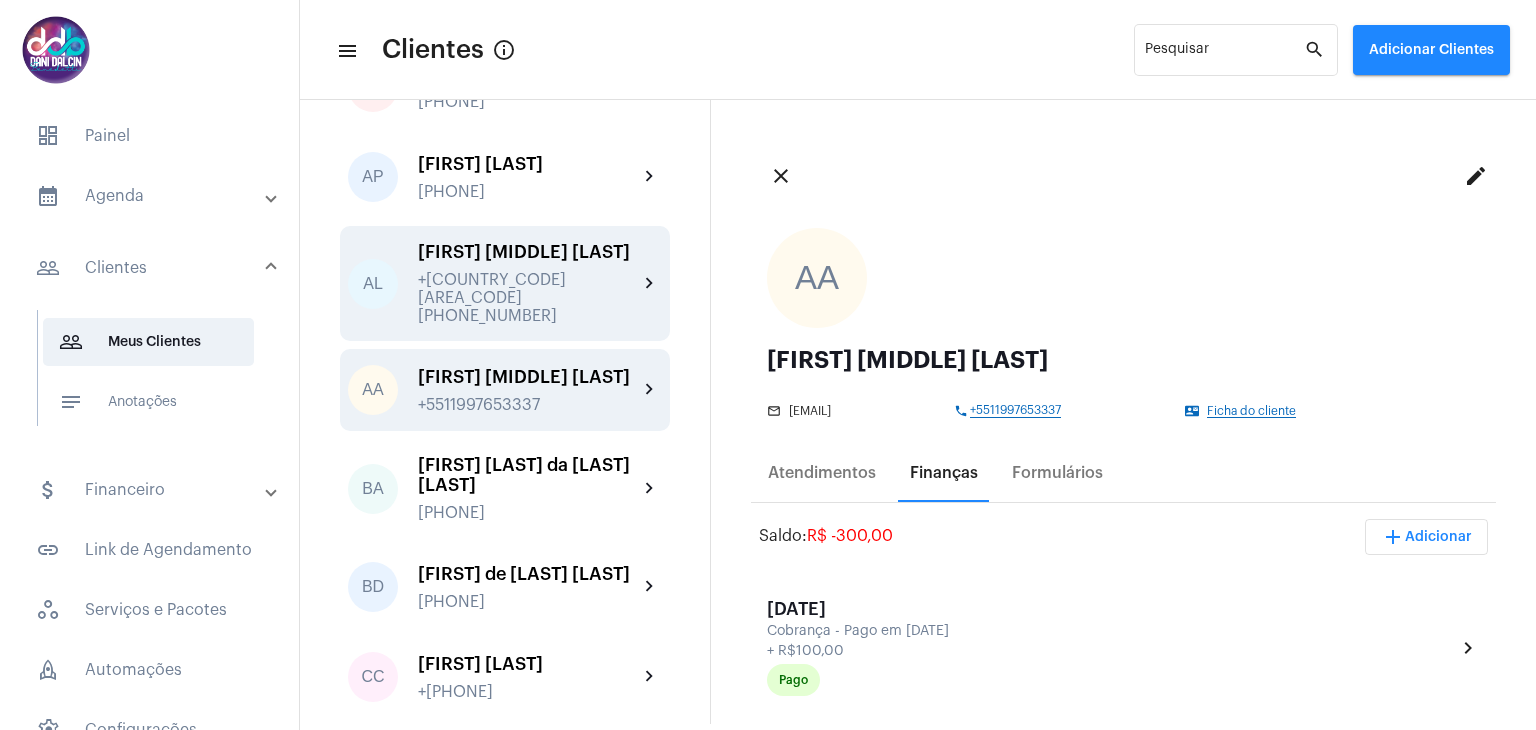 scroll, scrollTop: 300, scrollLeft: 0, axis: vertical 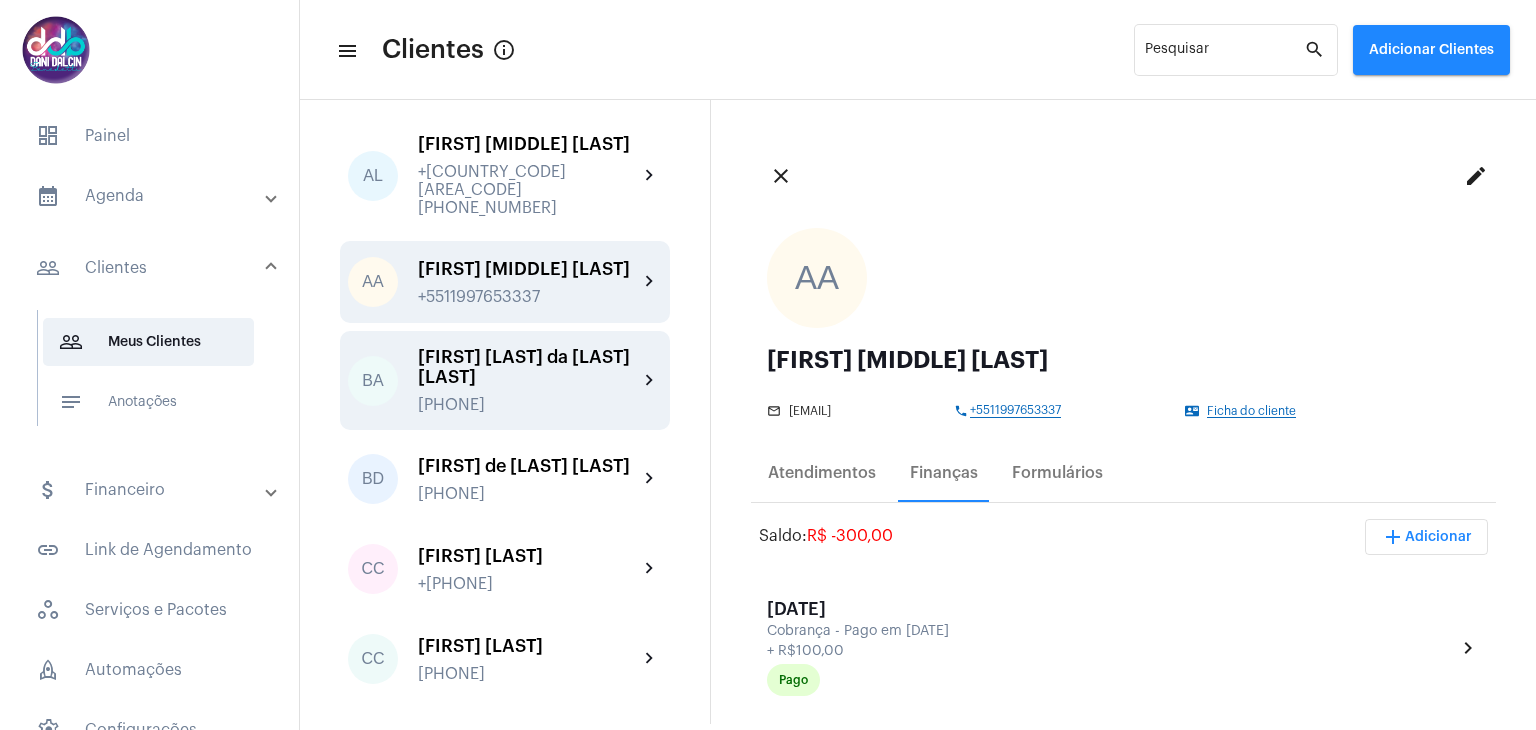 click on "[FIRST] [LAST] [PHONE]" 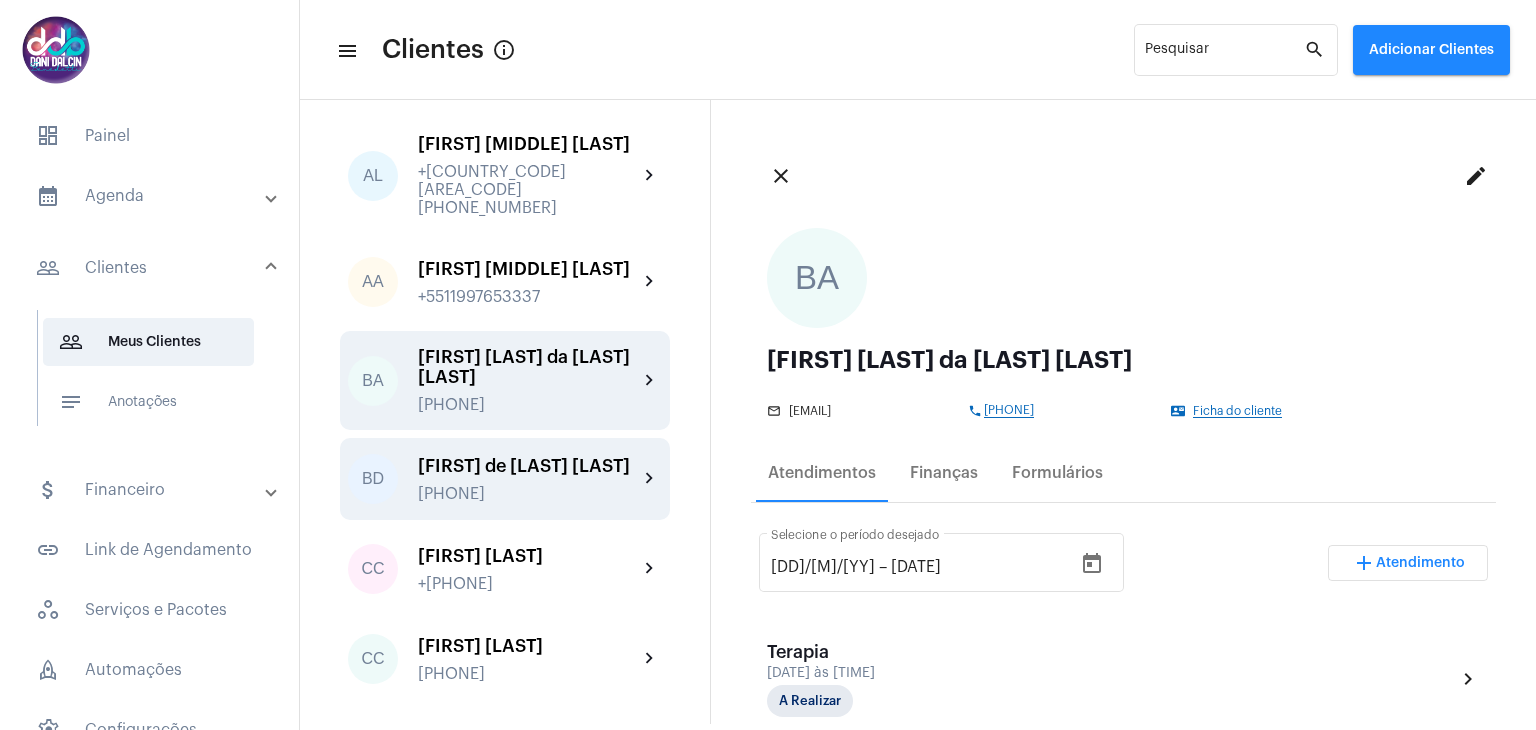 click on "[FIRST] de [LAST] [LAST]" 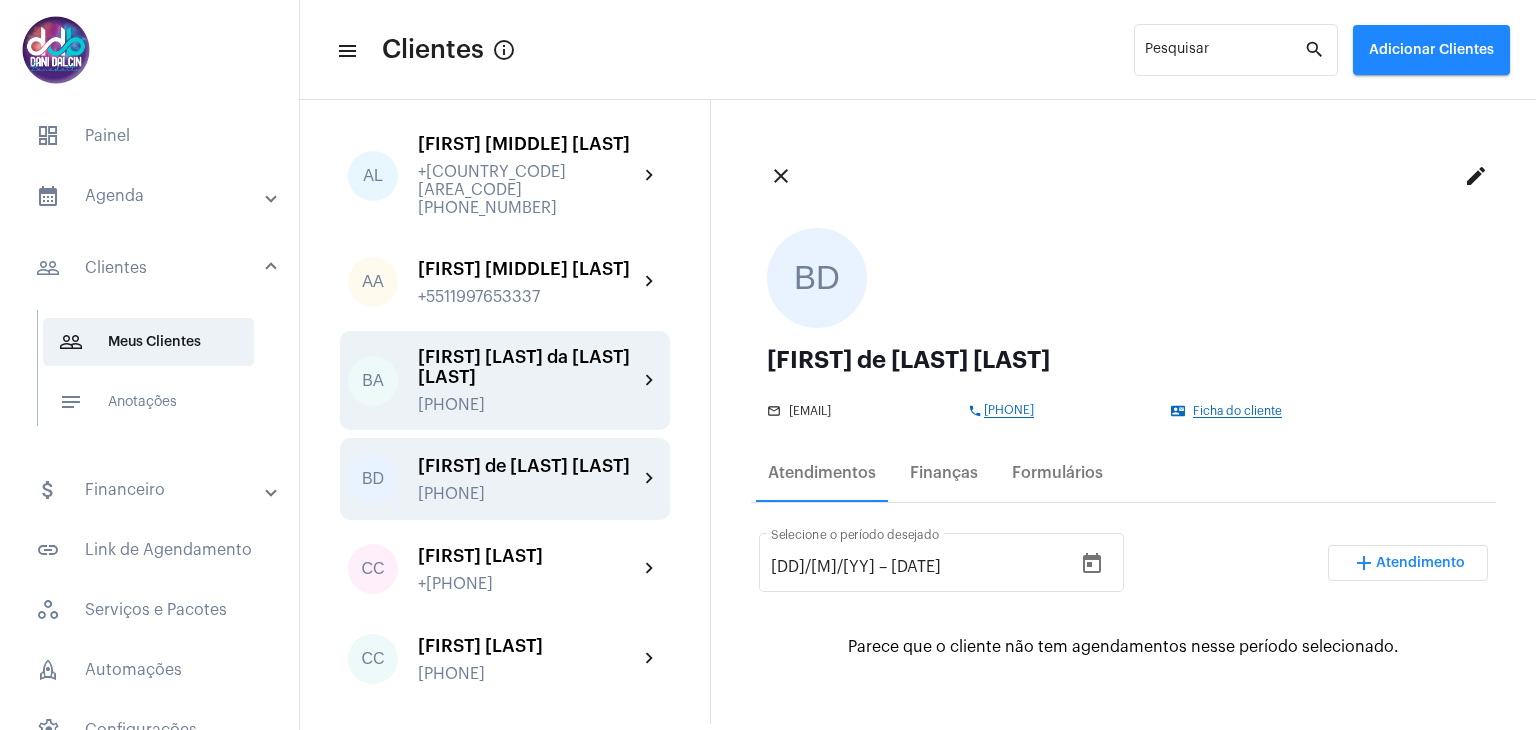 click on "[FIRST] [LAST] [PHONE]" 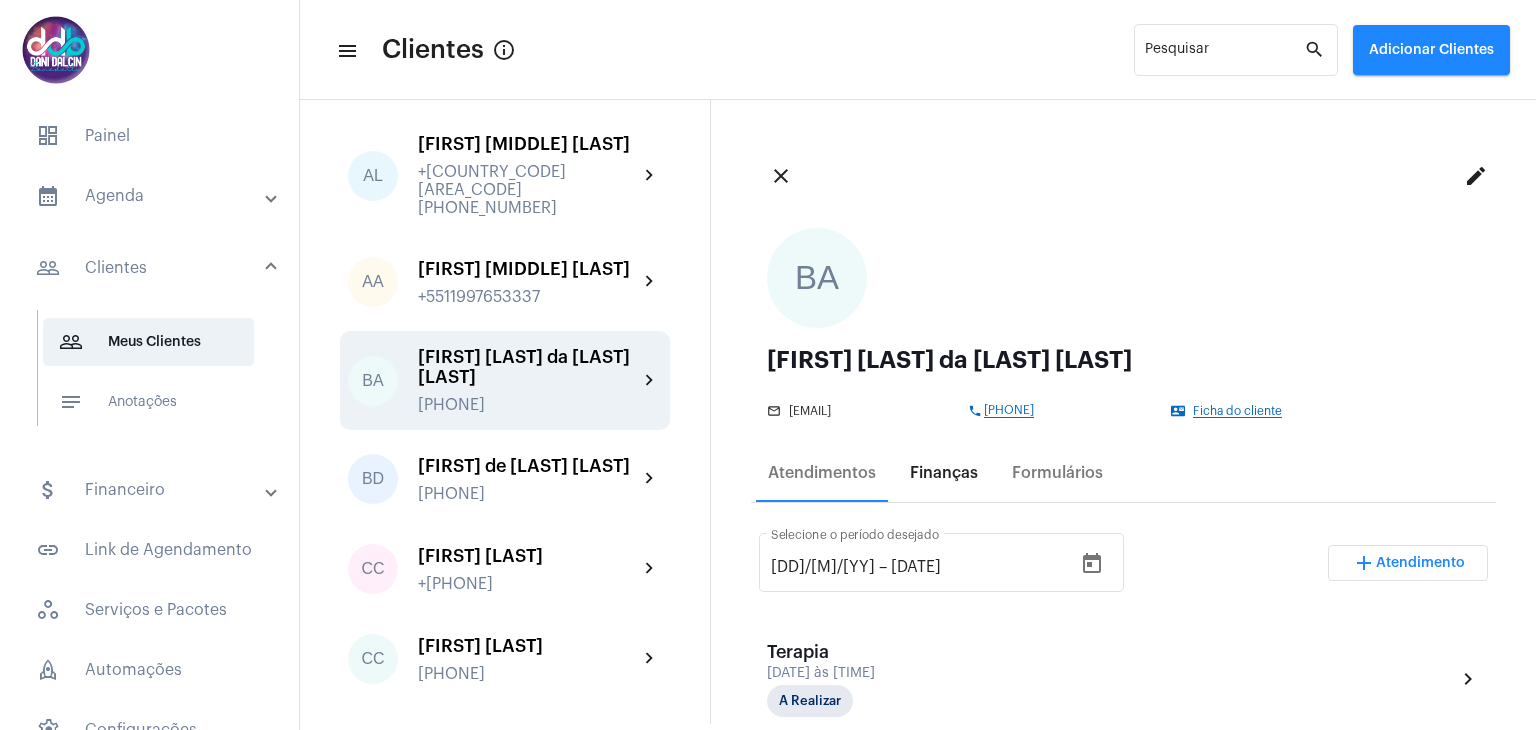 click on "Finanças" at bounding box center [944, 473] 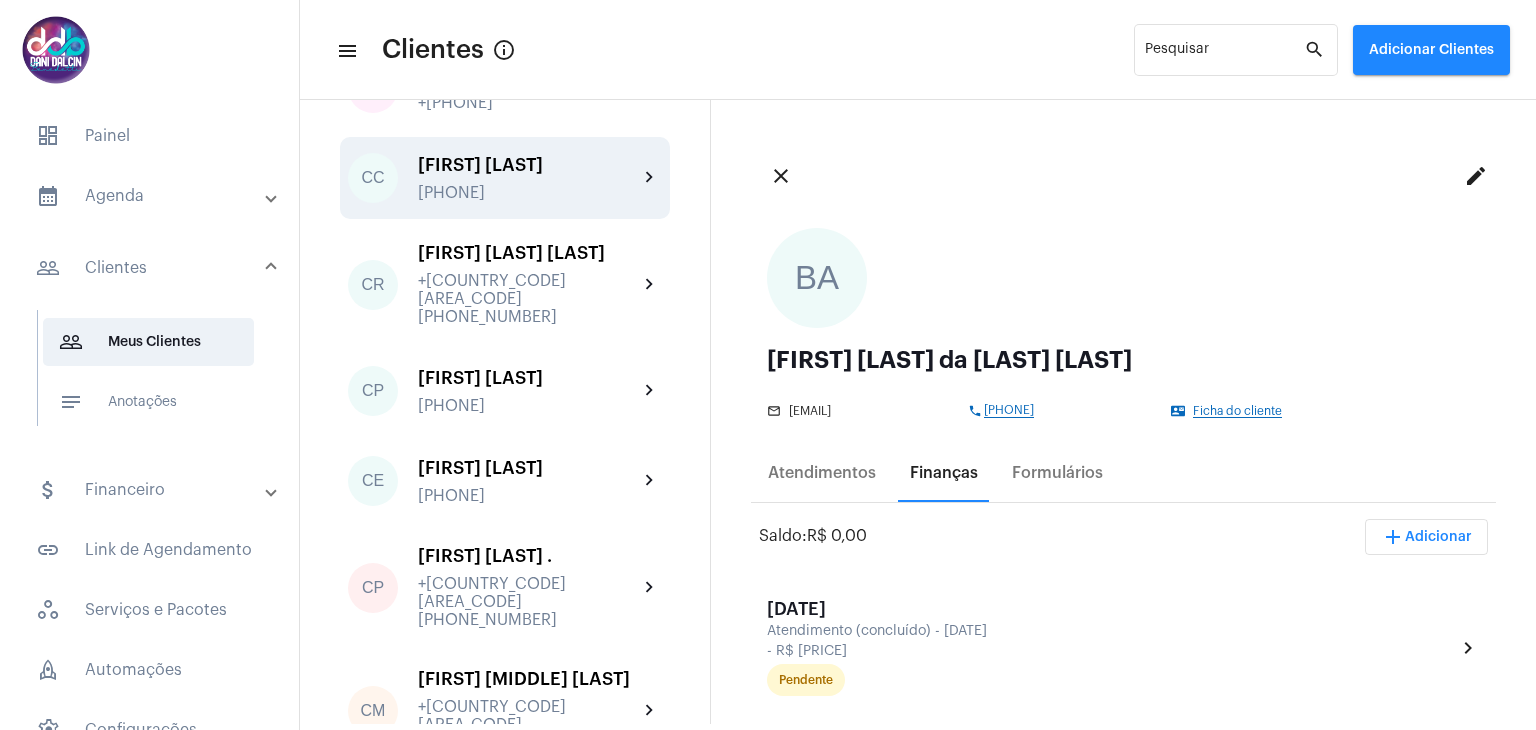 scroll, scrollTop: 800, scrollLeft: 0, axis: vertical 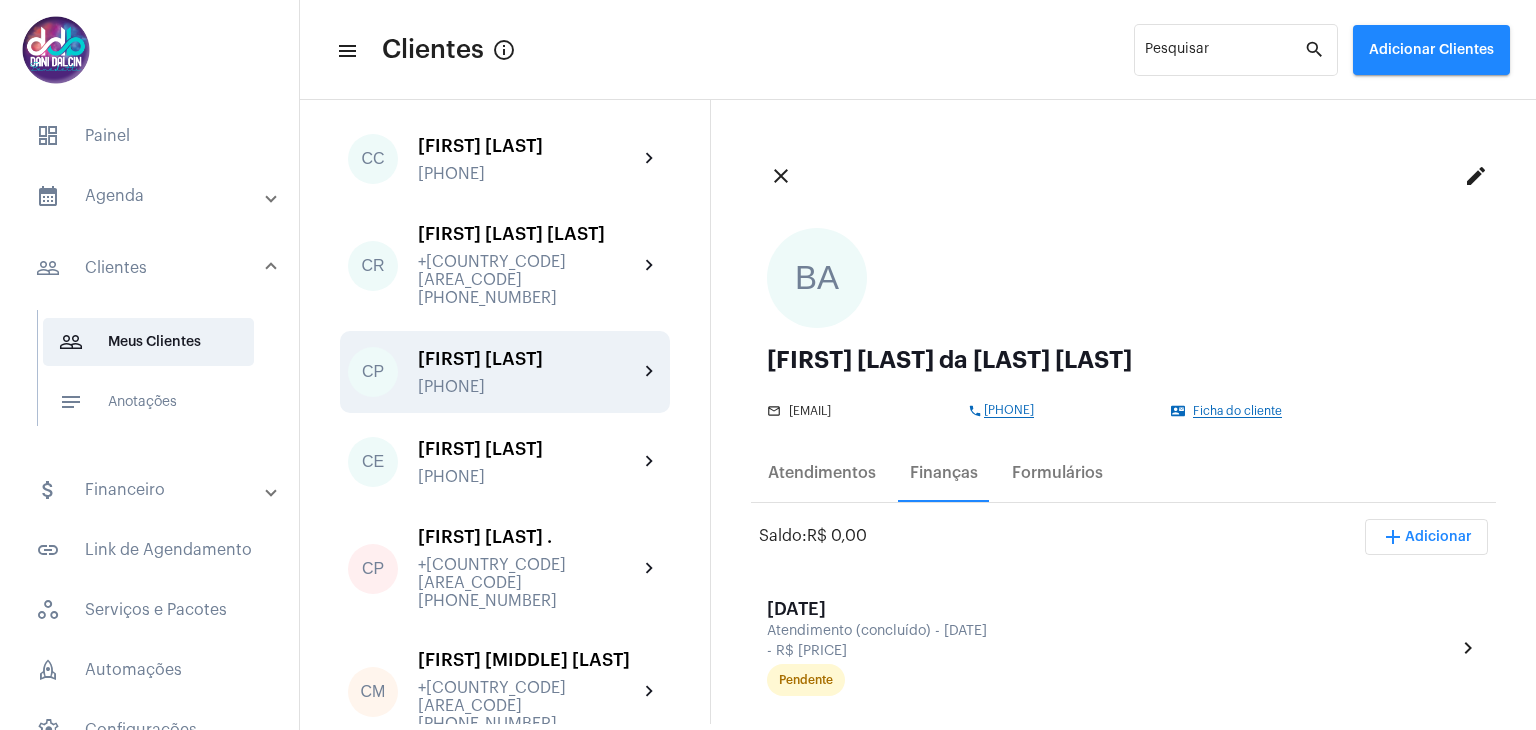 click on "[FIRST] [LAST] [PHONE]" 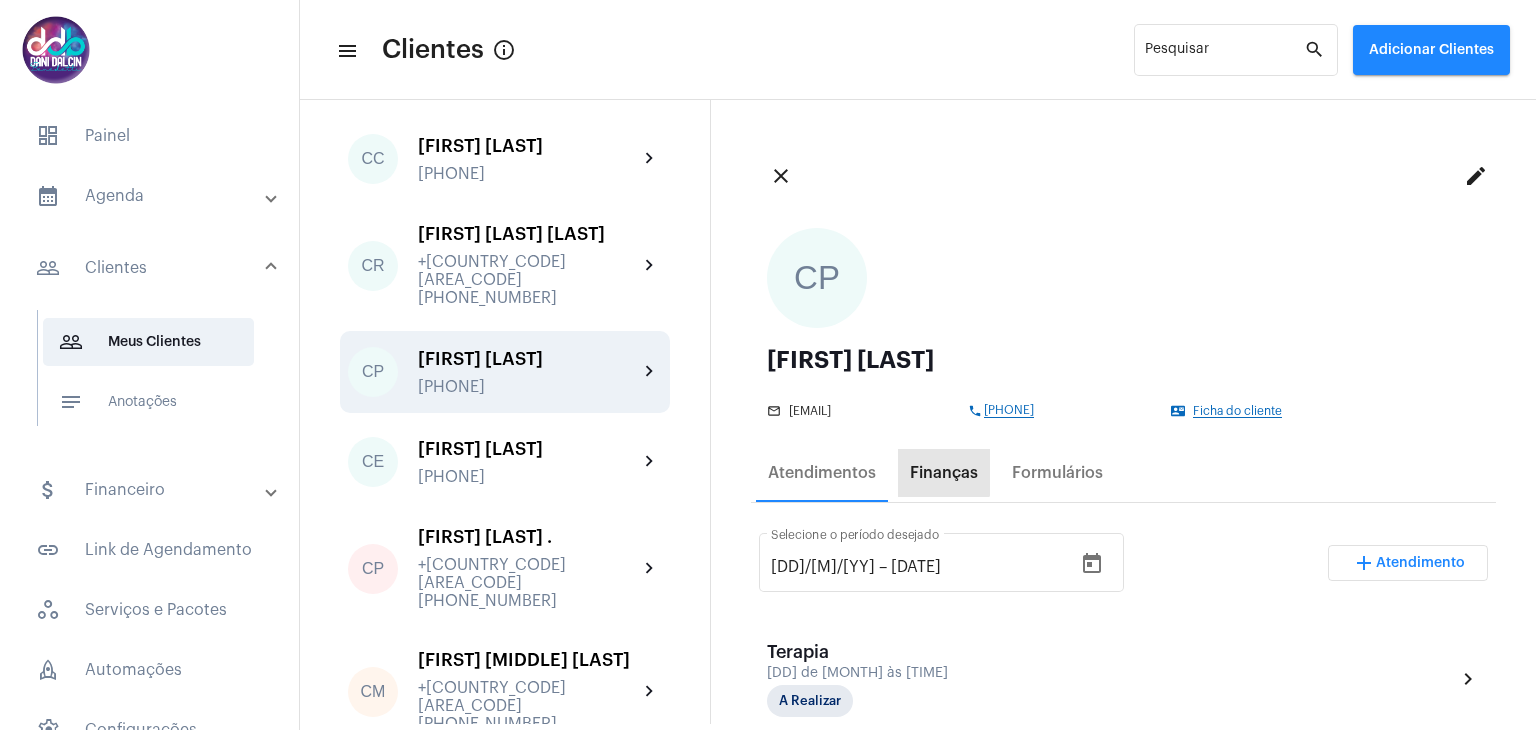 click on "Finanças" at bounding box center [944, 473] 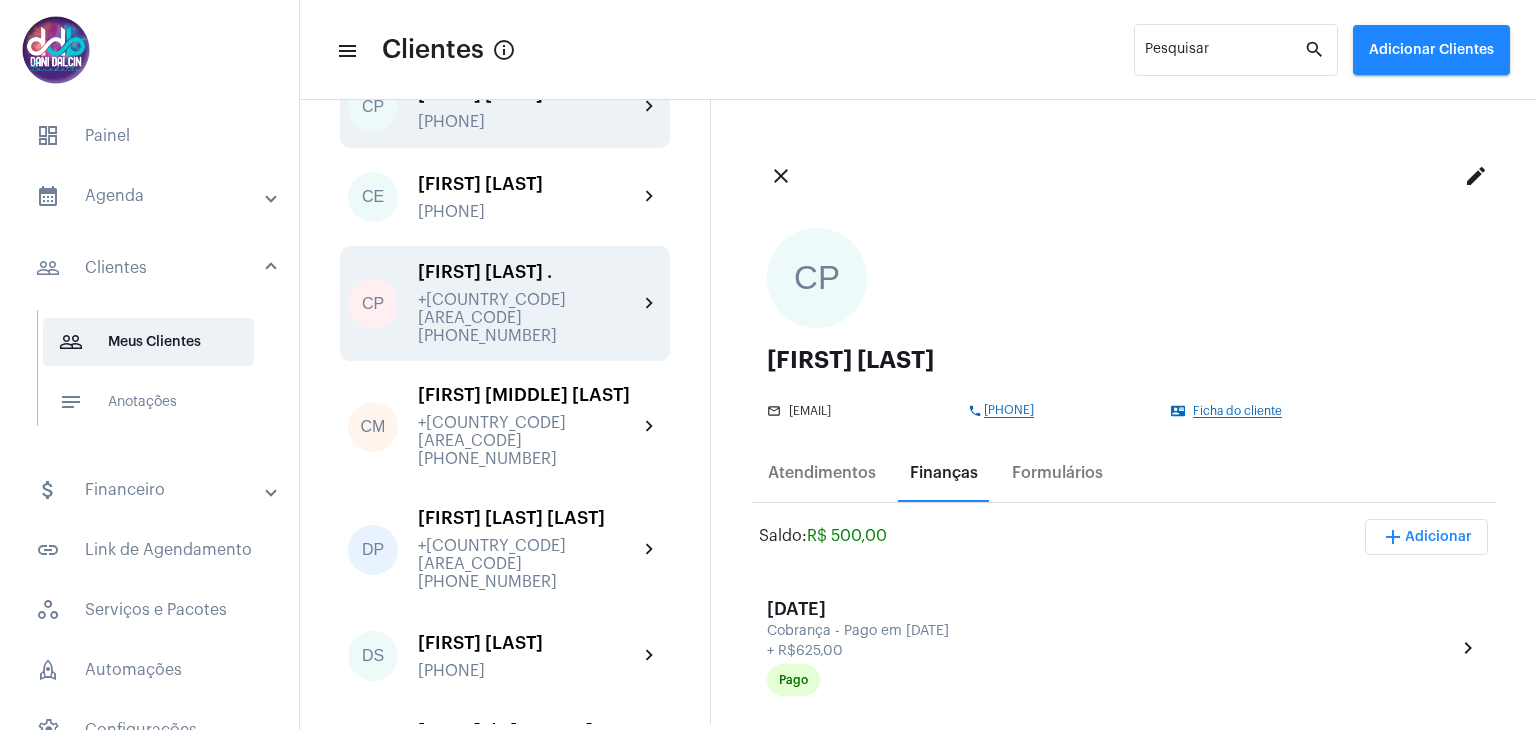scroll, scrollTop: 1100, scrollLeft: 0, axis: vertical 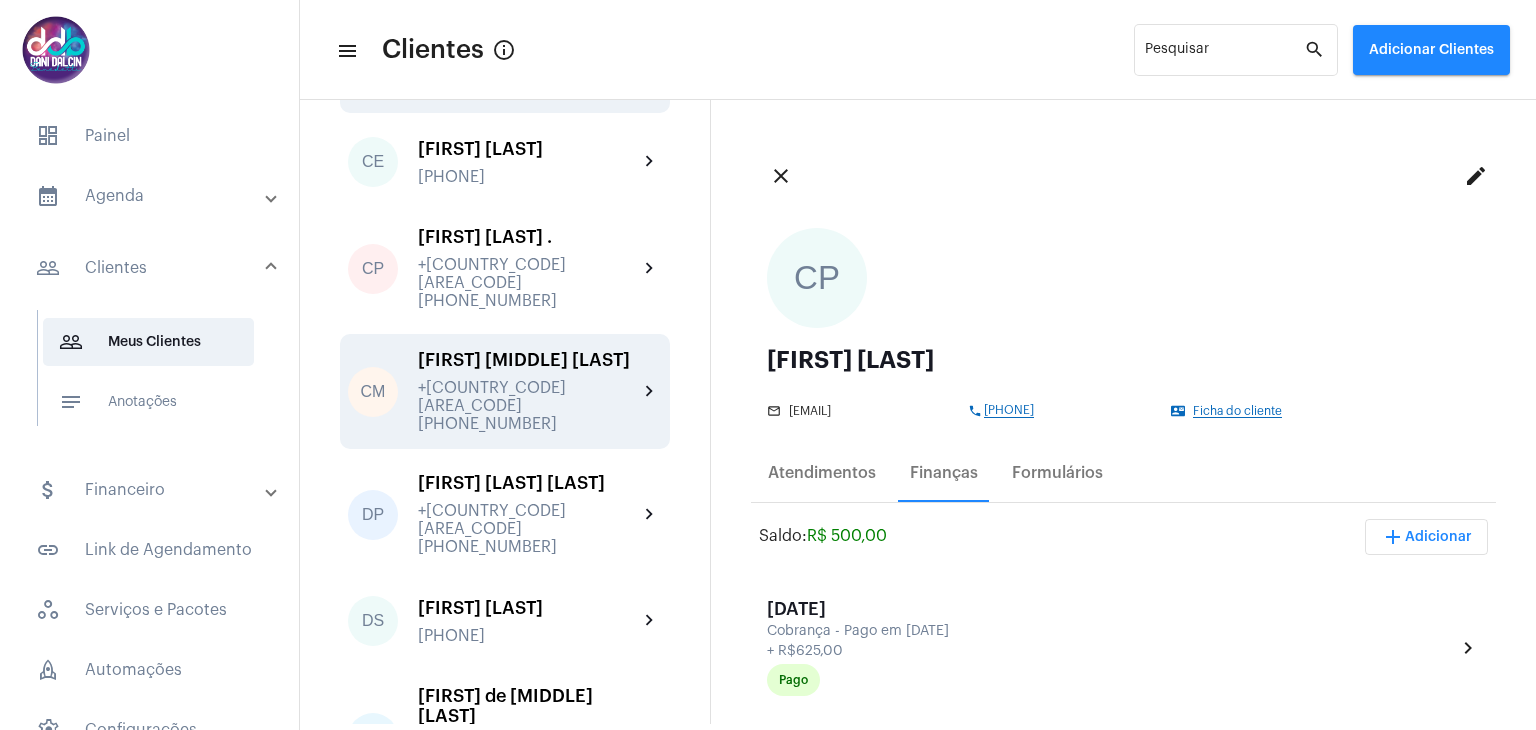 click on "[FIRST] [MIDDLE] [LAST] [LAST] [PHONE]" 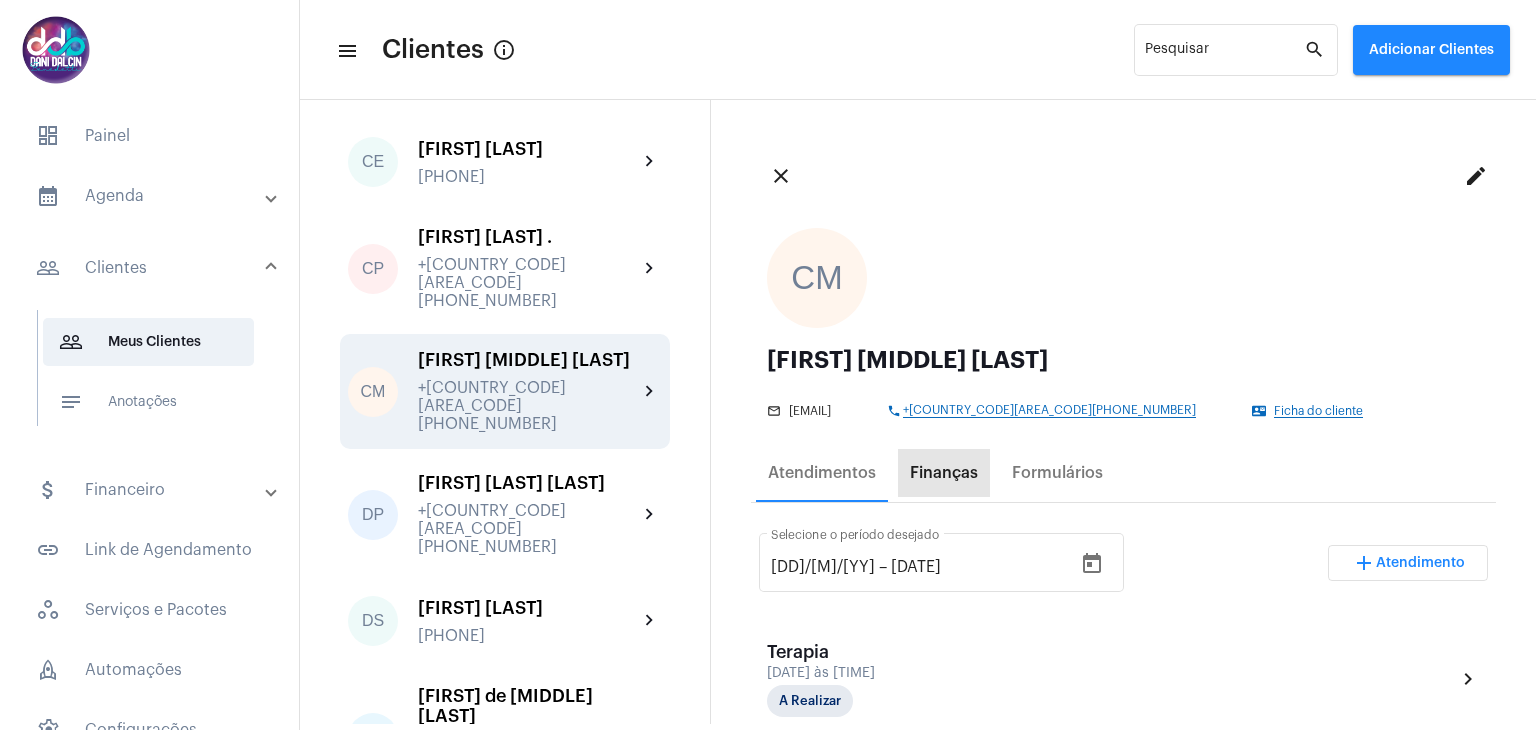 click on "Finanças" at bounding box center (944, 473) 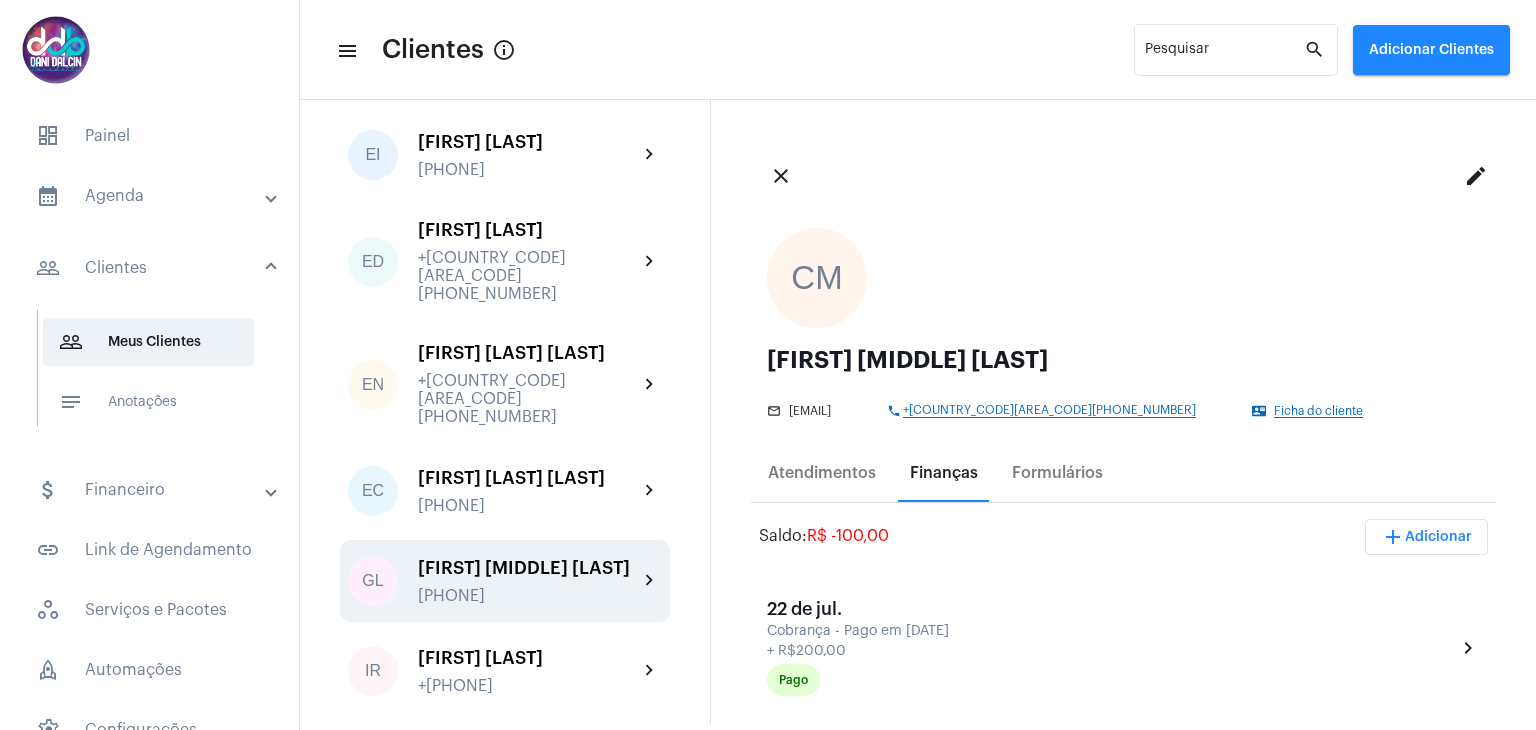 scroll, scrollTop: 1800, scrollLeft: 0, axis: vertical 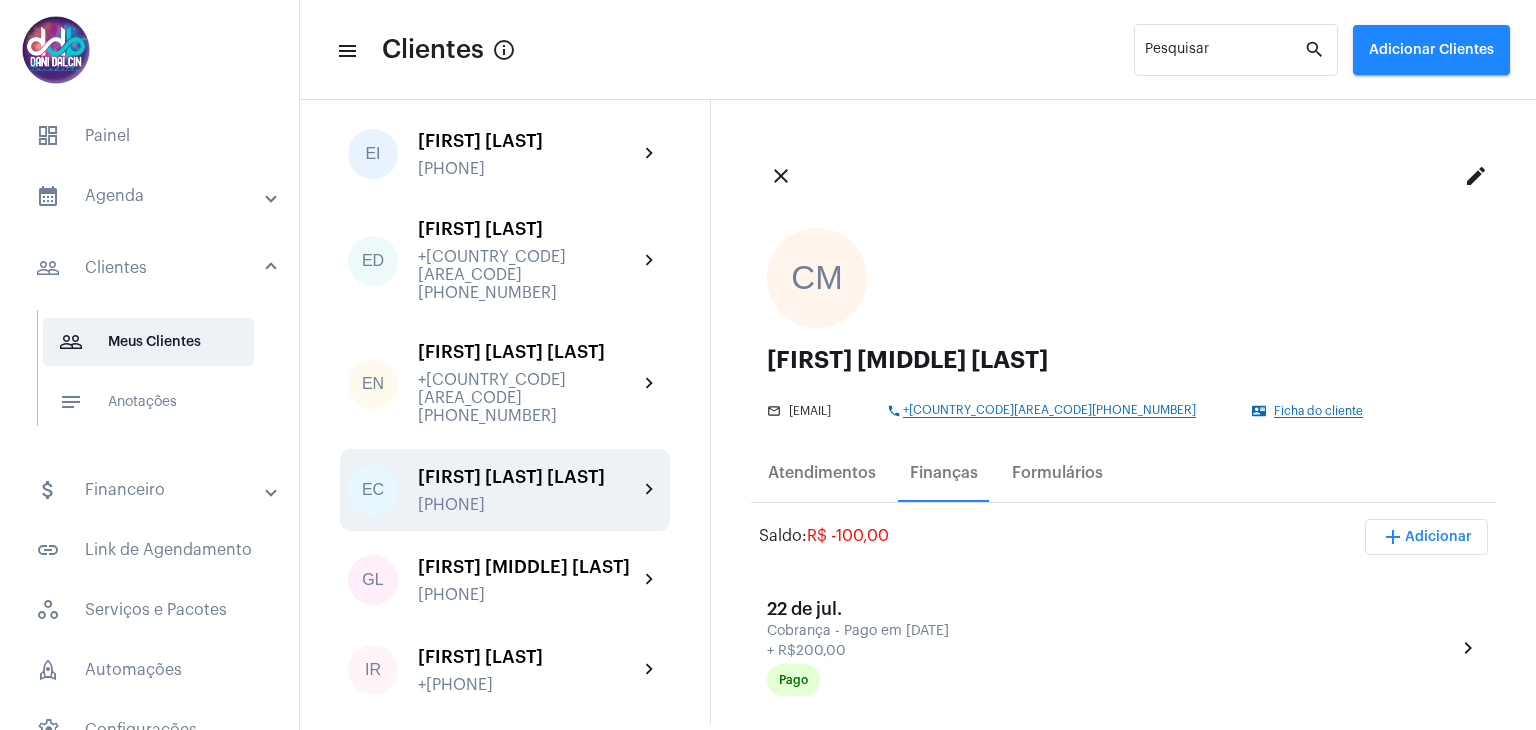 click on "[PHONE]" 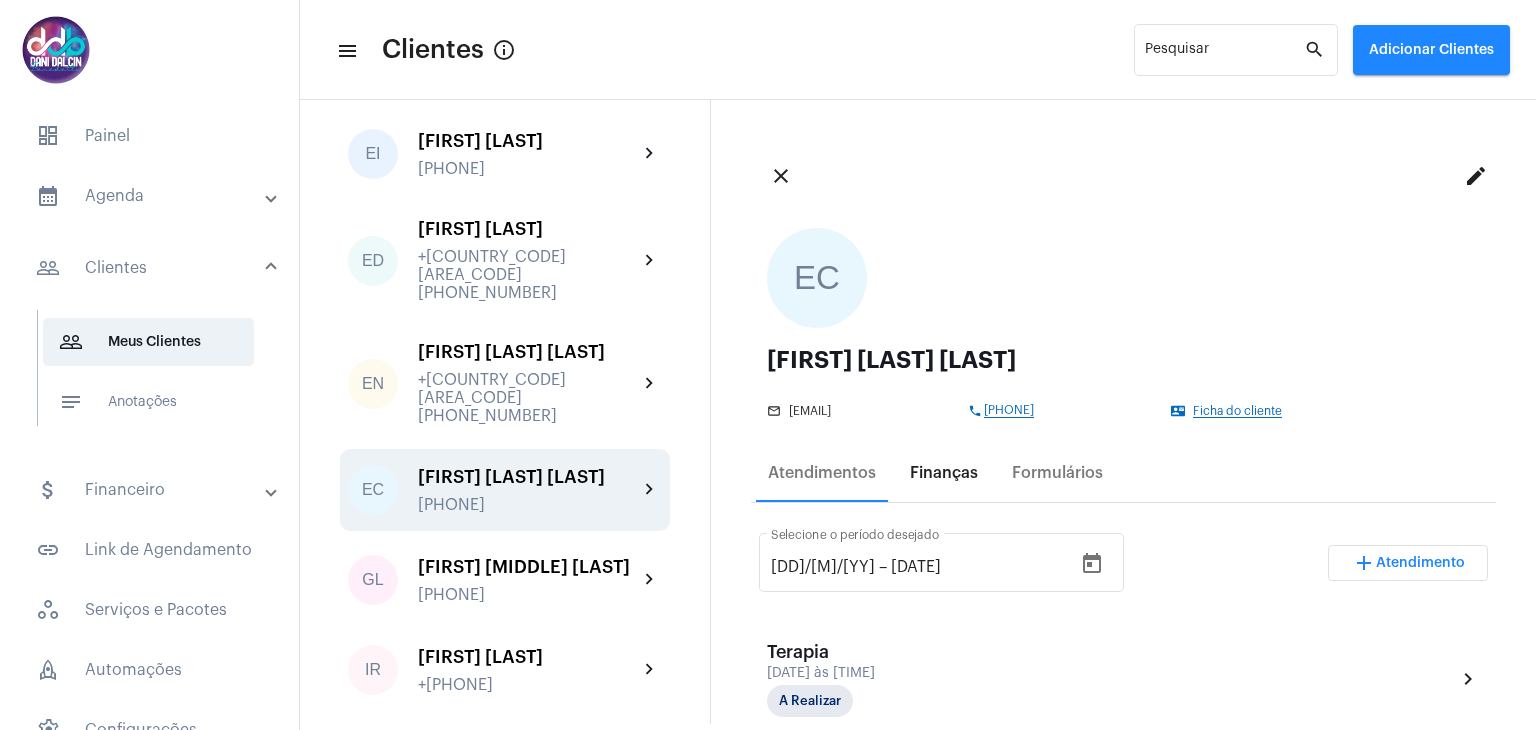 click on "Finanças" at bounding box center (944, 473) 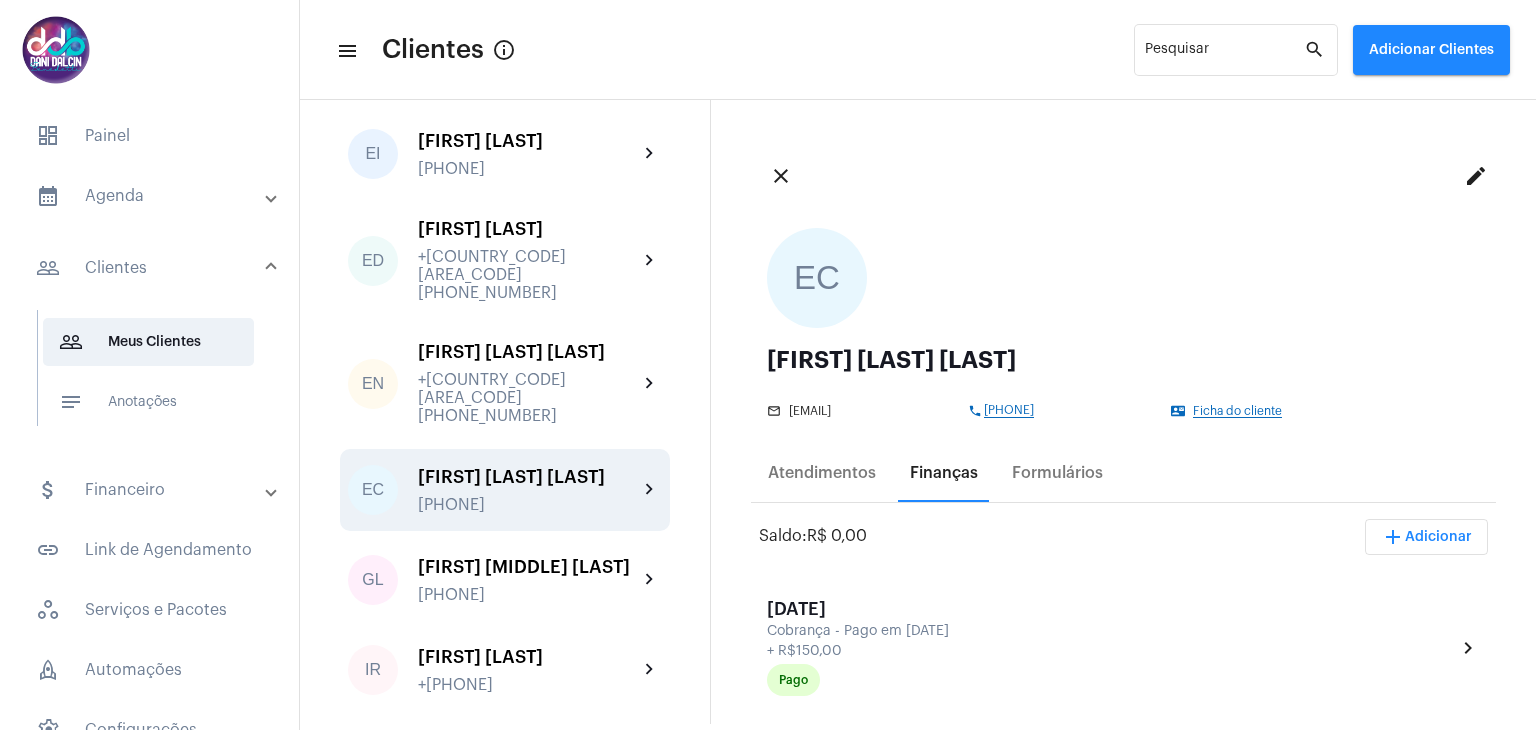 scroll, scrollTop: 1900, scrollLeft: 0, axis: vertical 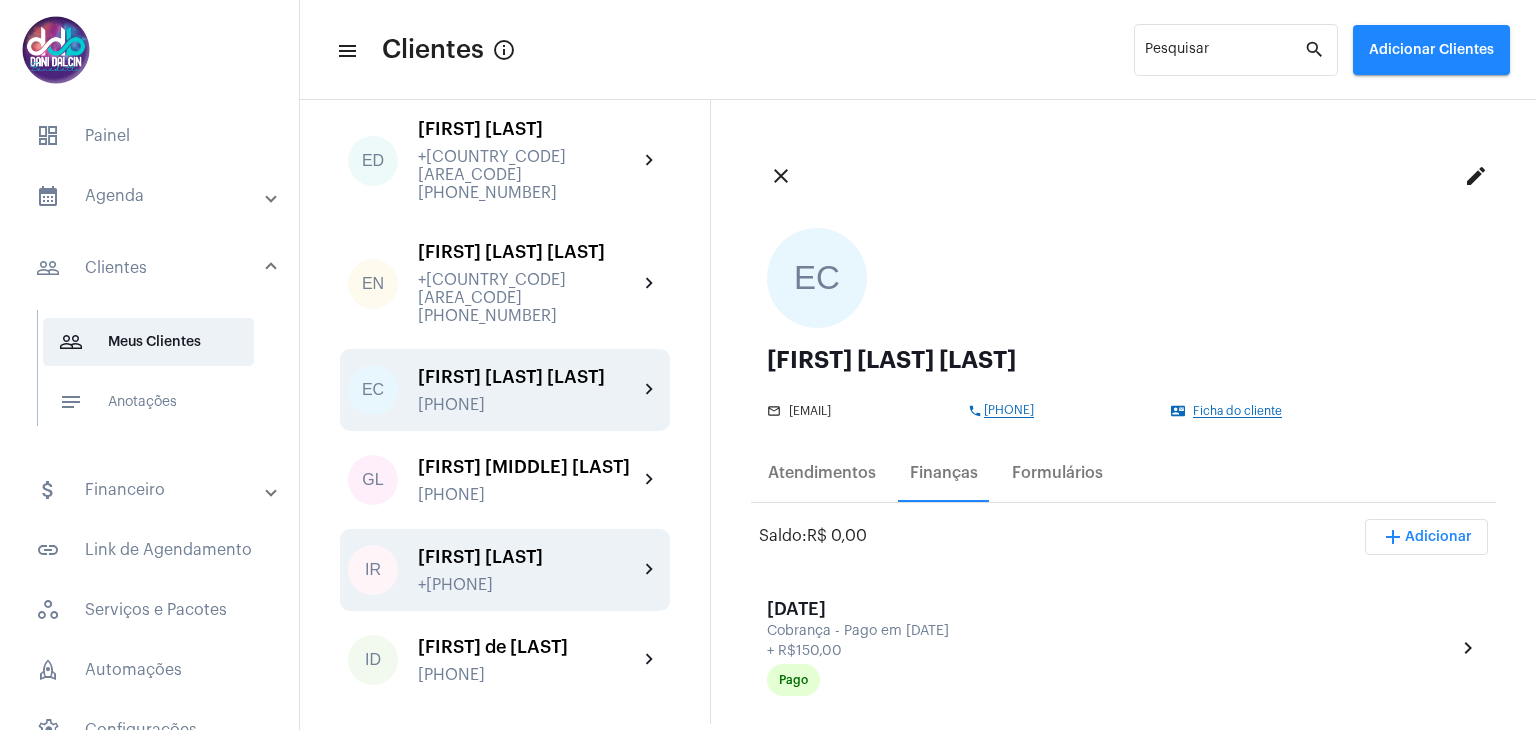click on "[FIRST] [LAST]" 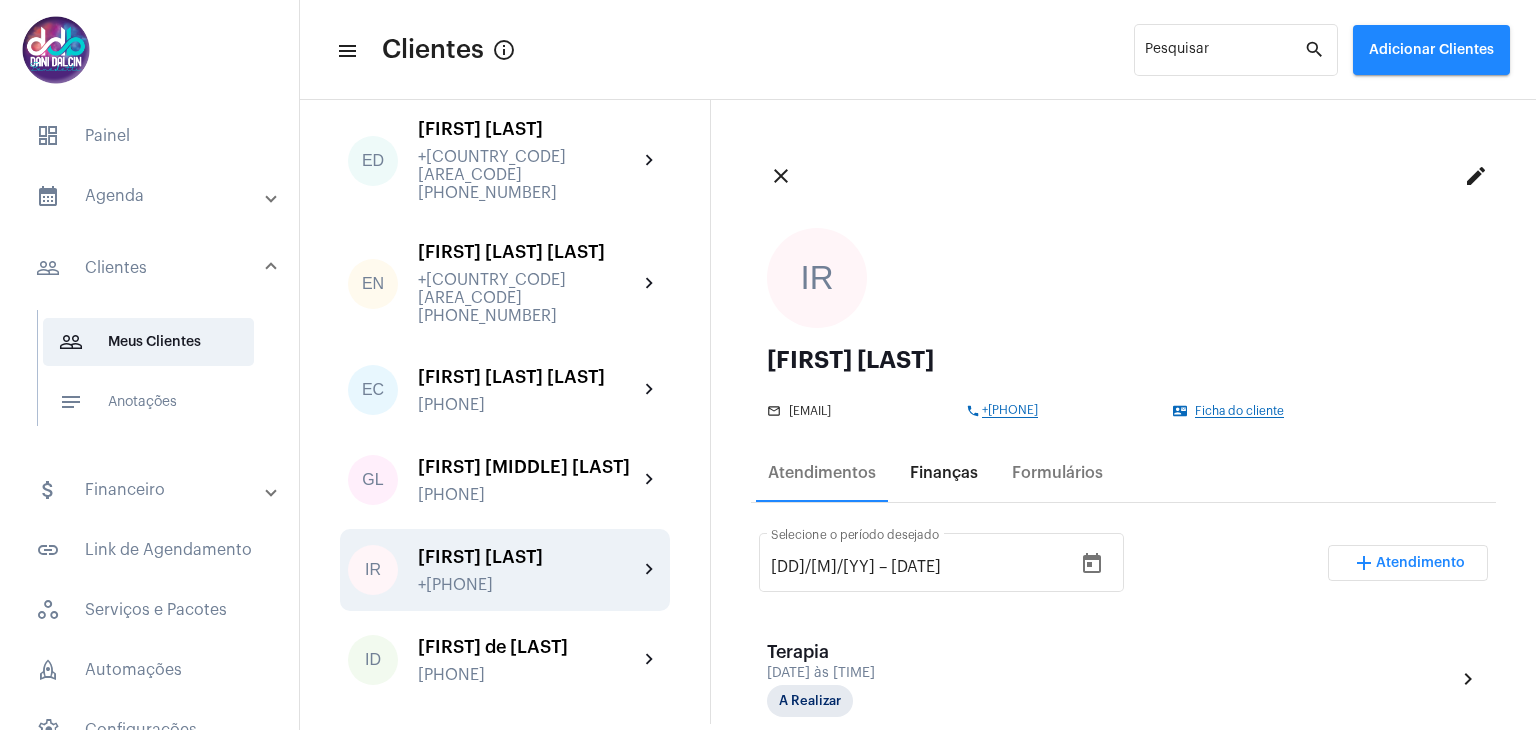 click on "Finanças" at bounding box center (944, 473) 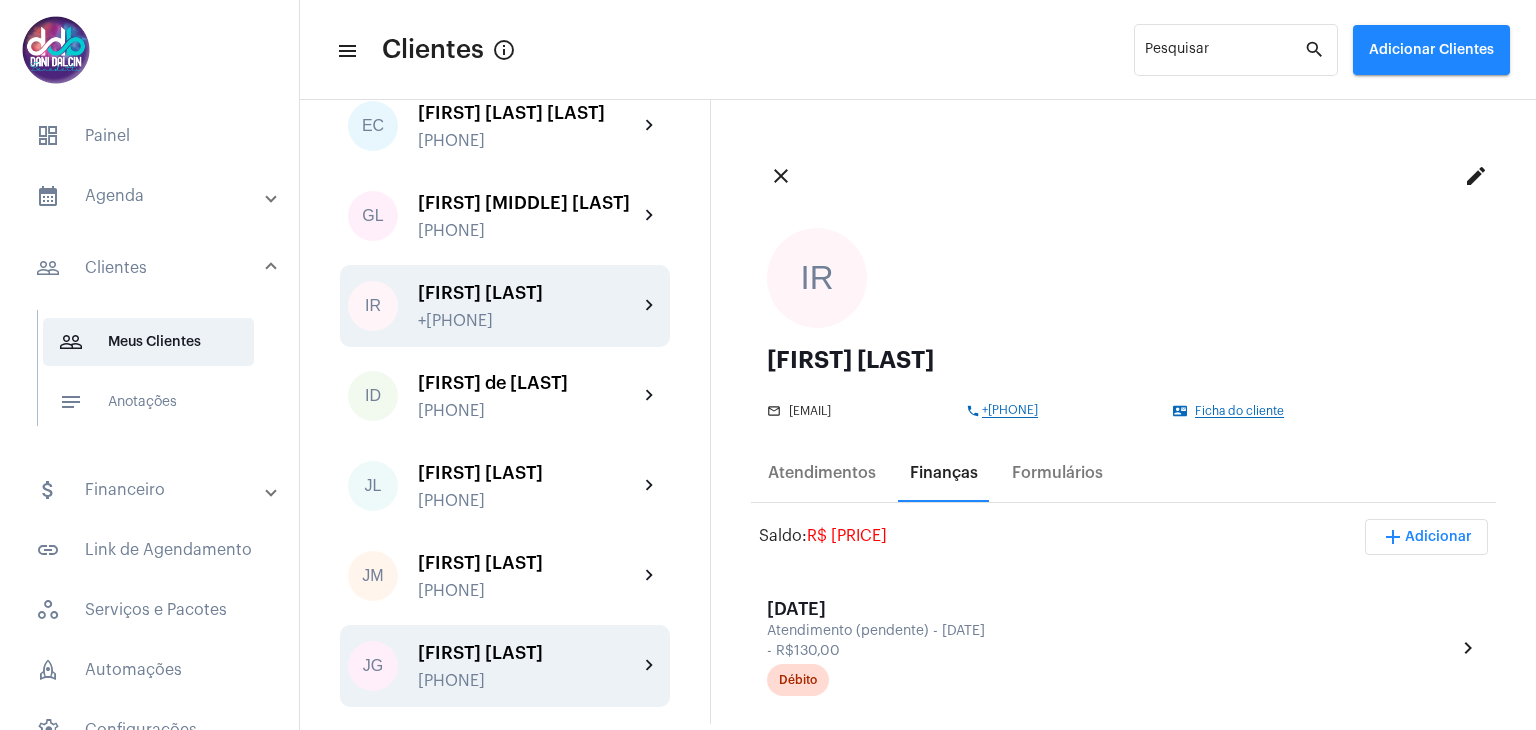 scroll, scrollTop: 2200, scrollLeft: 0, axis: vertical 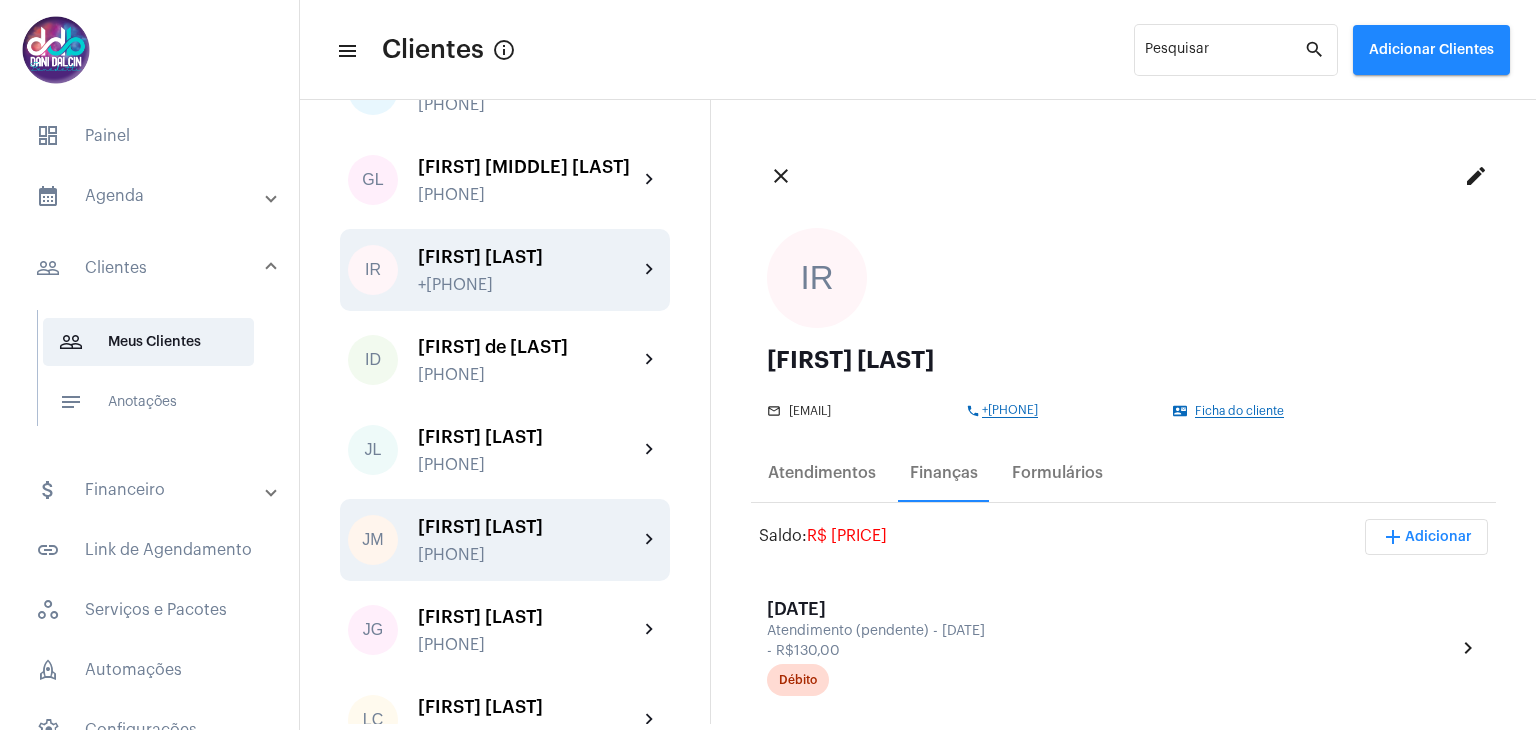 click on "[FIRST] [LAST] +[COUNTRY_CODE][AREA_CODE][PHONE_NUMBER]" 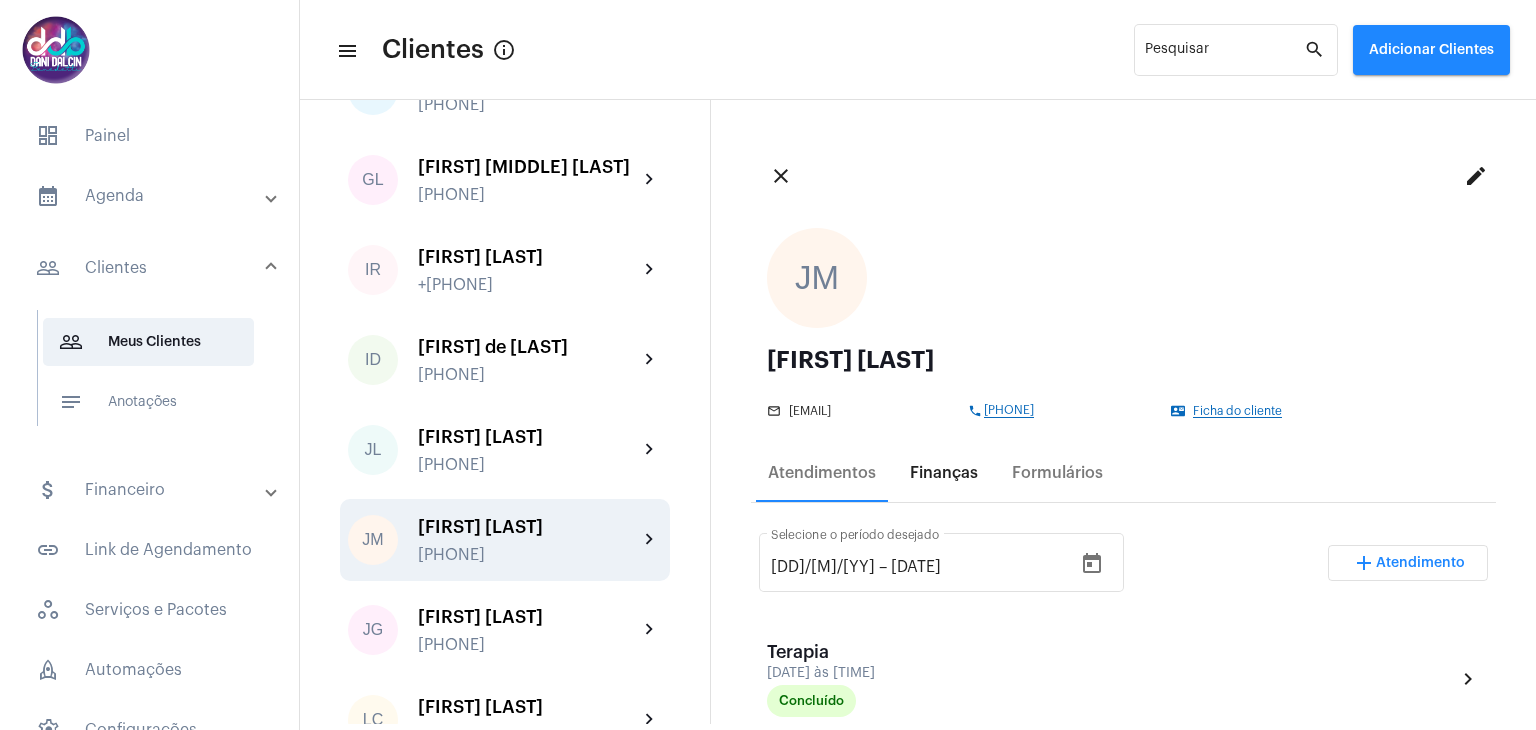 click on "Finanças" at bounding box center (944, 473) 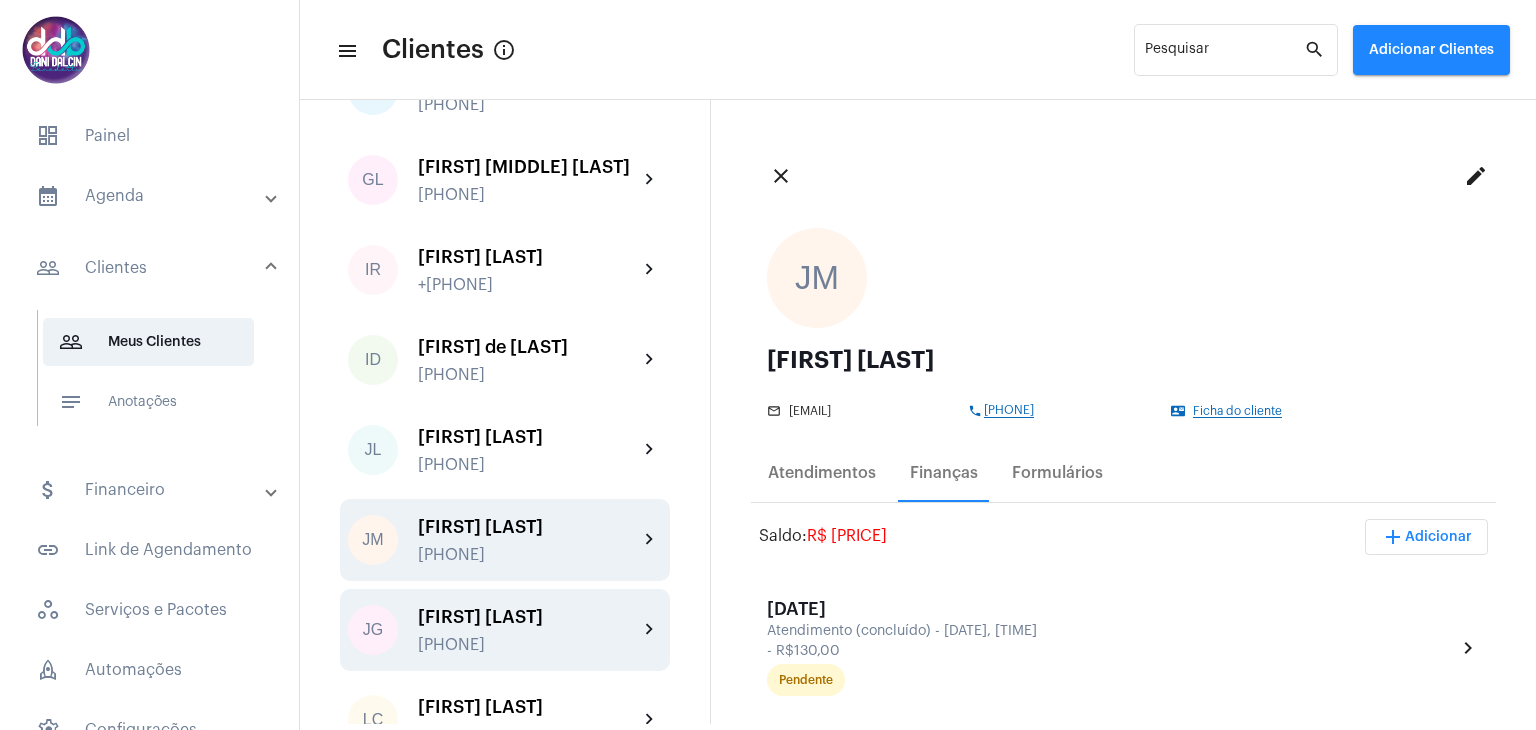 click on "[FIRST] [LAST]" 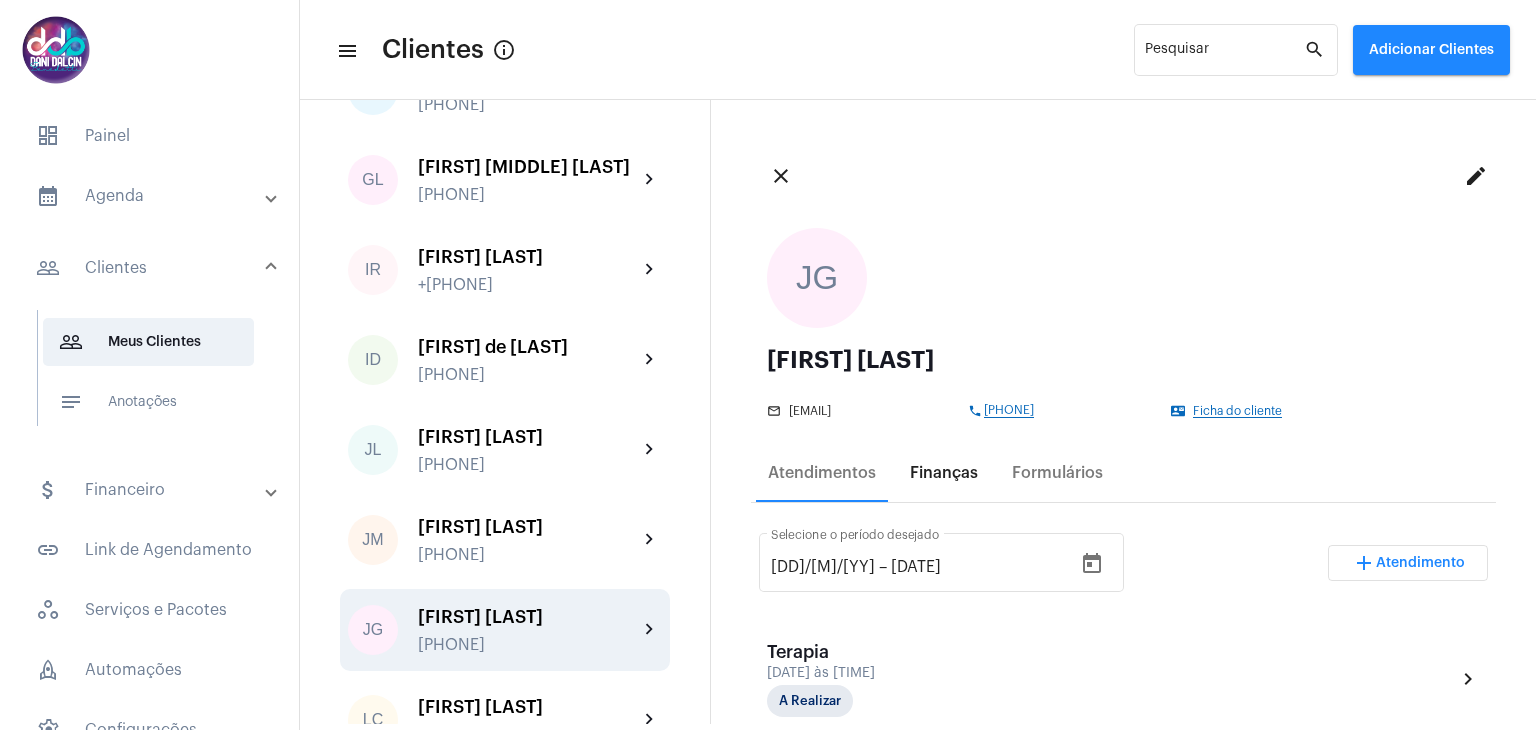 click on "Finanças" at bounding box center (944, 473) 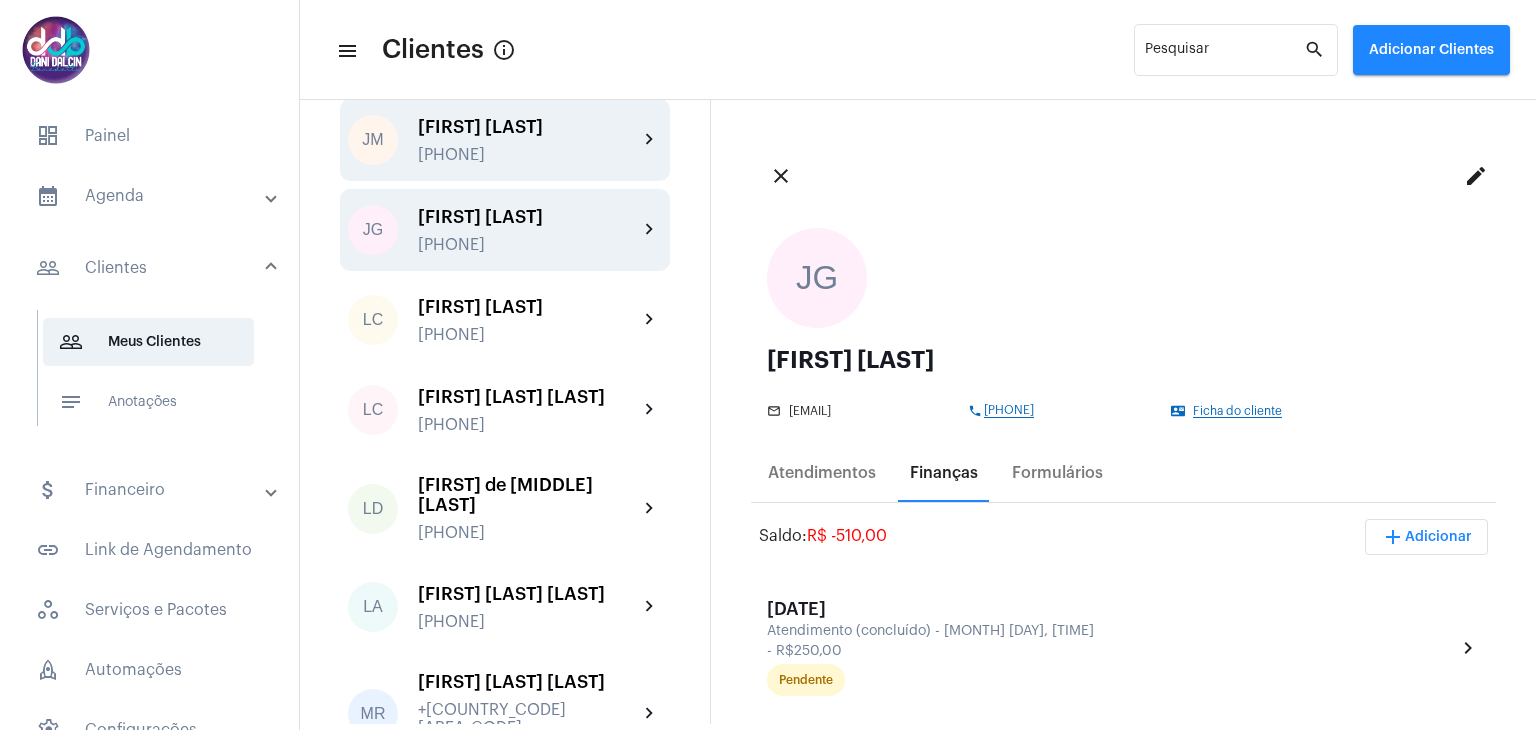 scroll, scrollTop: 2700, scrollLeft: 0, axis: vertical 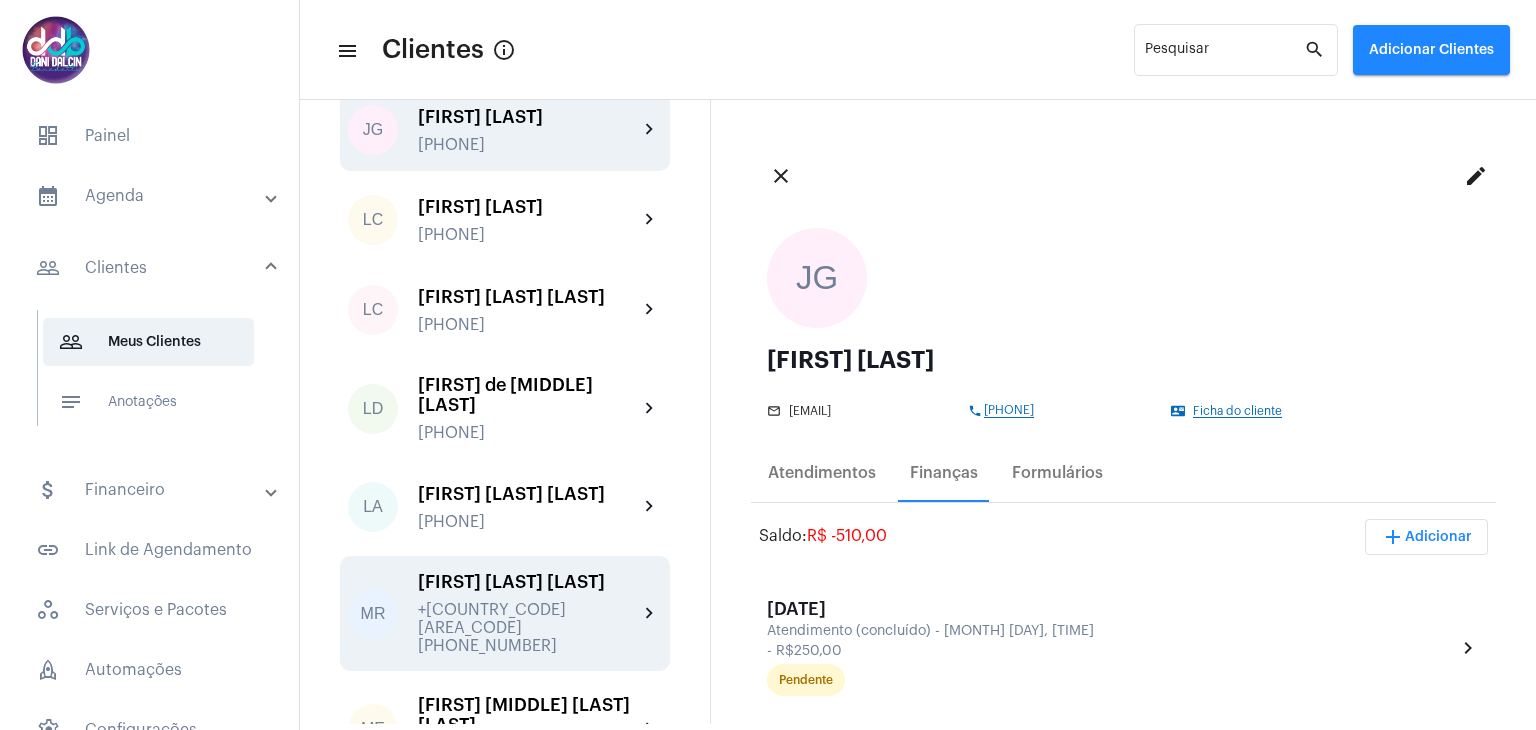 click on "[FIRST] [LAST] [LAST]" 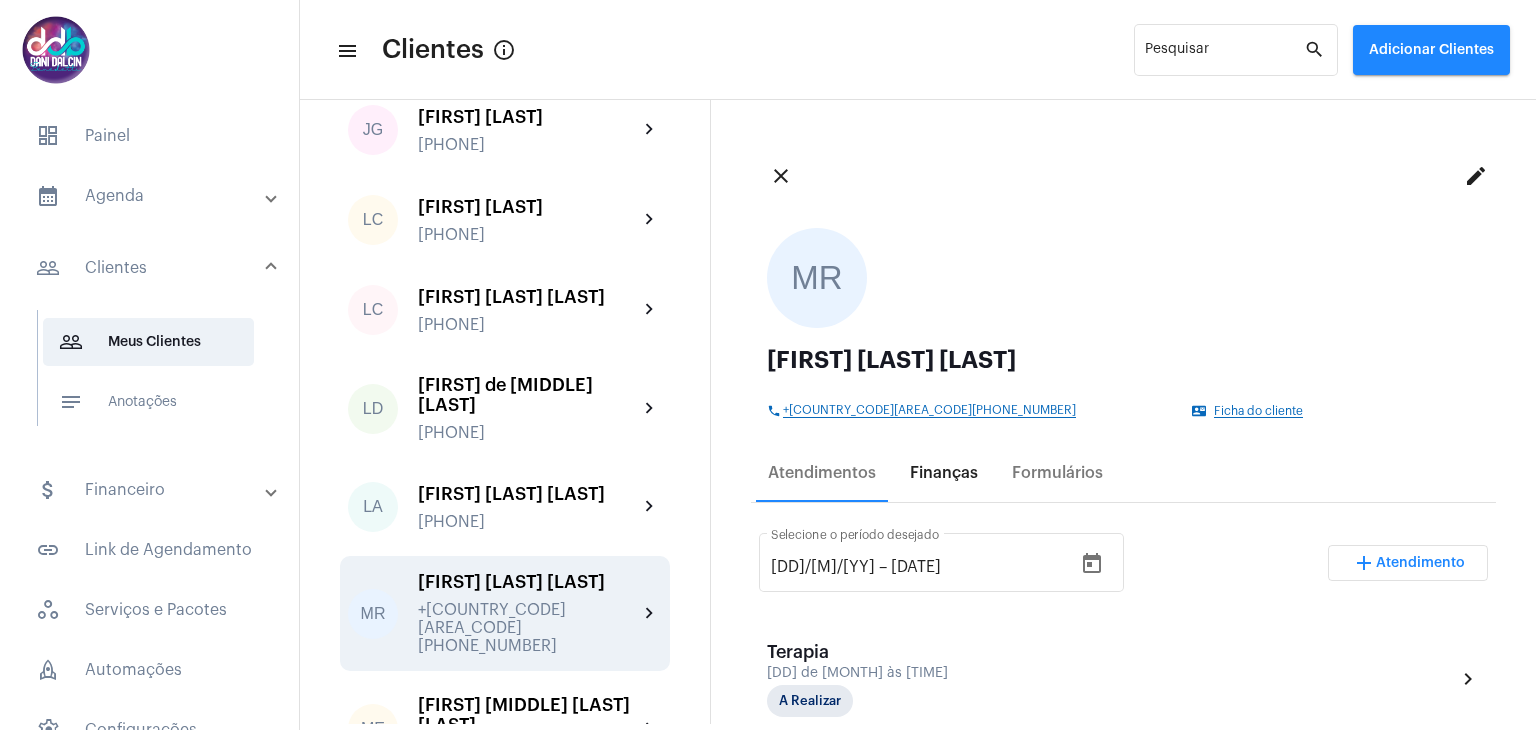 click on "Finanças" at bounding box center (944, 473) 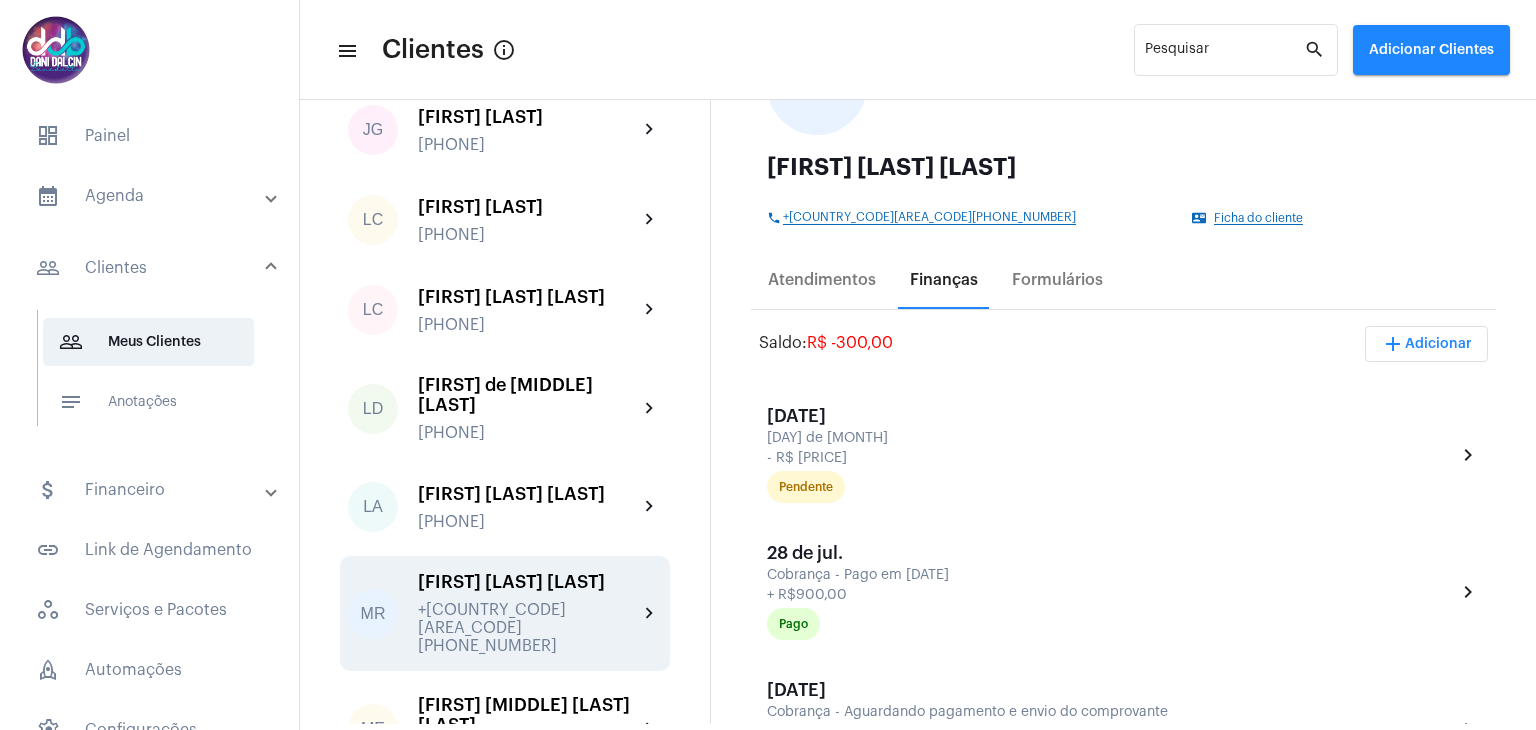 scroll, scrollTop: 200, scrollLeft: 0, axis: vertical 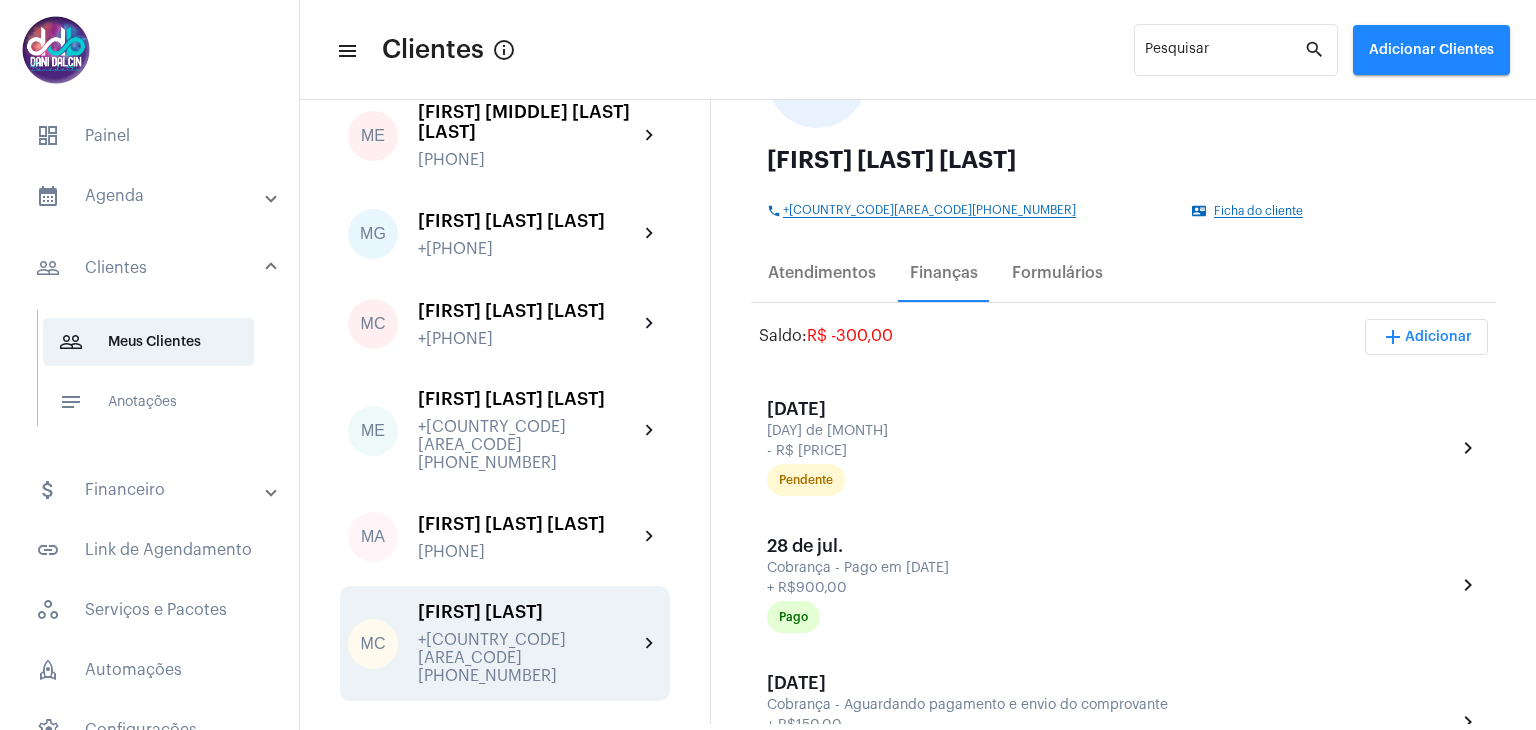 click on "[FIRST] [LAST]" 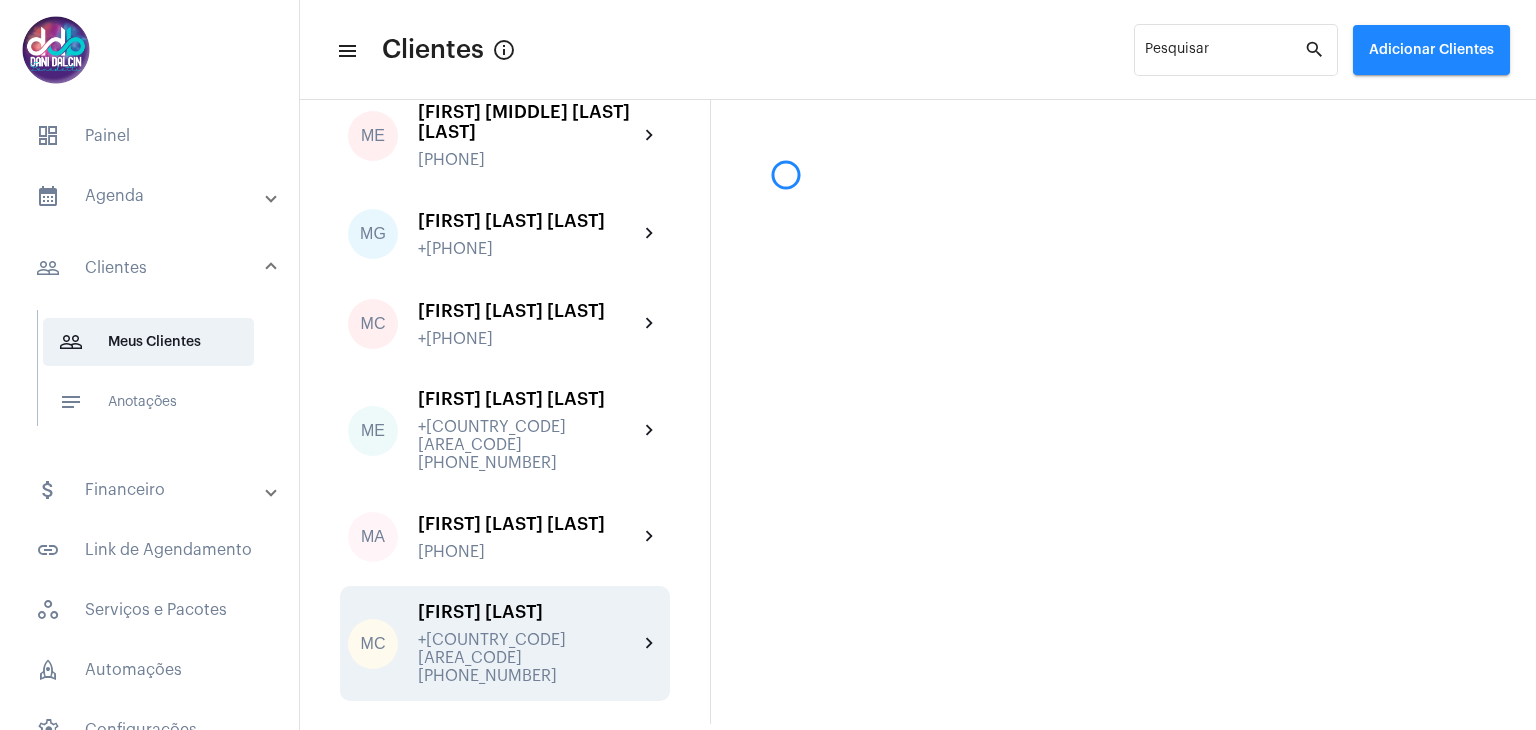 scroll, scrollTop: 0, scrollLeft: 0, axis: both 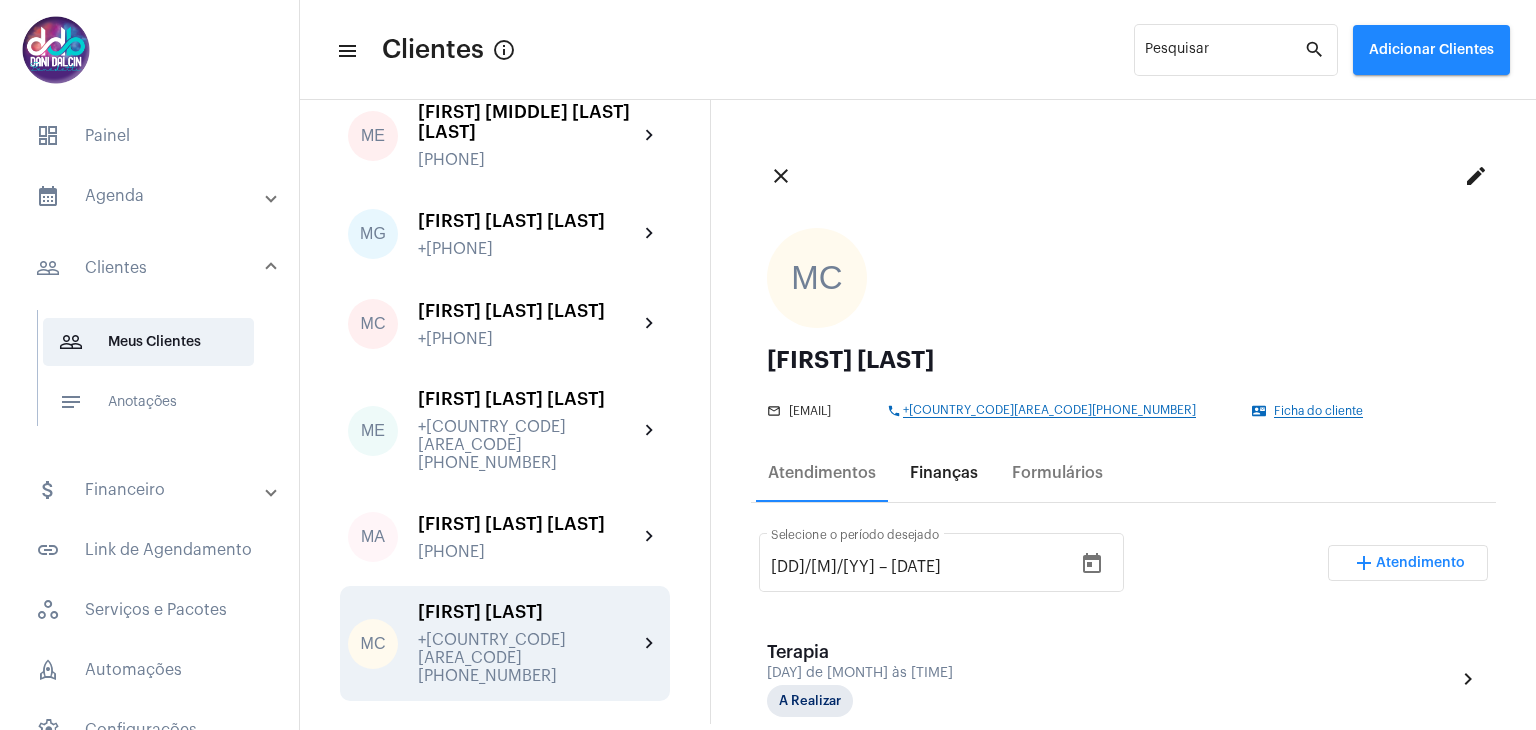 click on "Finanças" at bounding box center [944, 473] 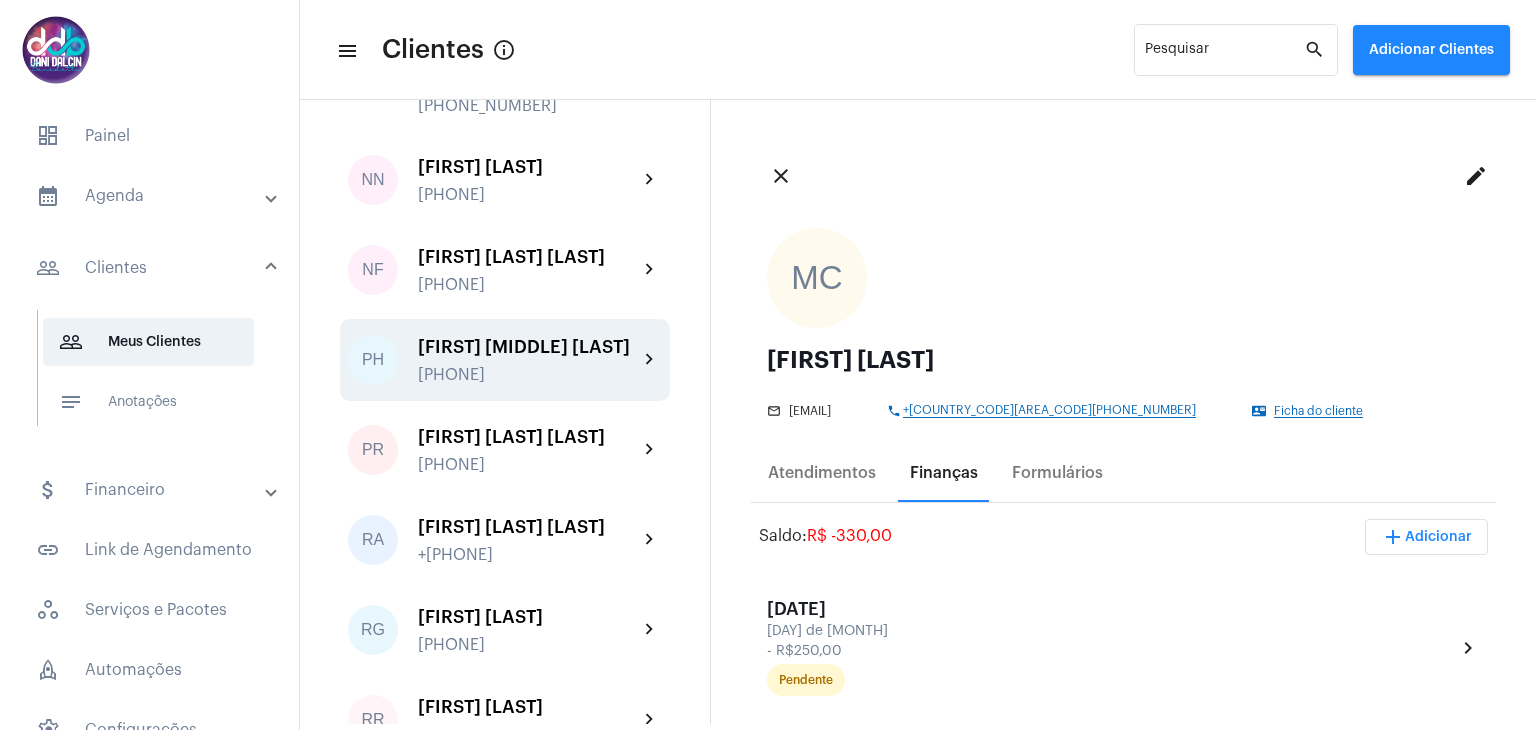 scroll, scrollTop: 4300, scrollLeft: 0, axis: vertical 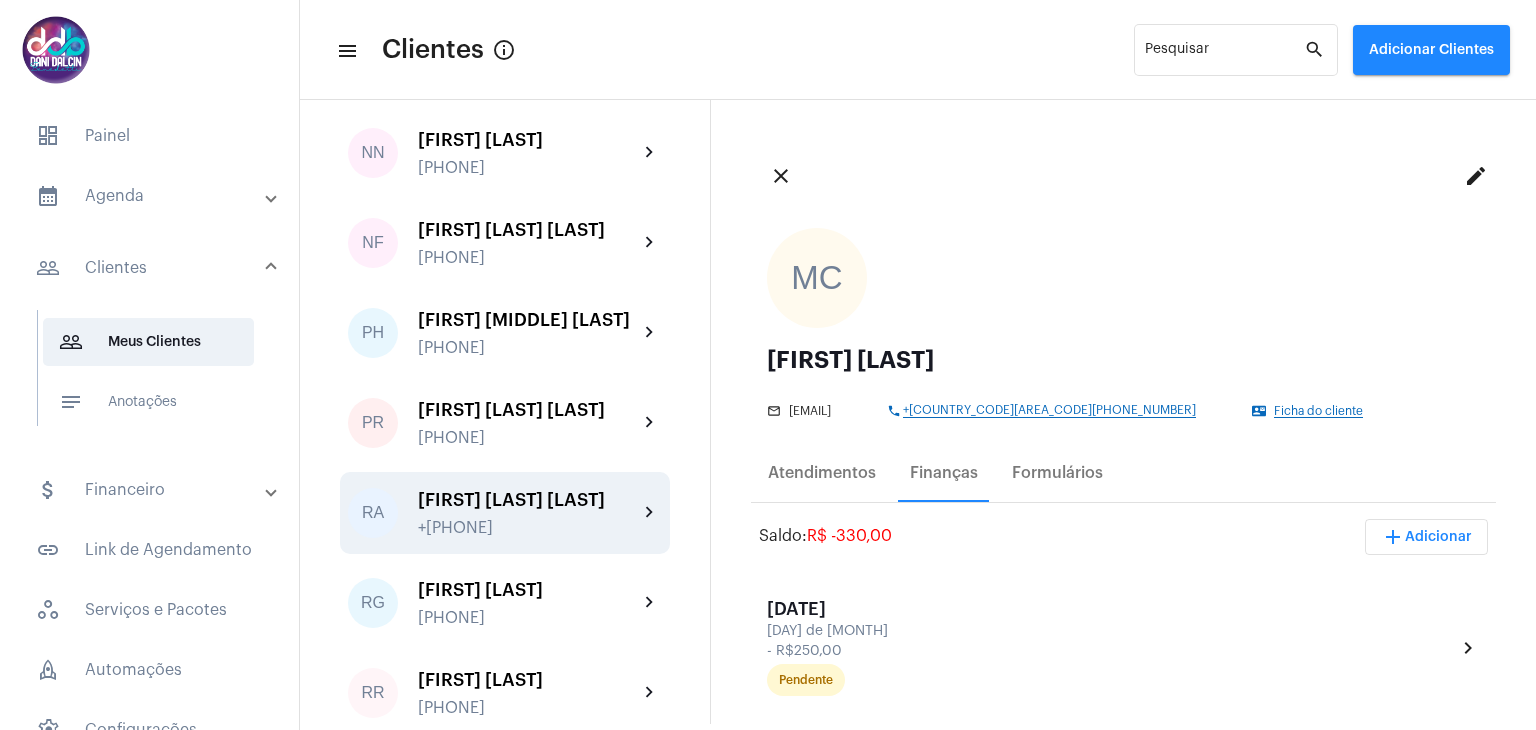 click on "[FIRST] [LAST] [PHONE]" 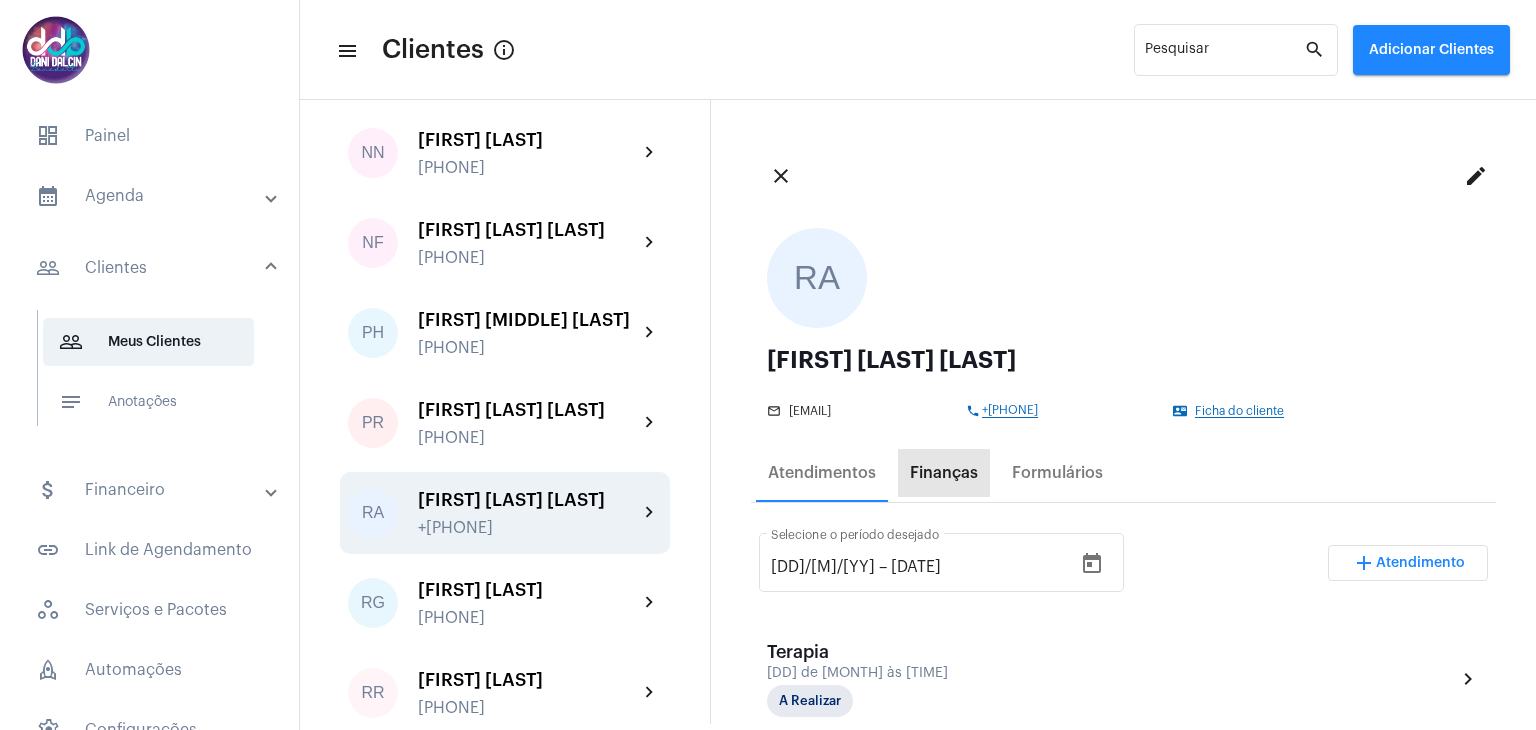 click on "Finanças" at bounding box center (944, 473) 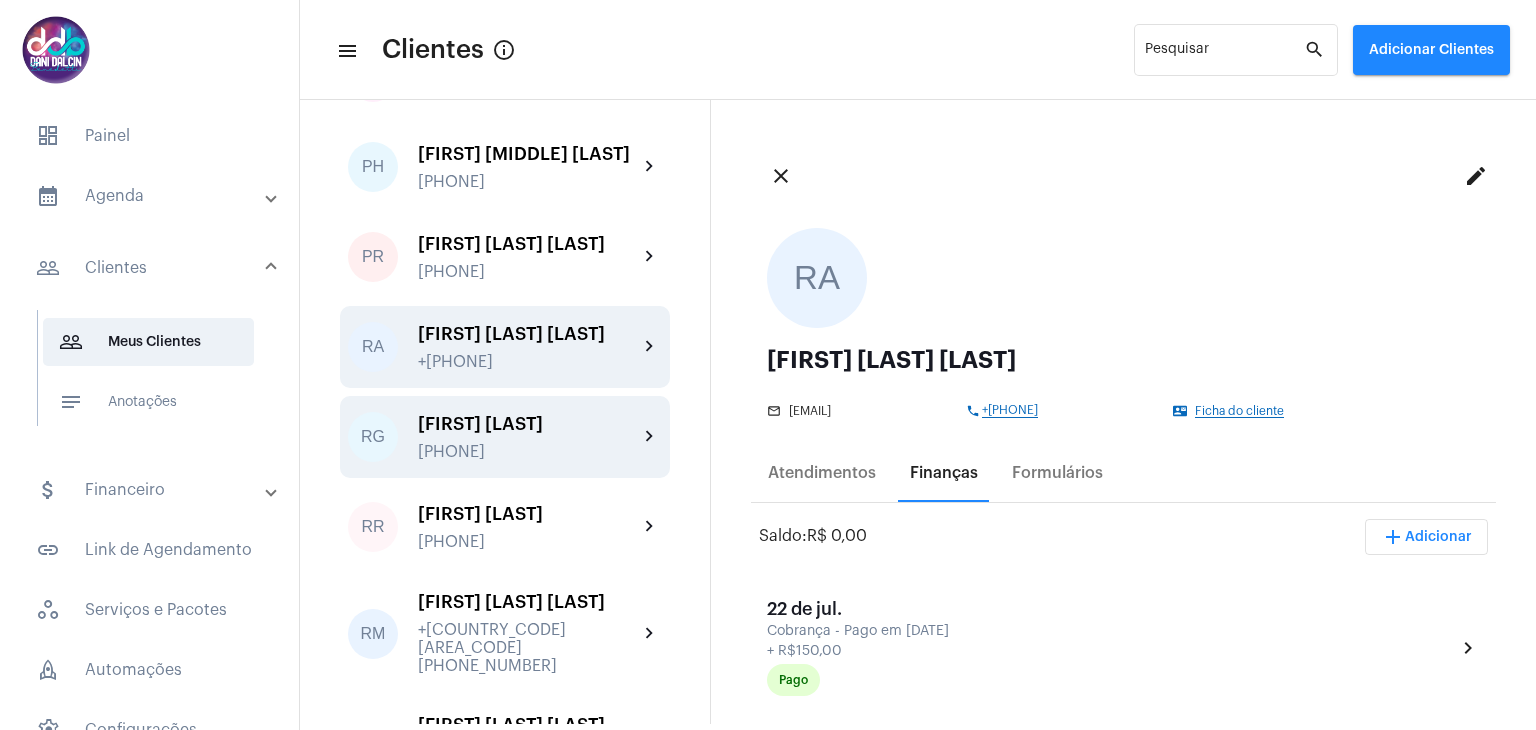 scroll, scrollTop: 4500, scrollLeft: 0, axis: vertical 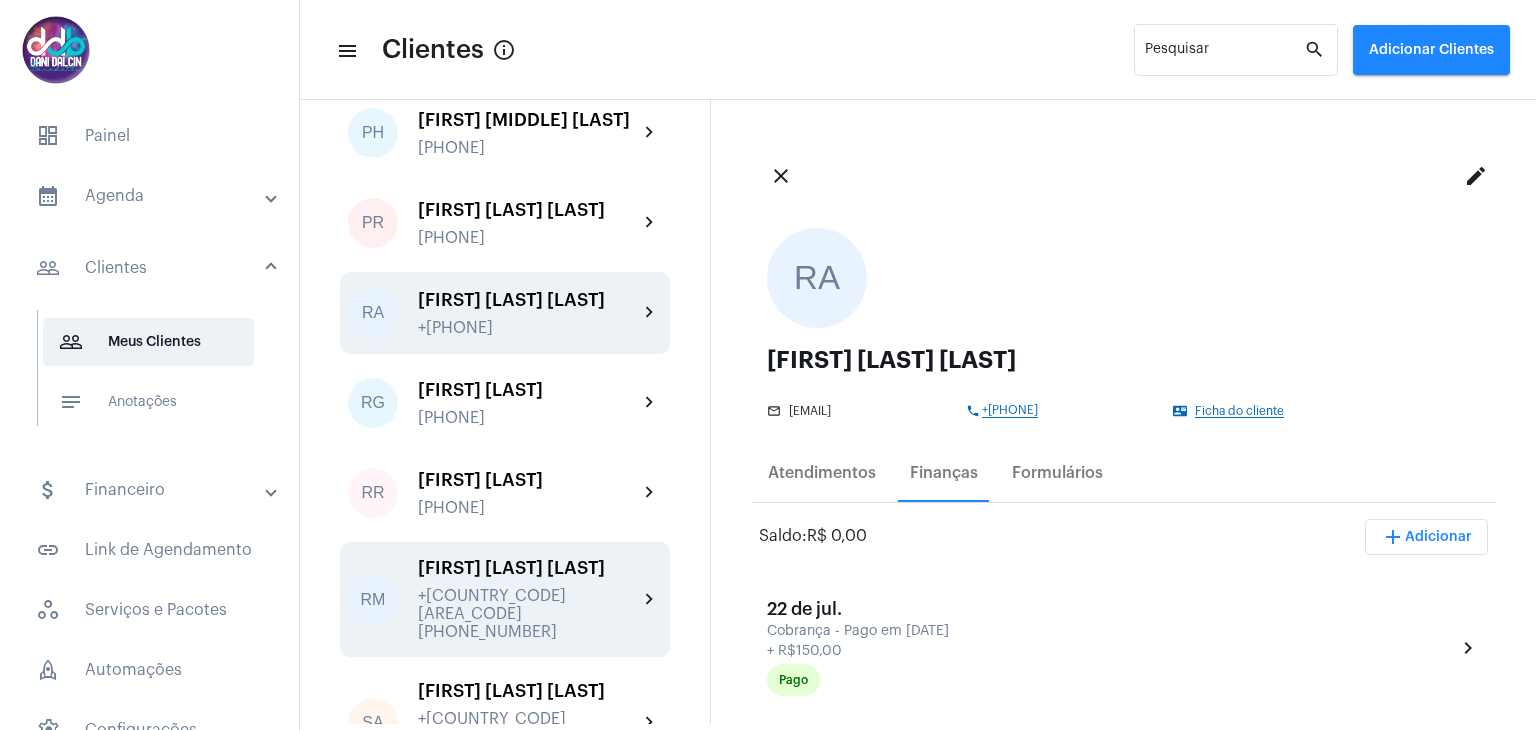 click on "[FIRST] [LAST] [LAST]" 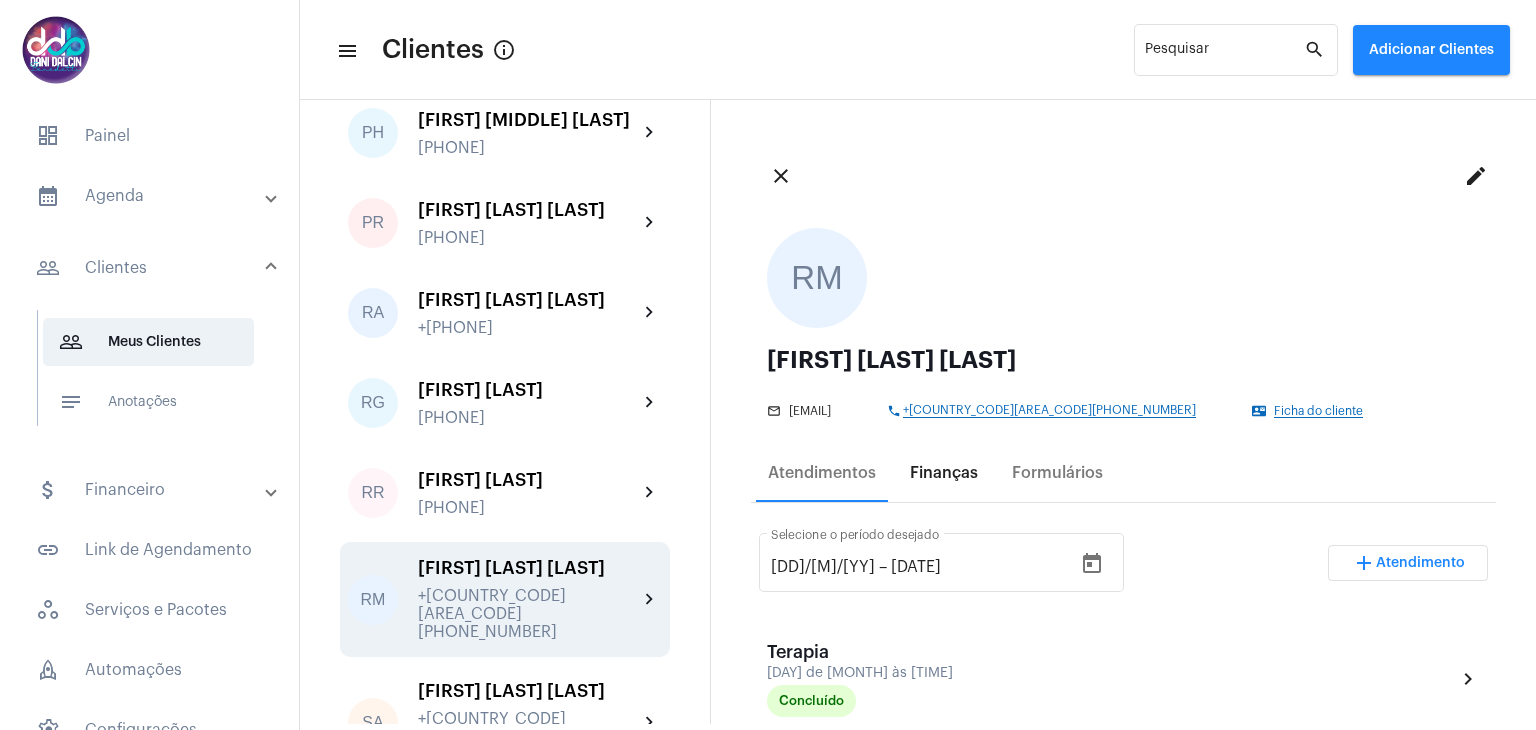click on "Finanças" at bounding box center [944, 473] 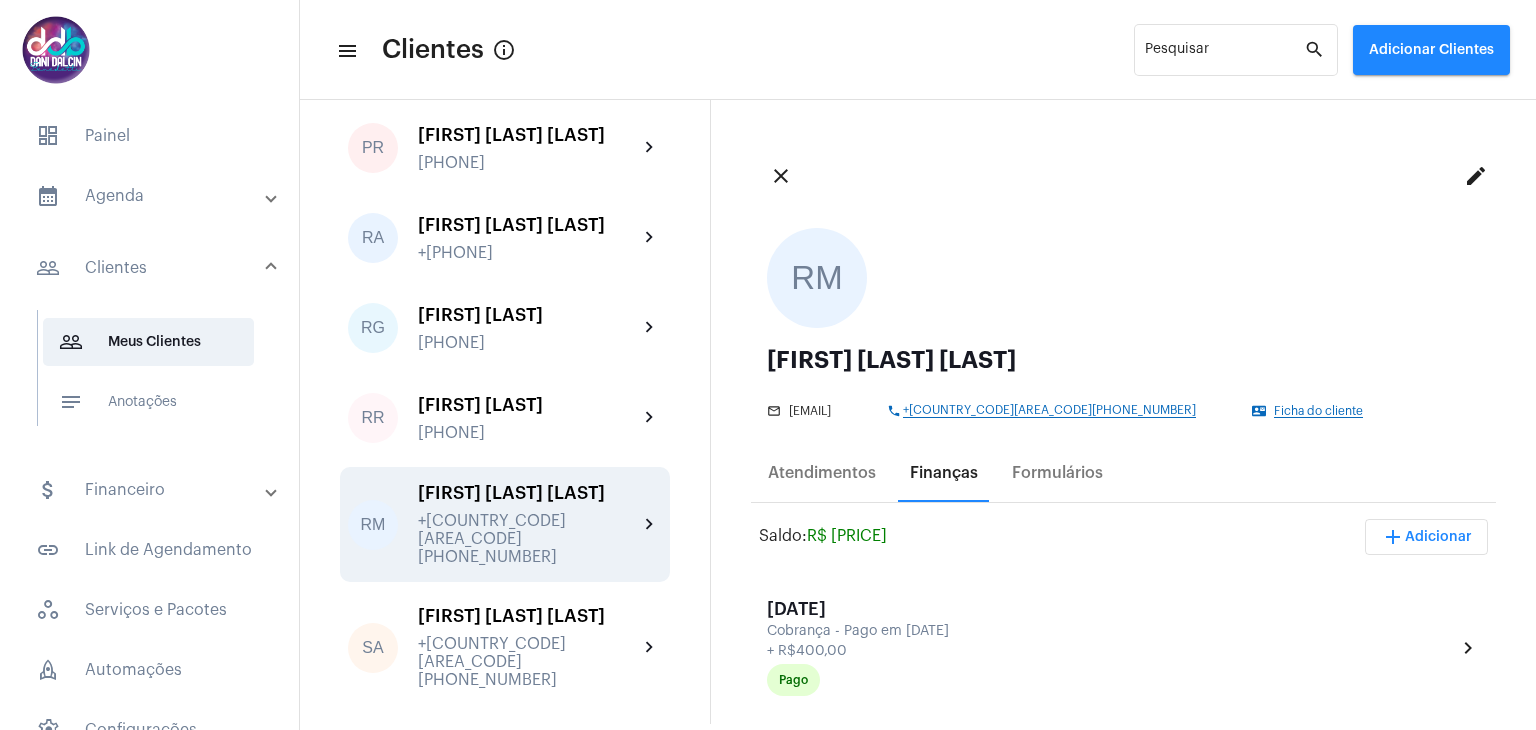 scroll, scrollTop: 4700, scrollLeft: 0, axis: vertical 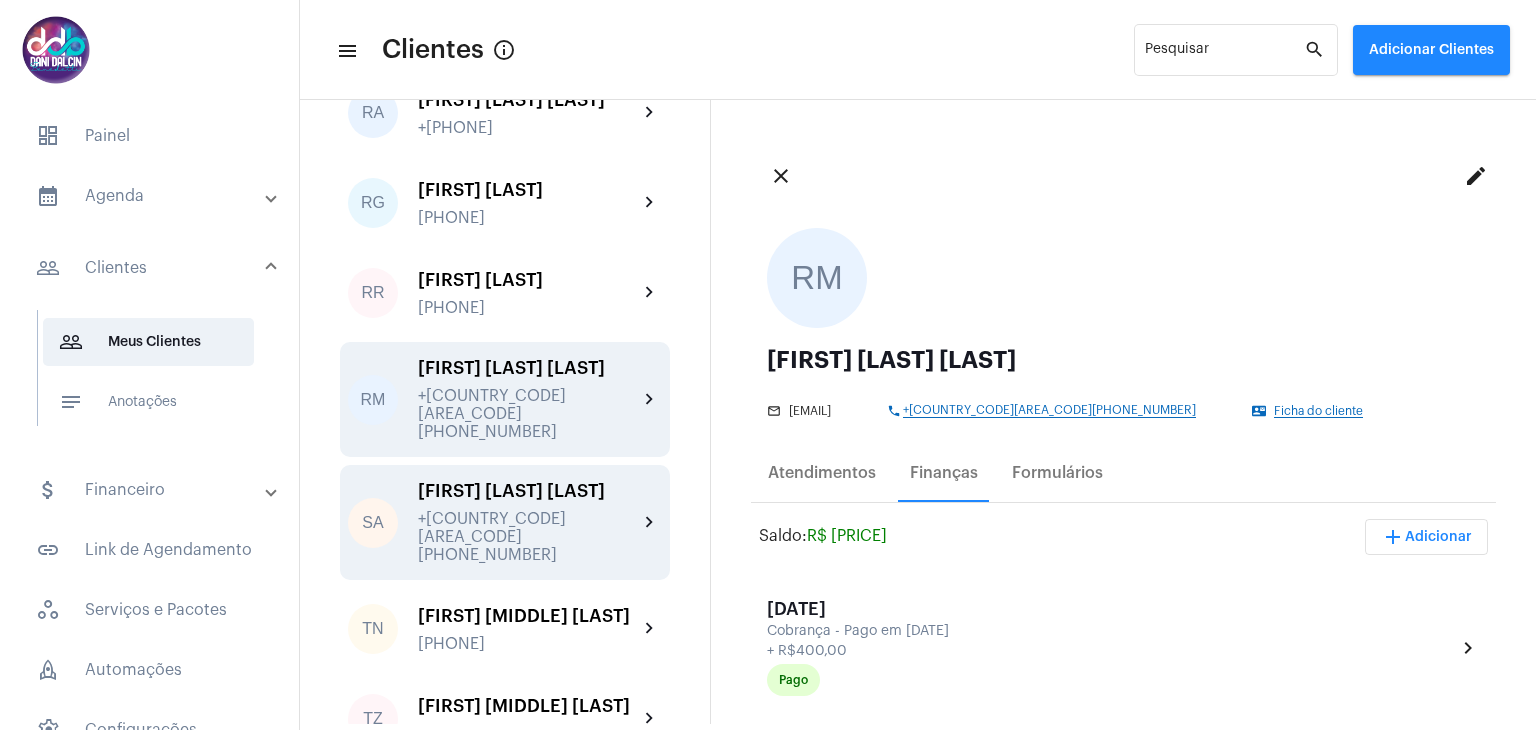 click on "[FIRST] [MIDDLE] [LAST] [LAST] [PHONE]" 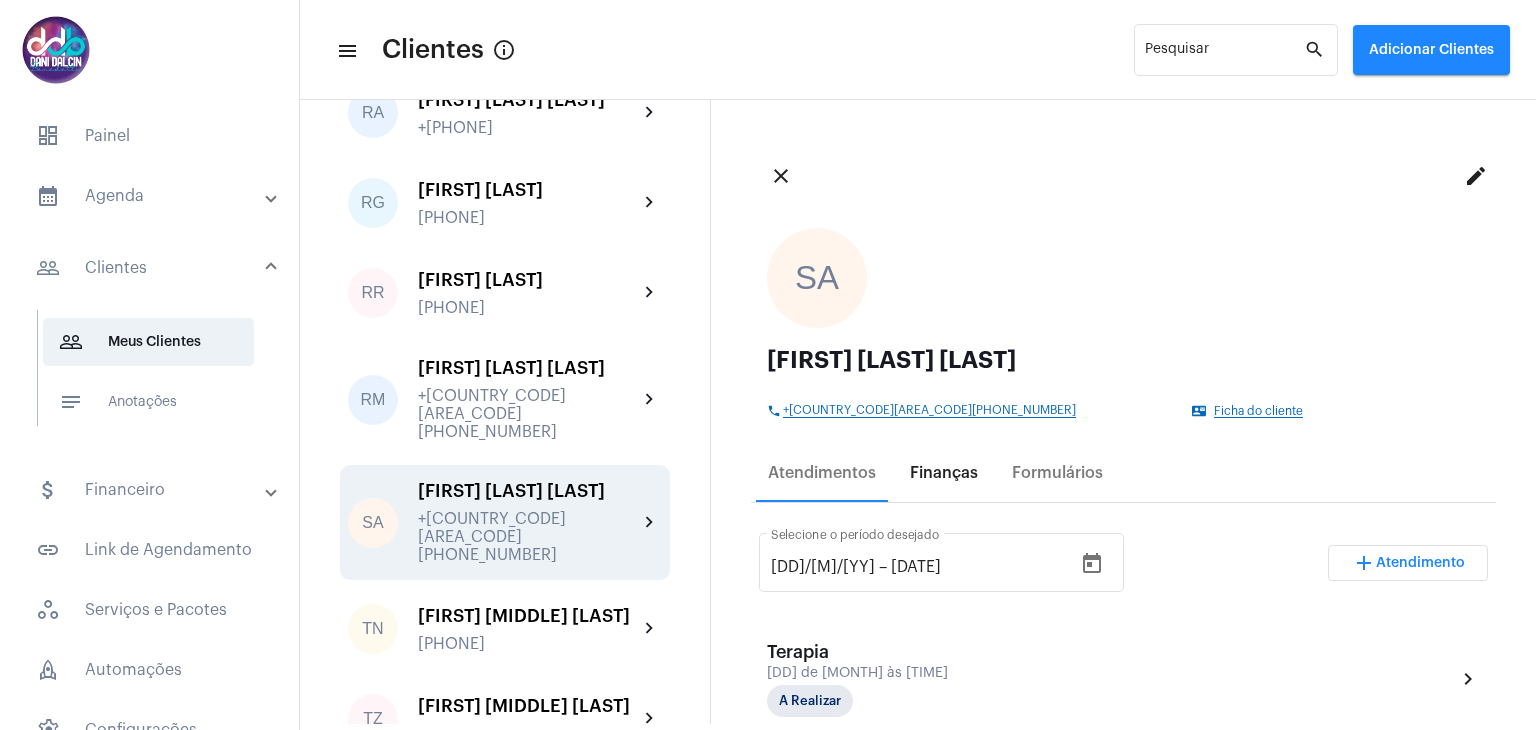 click on "Finanças" at bounding box center (944, 473) 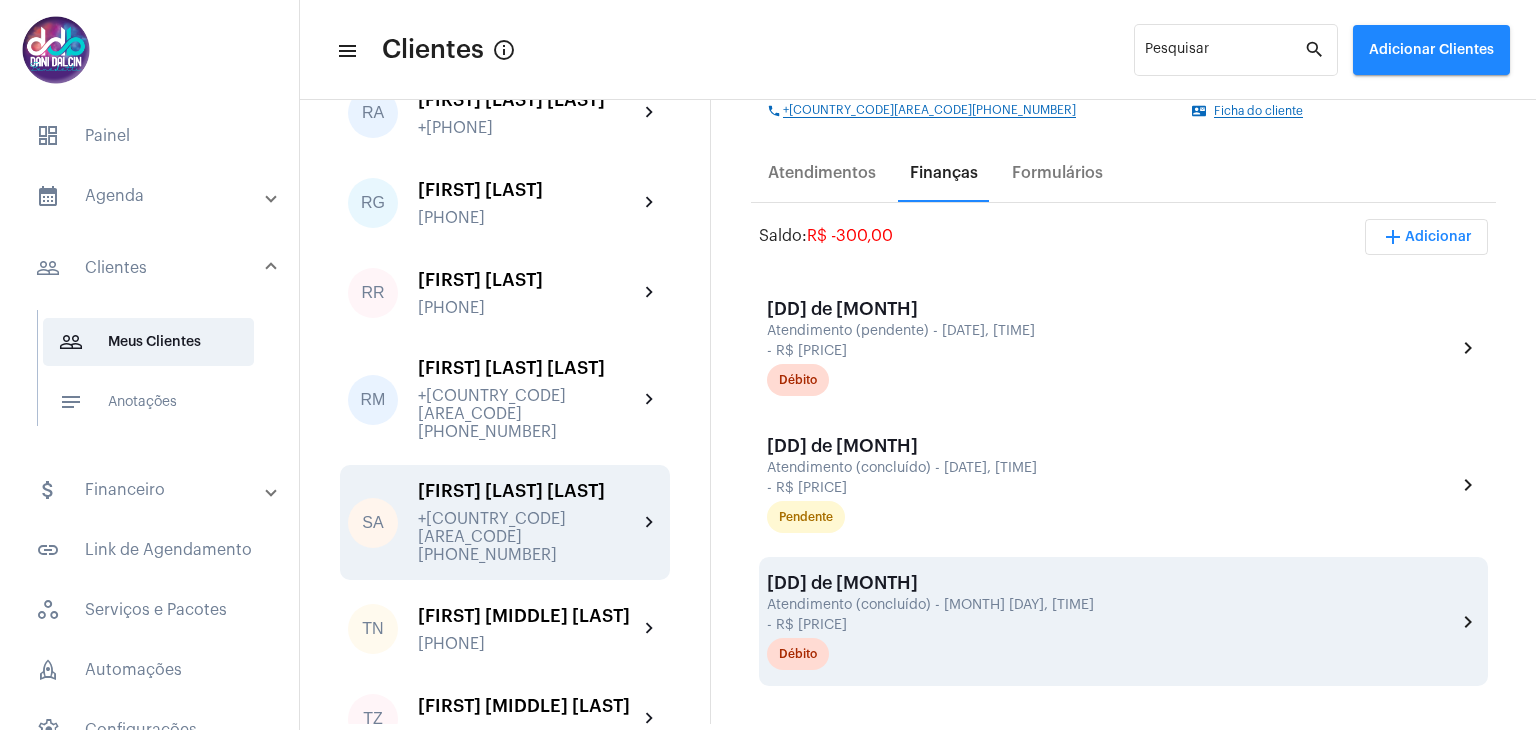 scroll, scrollTop: 200, scrollLeft: 0, axis: vertical 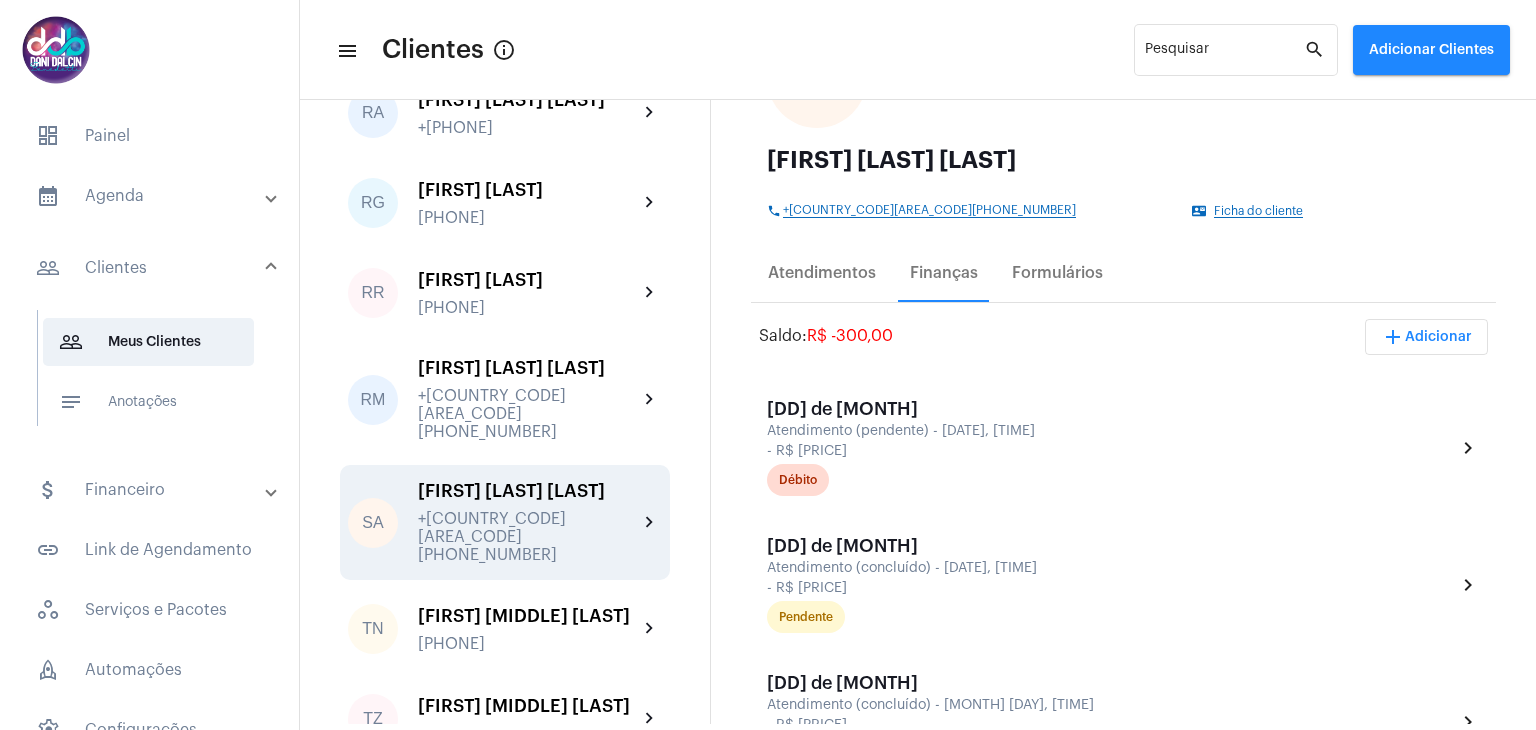 click on "add  Adicionar" at bounding box center (1426, 337) 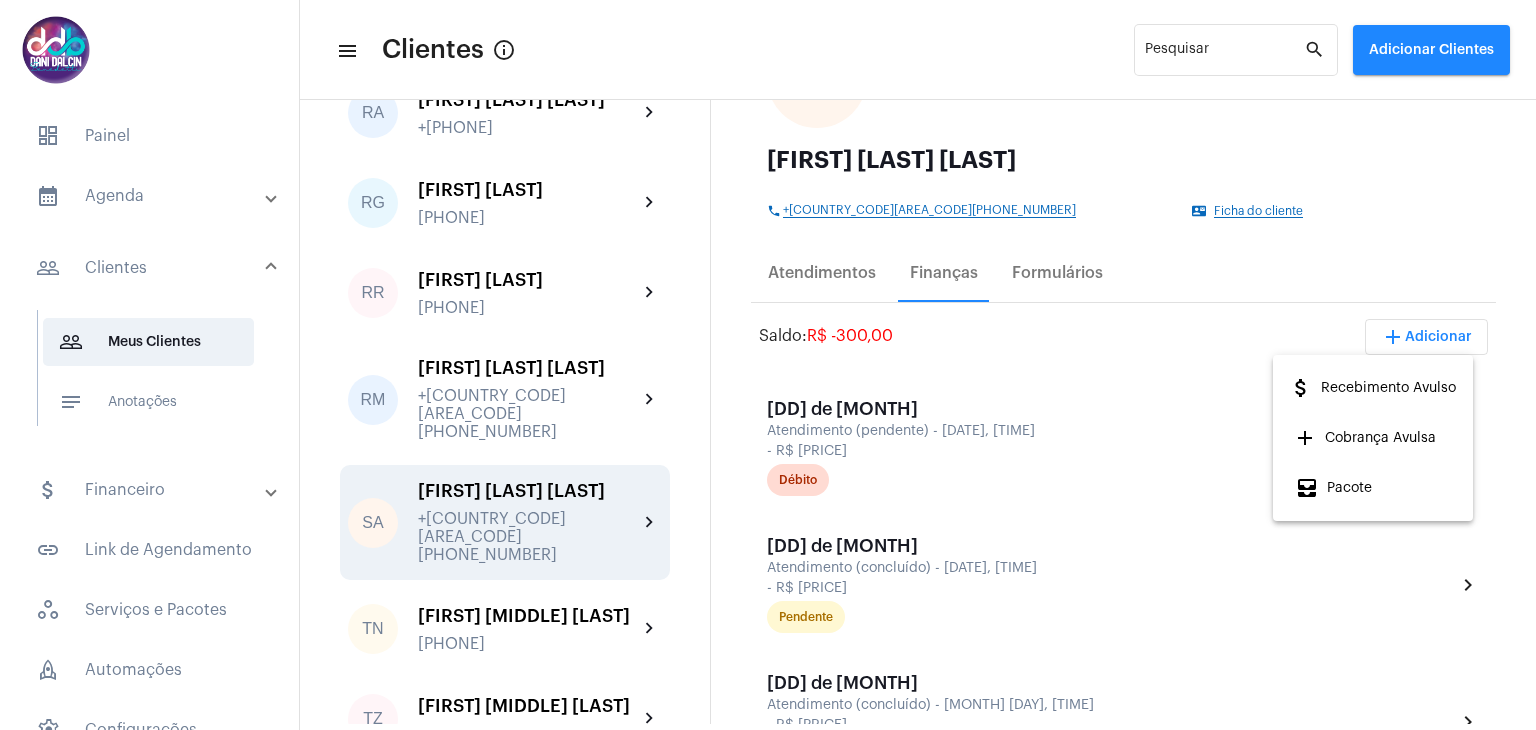 click on "attach_money Recebimento Avulso" at bounding box center [1372, 388] 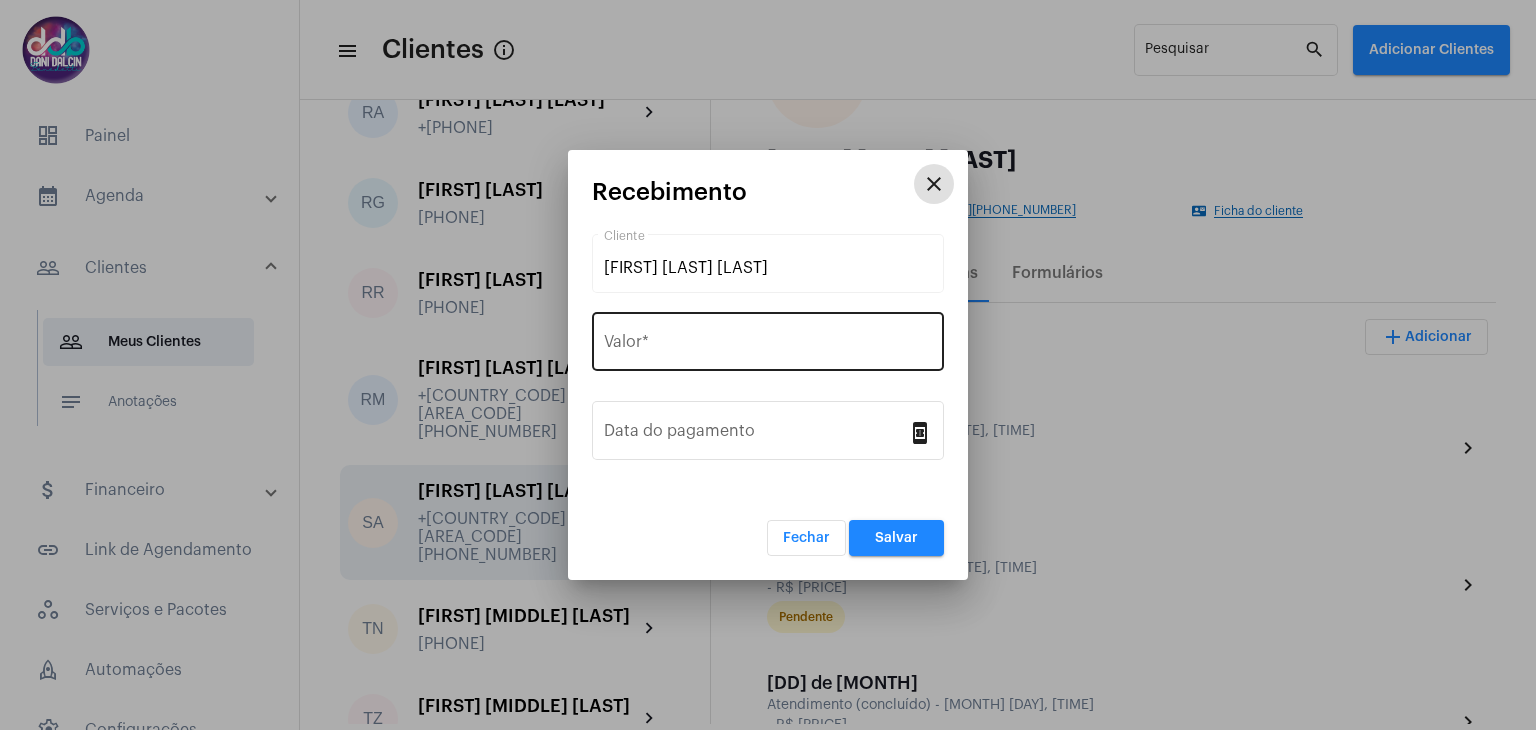 click on "Valor  *" at bounding box center [768, 339] 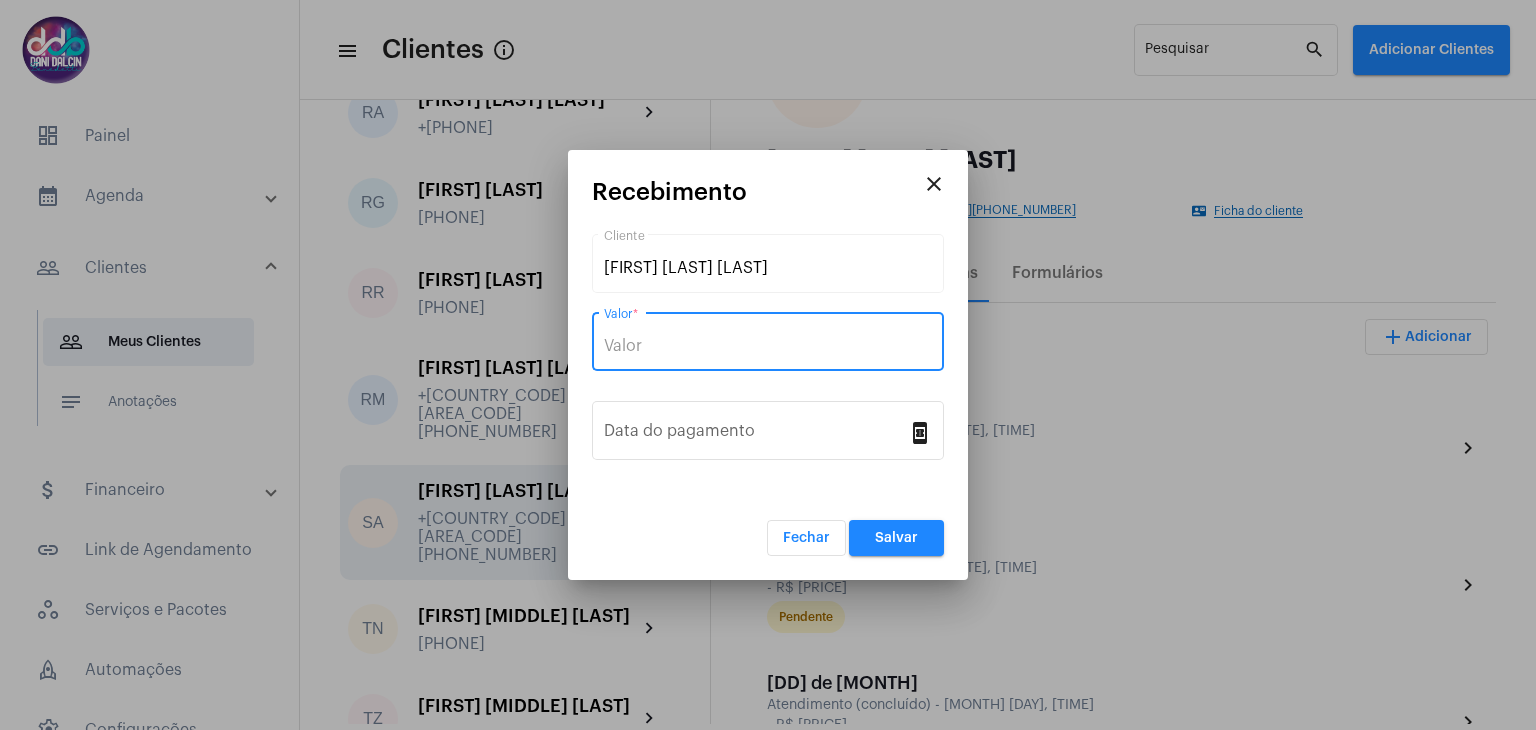 click on "Valor  *" at bounding box center [768, 346] 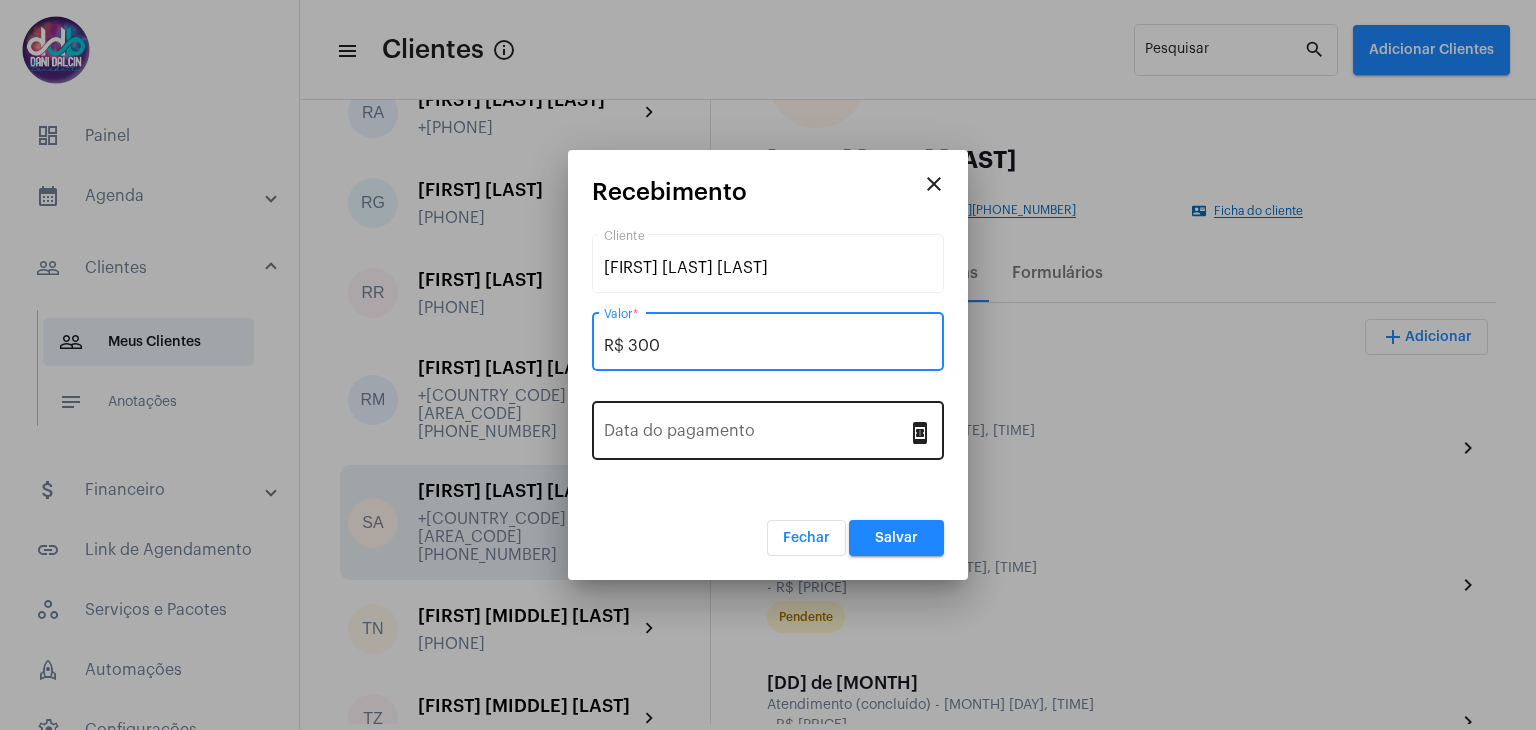 type on "R$ 300" 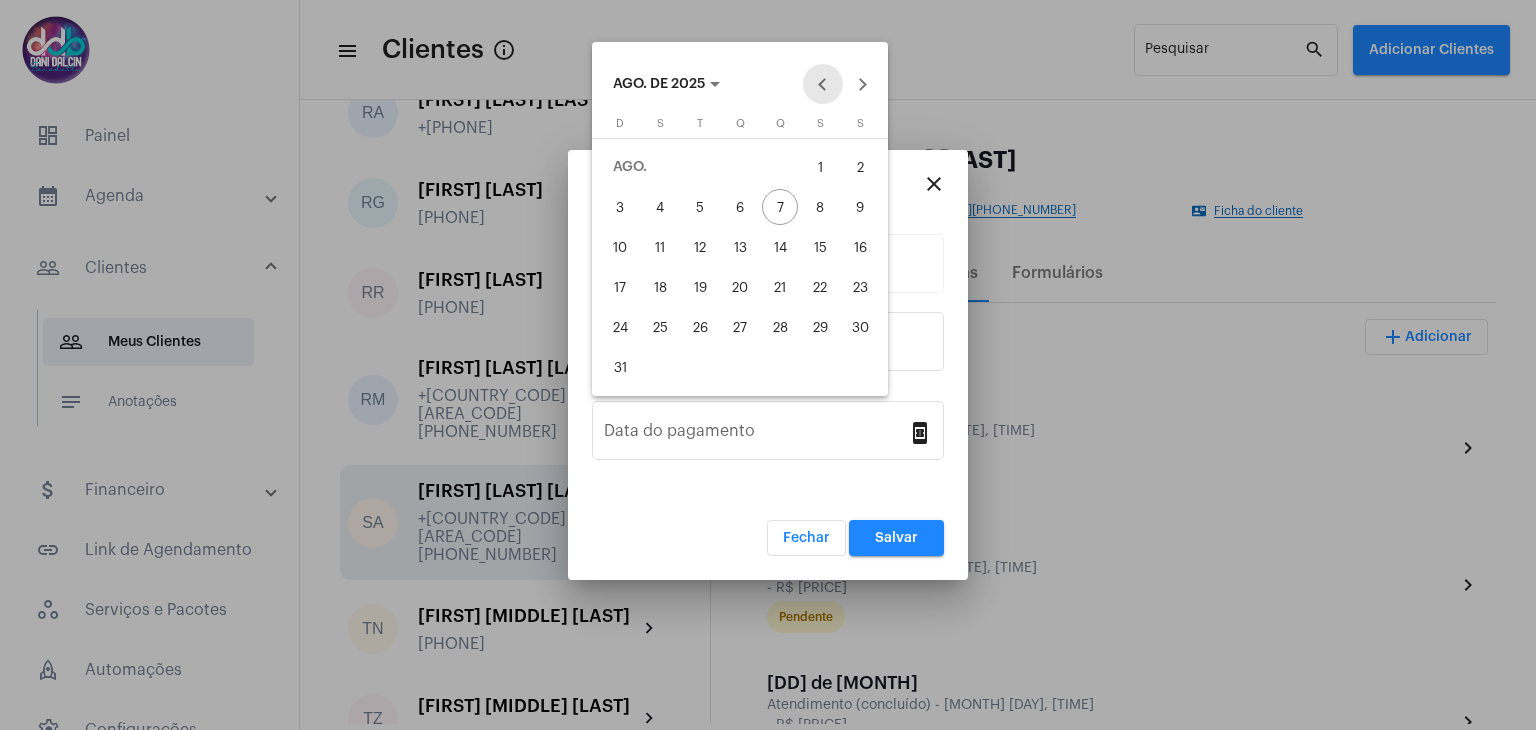 click at bounding box center [823, 84] 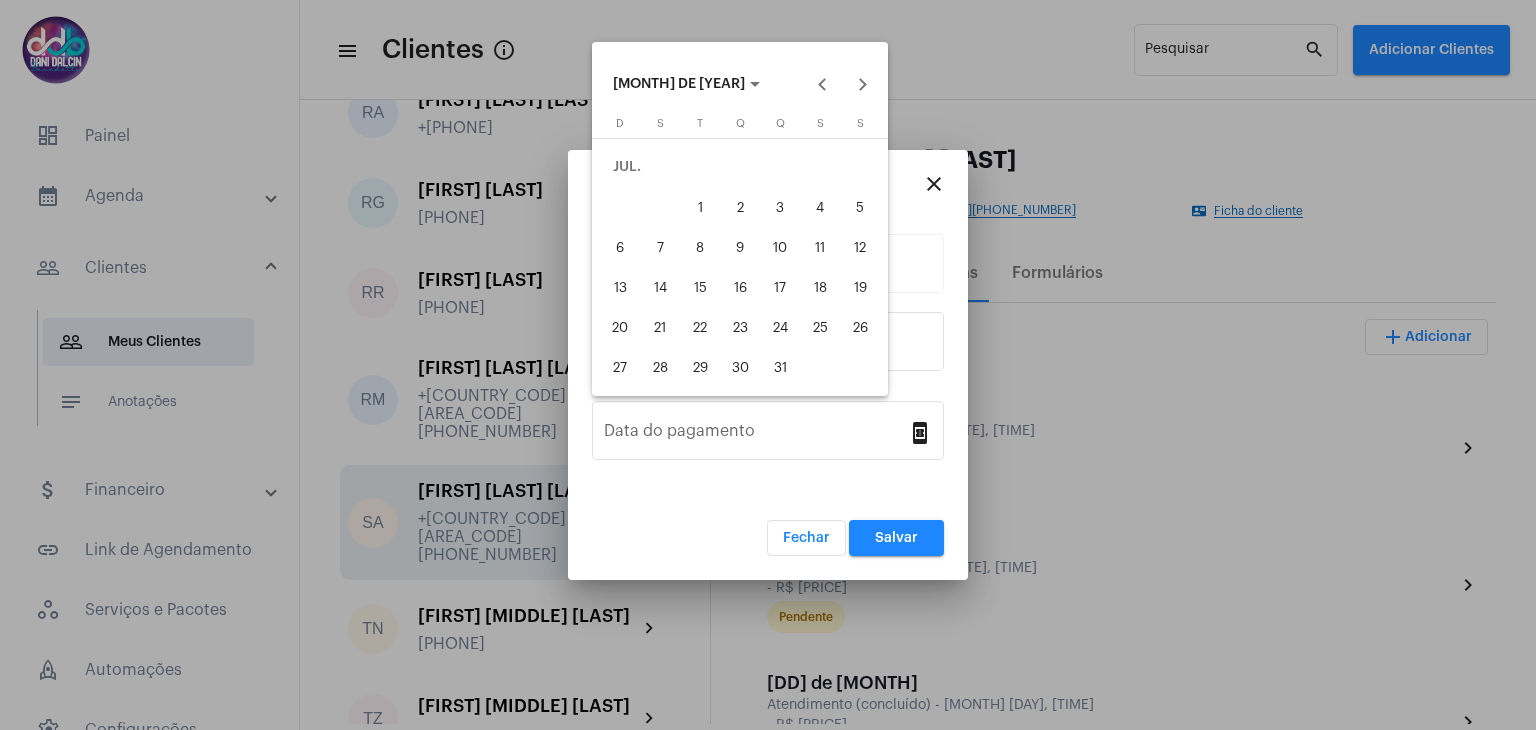 click on "21" at bounding box center [660, 327] 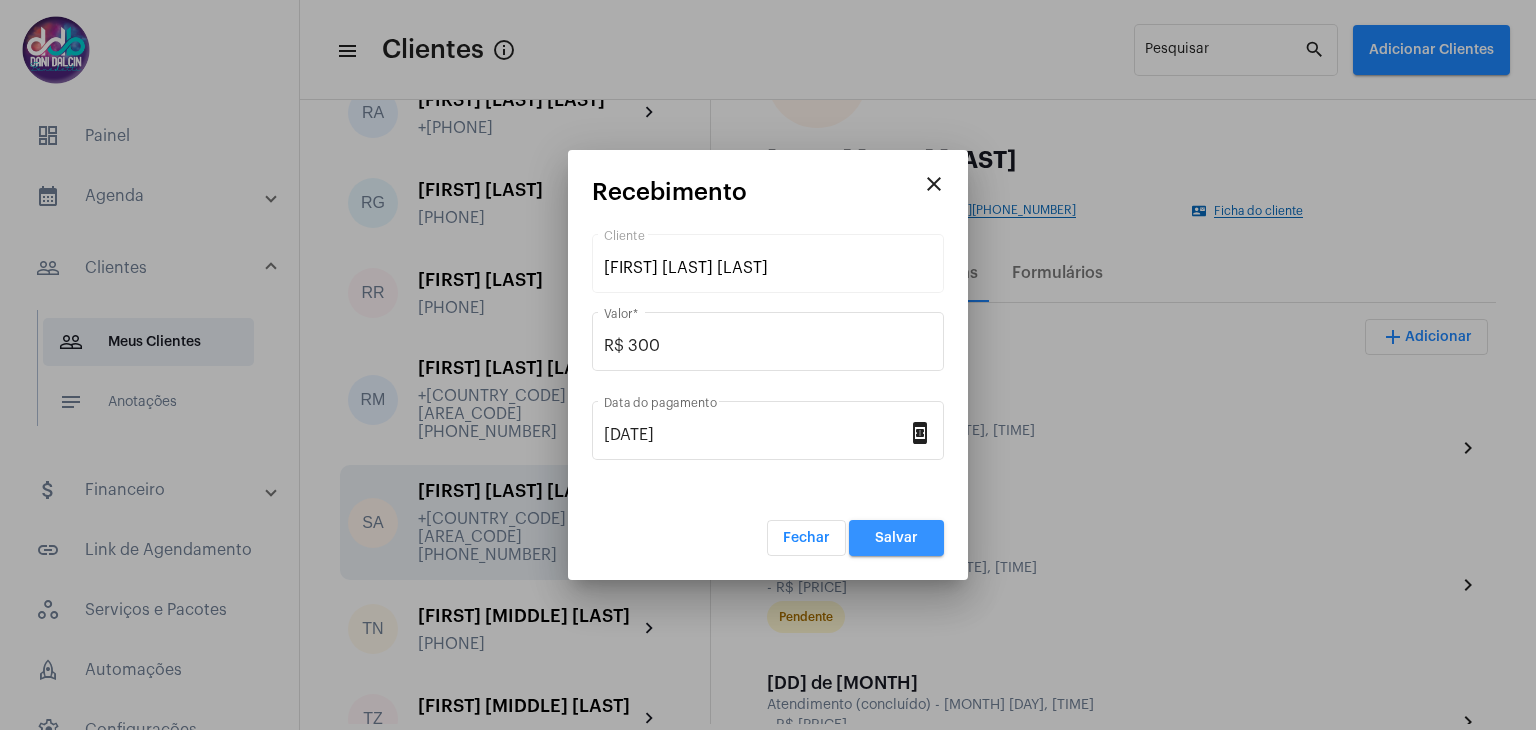 click on "Salvar" at bounding box center [896, 538] 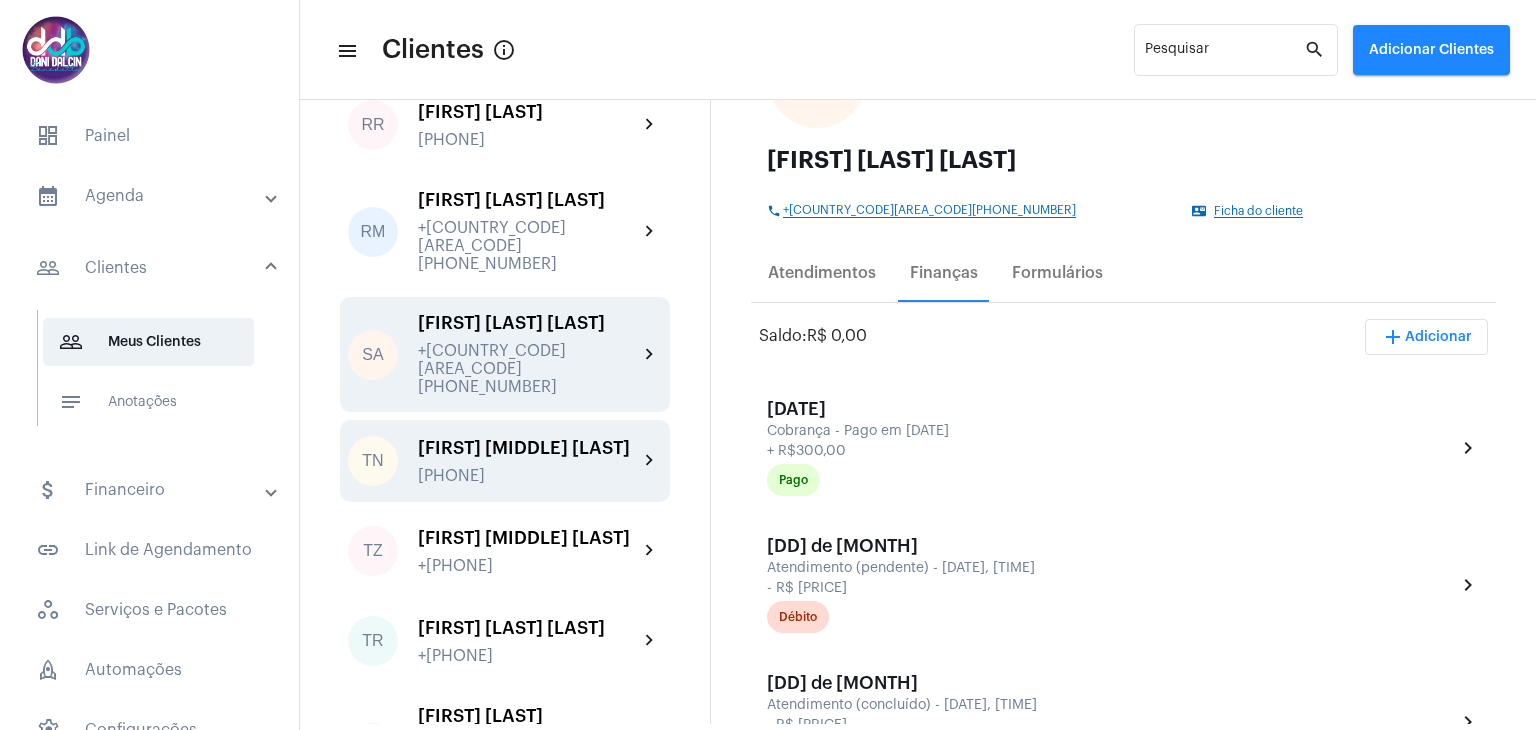 scroll, scrollTop: 5000, scrollLeft: 0, axis: vertical 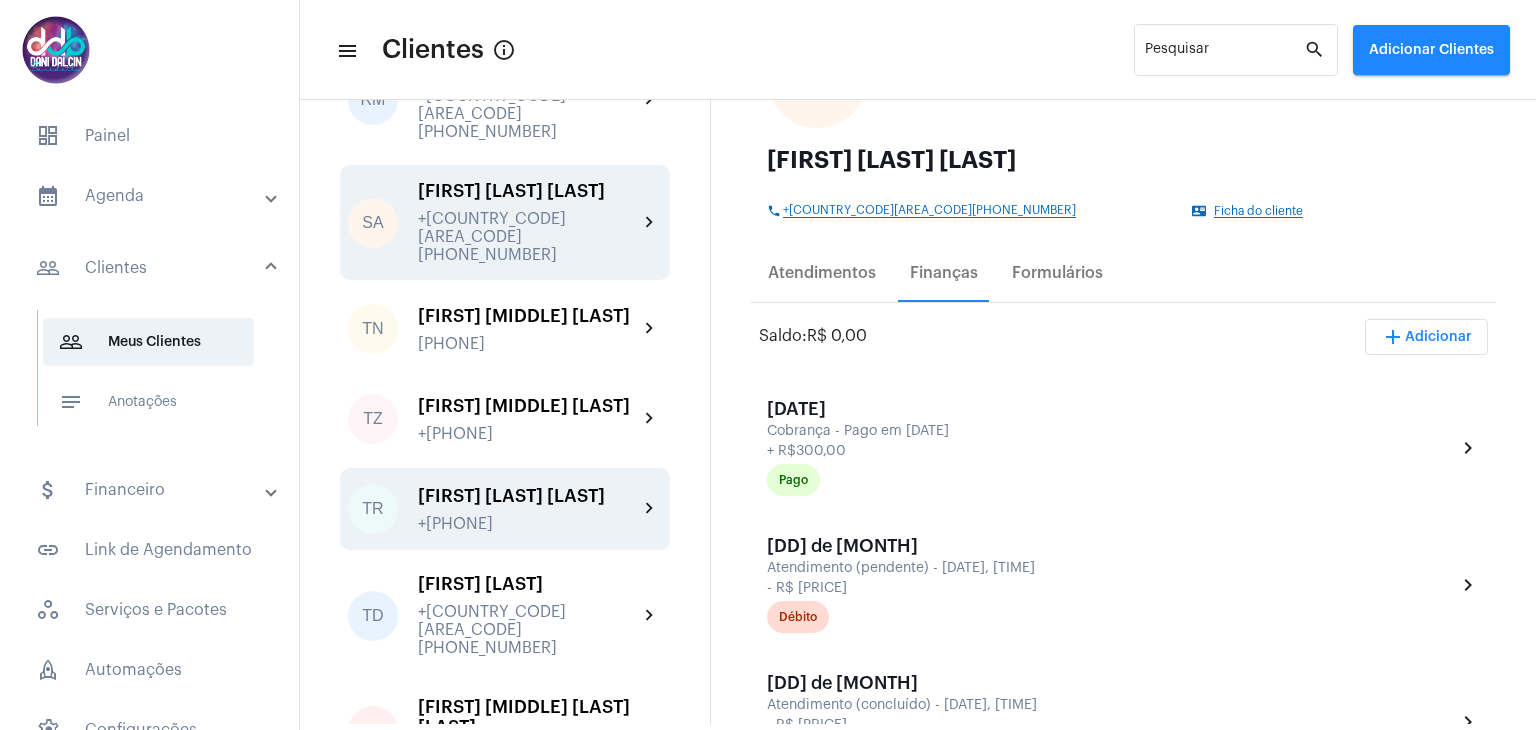click on "[FIRST] [LAST] [LAST]" 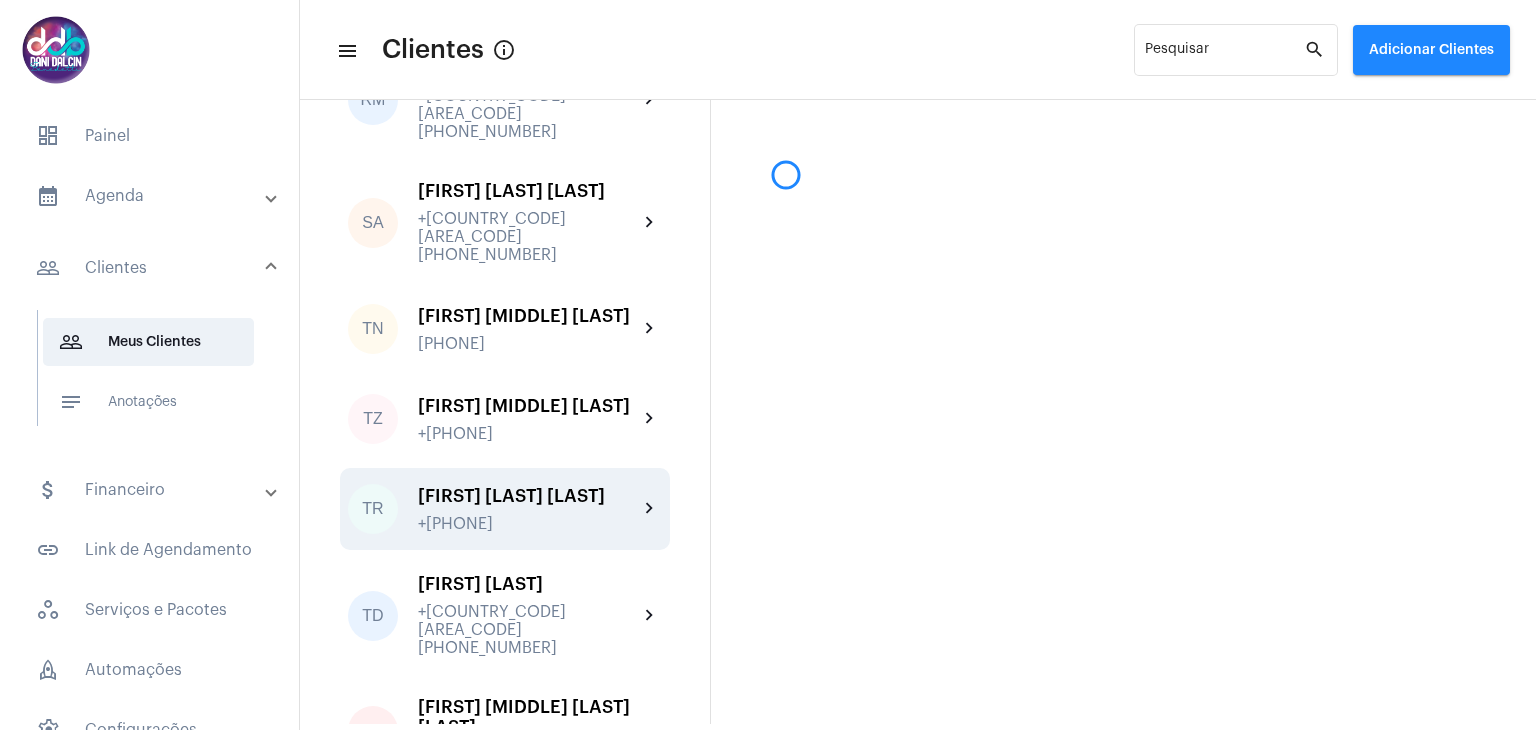 scroll, scrollTop: 0, scrollLeft: 0, axis: both 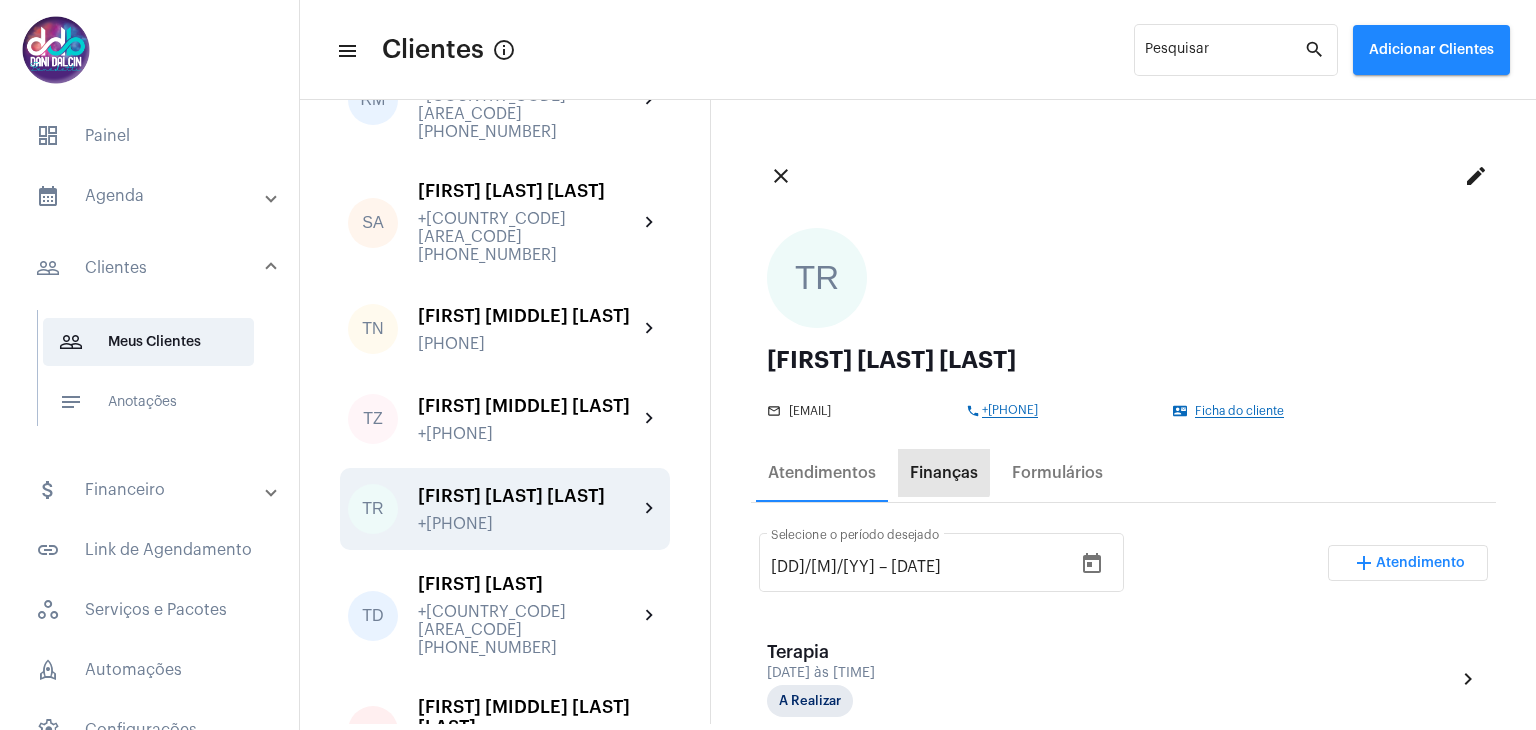 click on "Finanças" at bounding box center [944, 473] 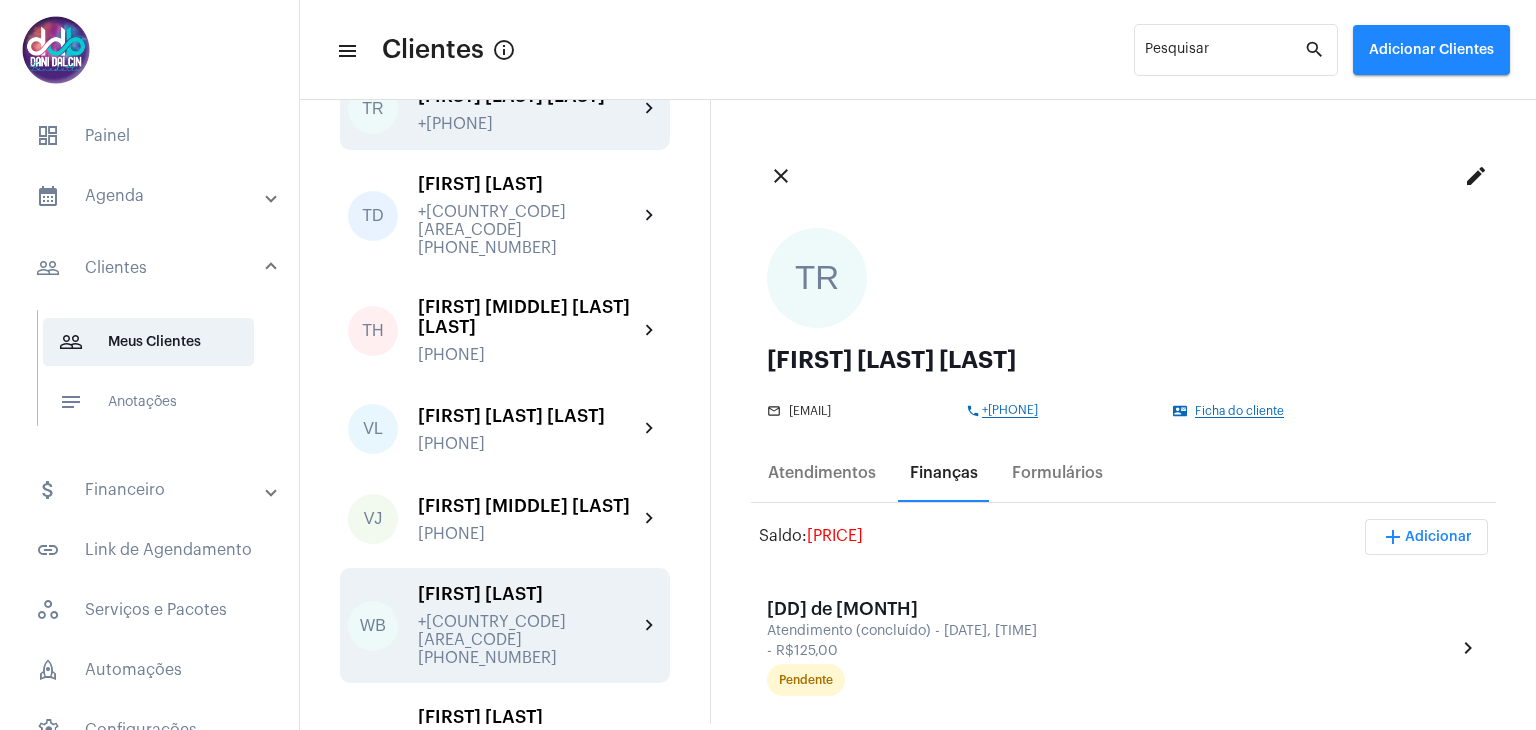 scroll, scrollTop: 5439, scrollLeft: 0, axis: vertical 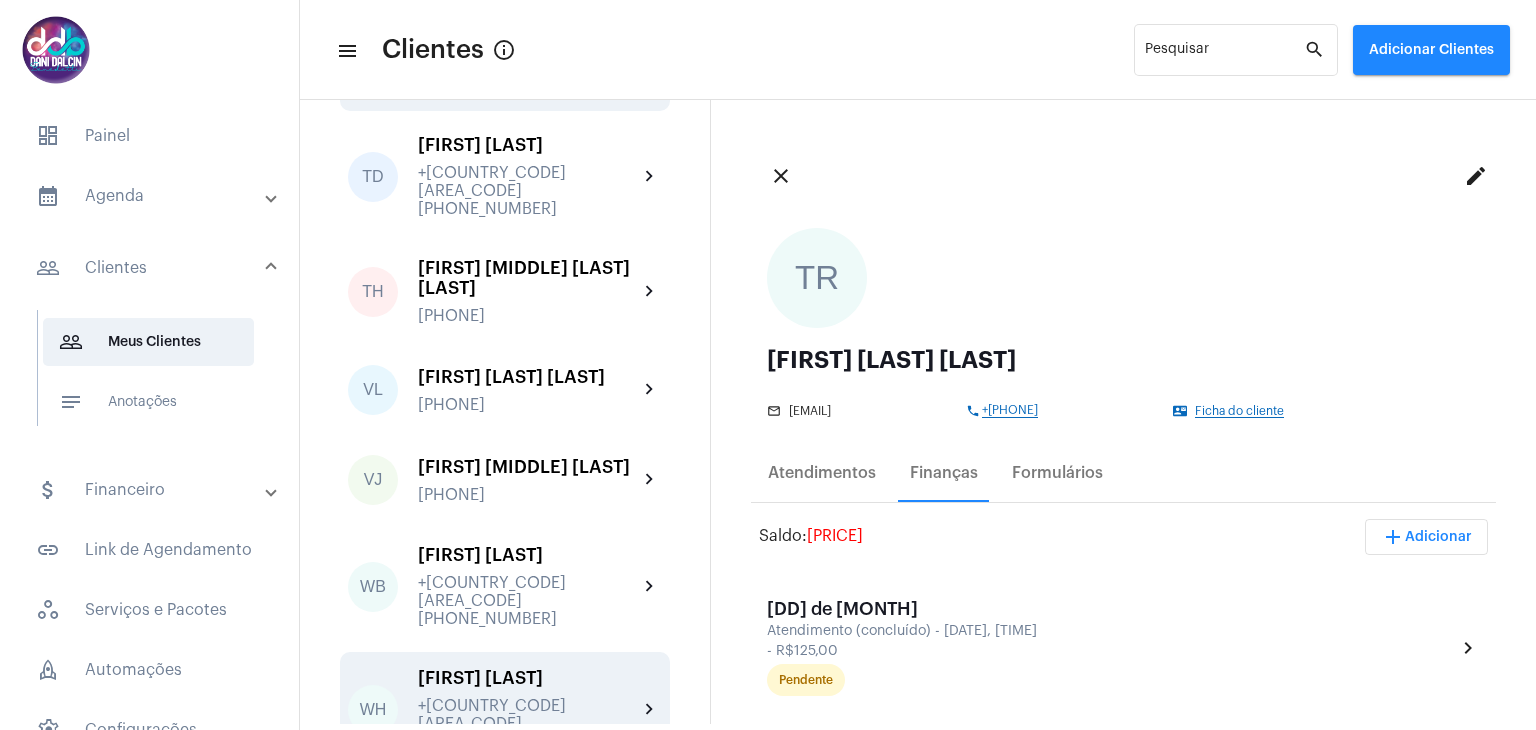 click on "[FIRST] [LAST]" 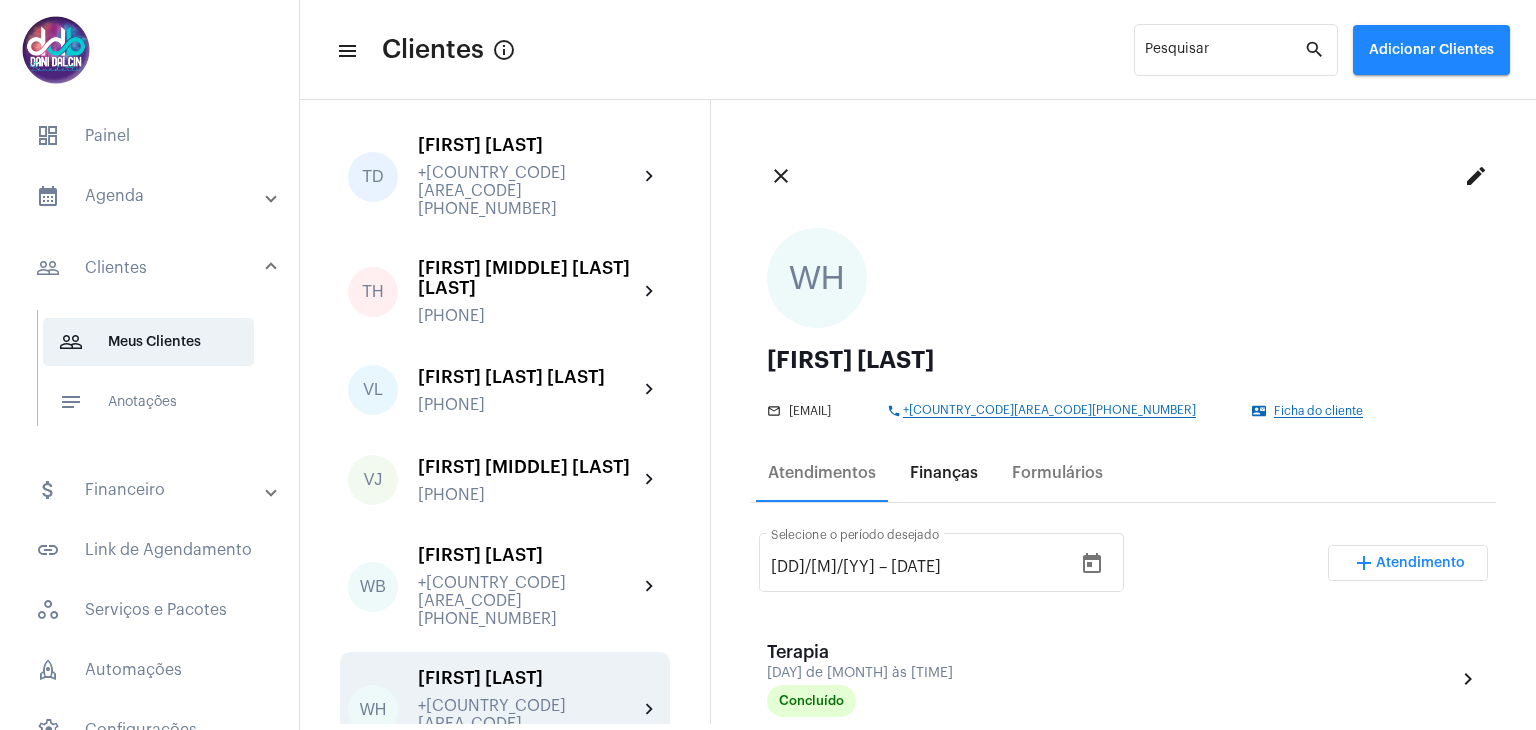 click on "Finanças" at bounding box center (944, 473) 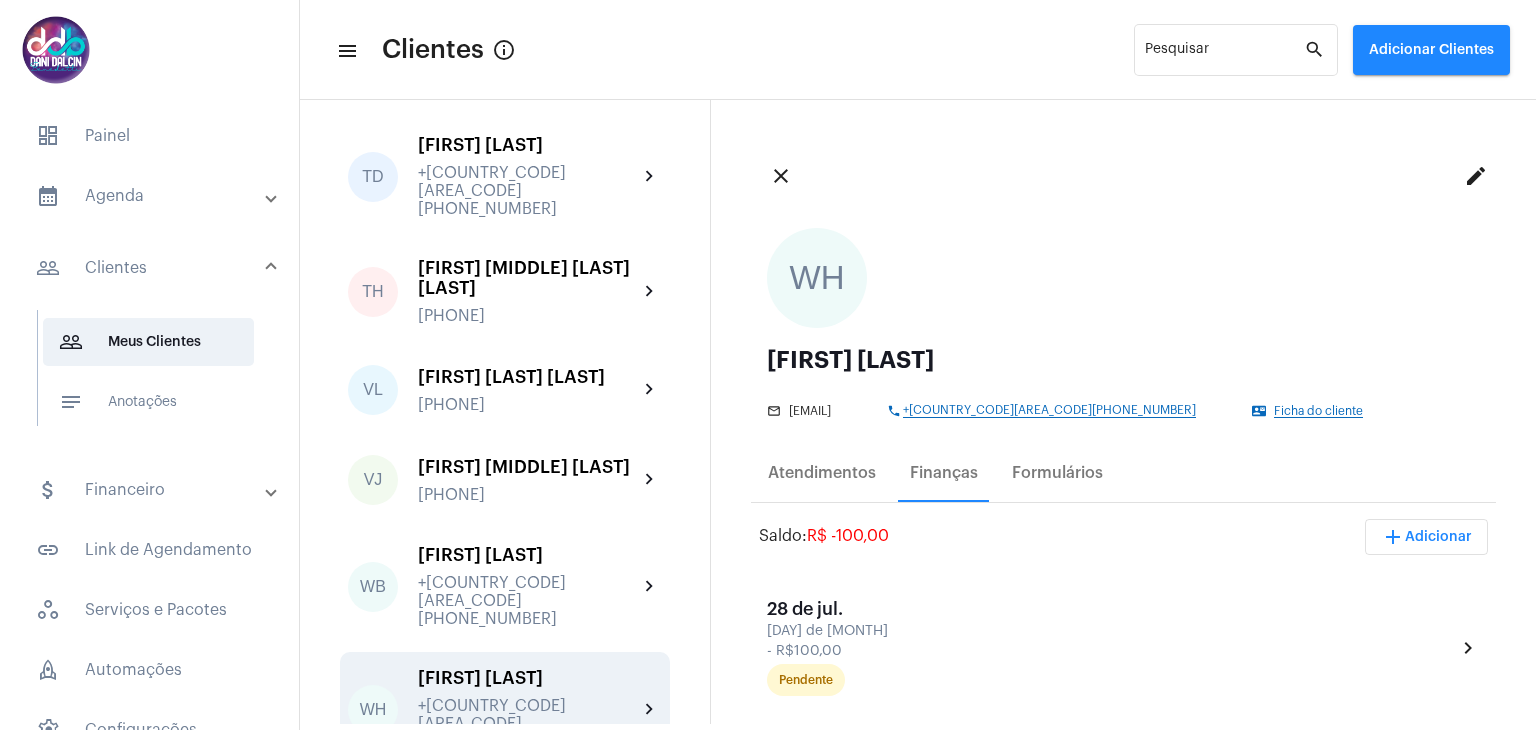 click on "[FIRST] [MIDDLE] [LAST]" 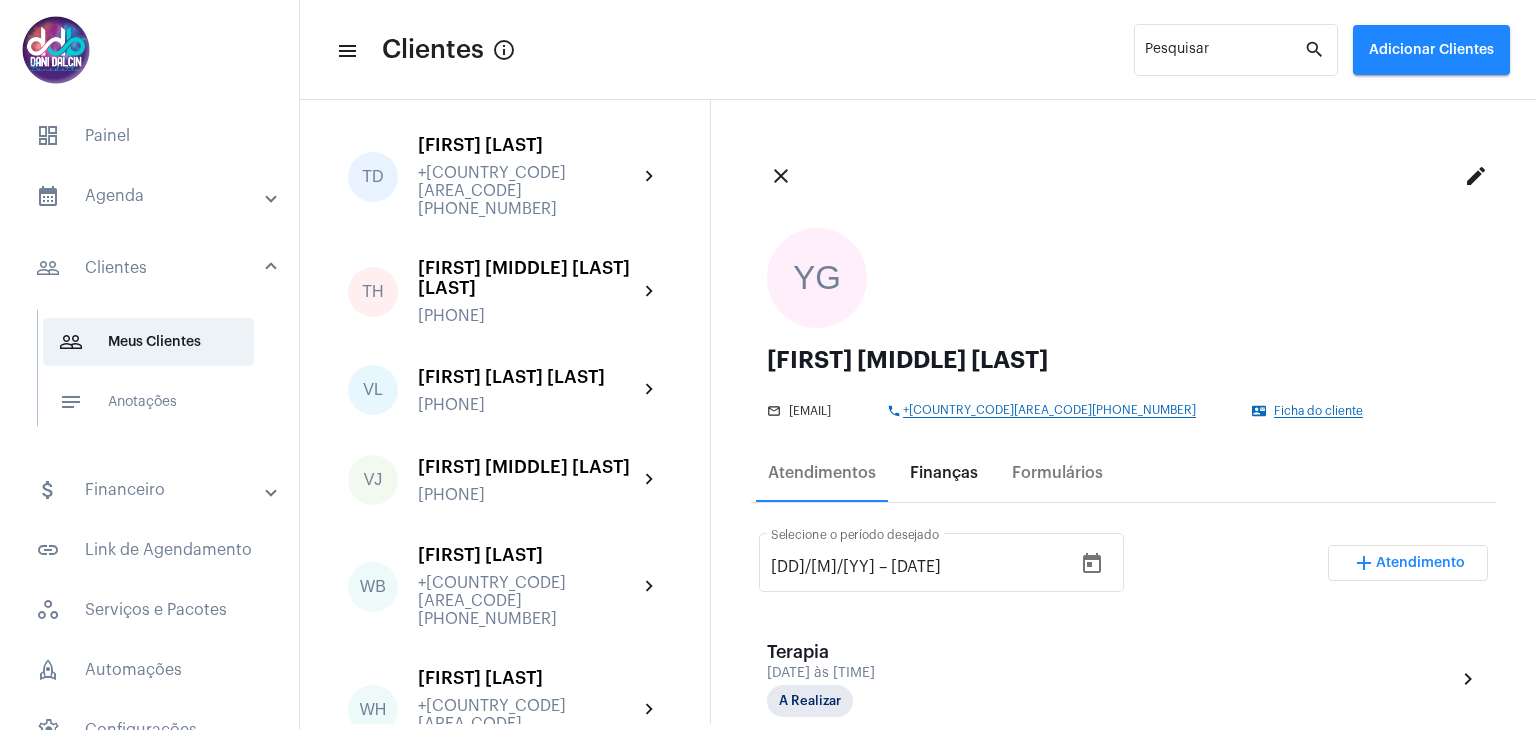 click on "Finanças" at bounding box center [944, 473] 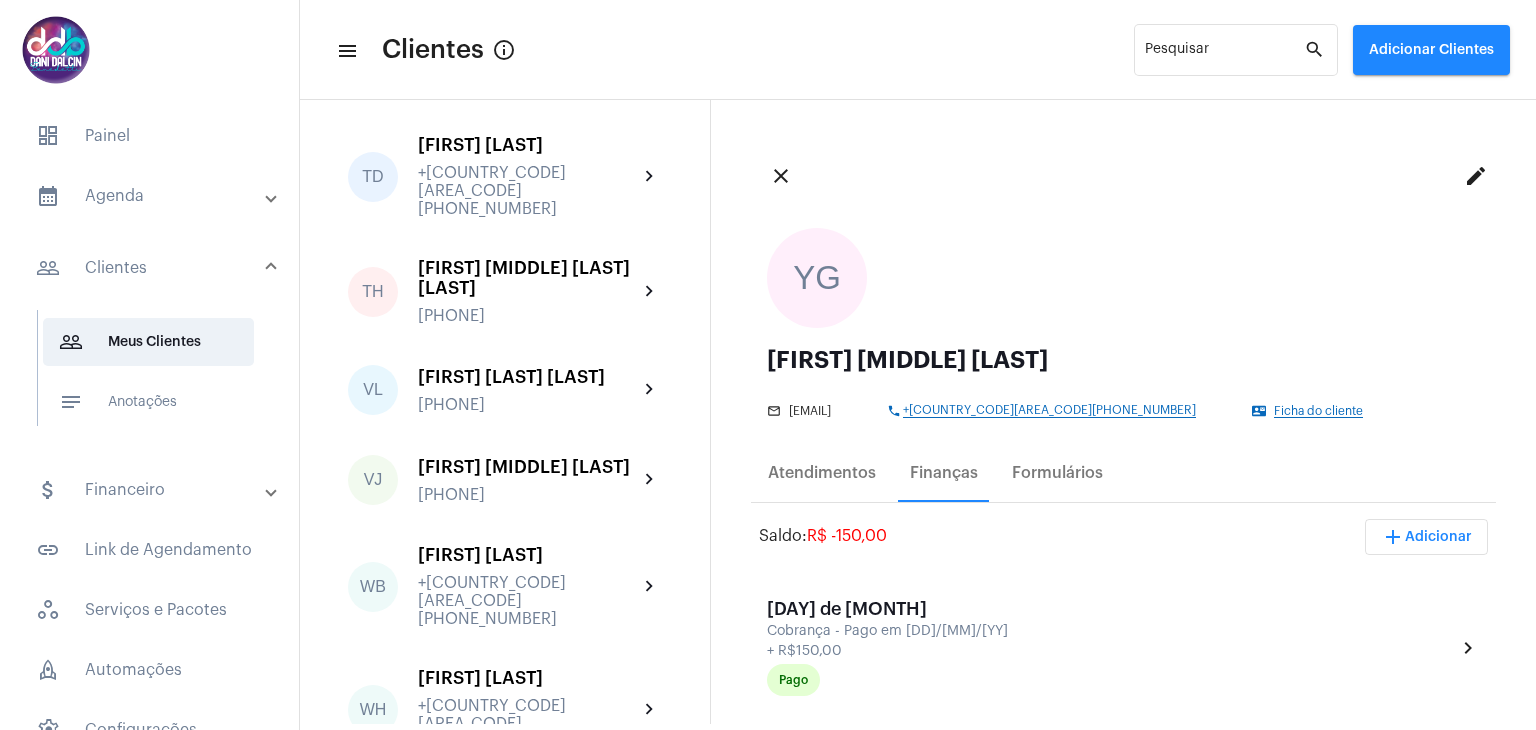 click on "attach_money  Financeiro" at bounding box center [151, 490] 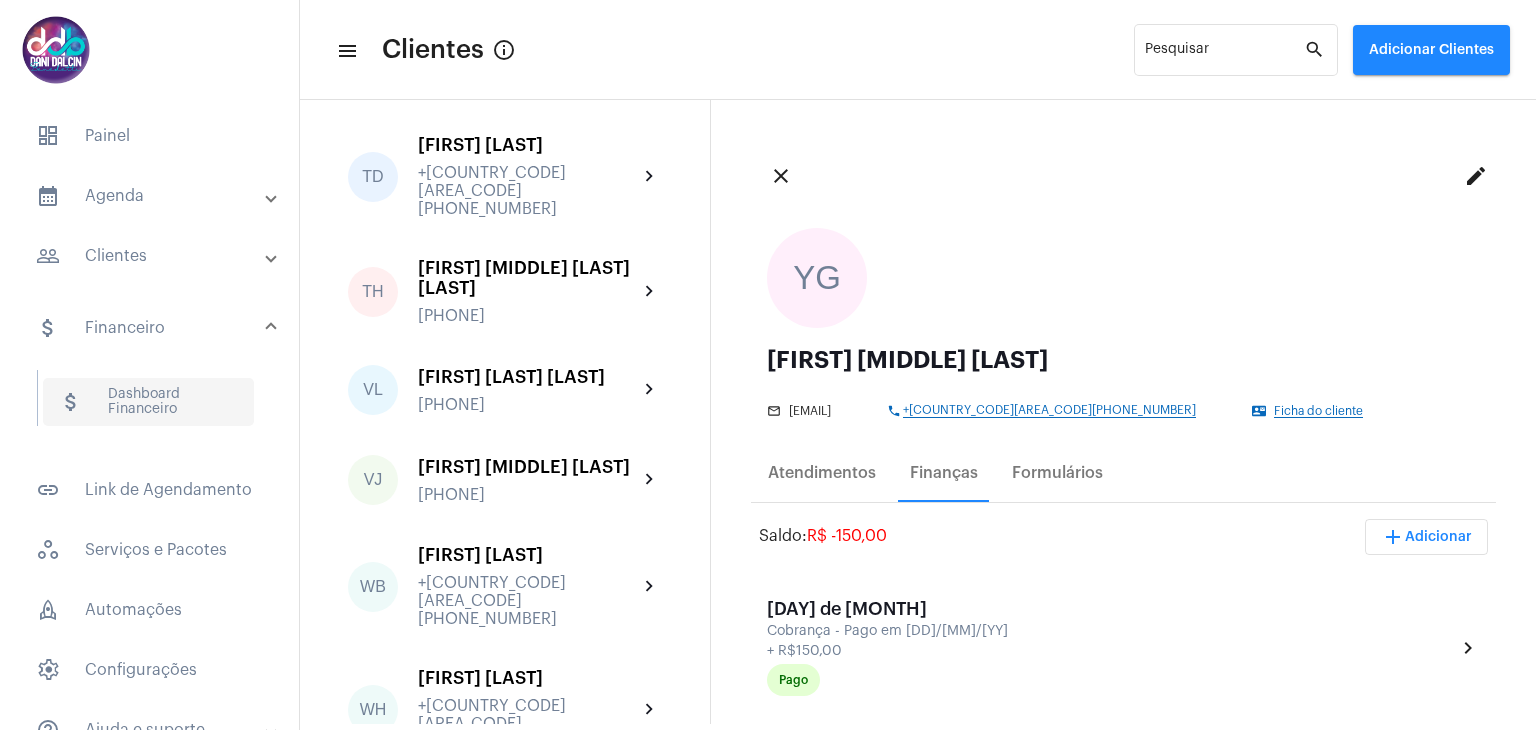 click on "attach_money  Dashboard Financeiro" at bounding box center (148, 402) 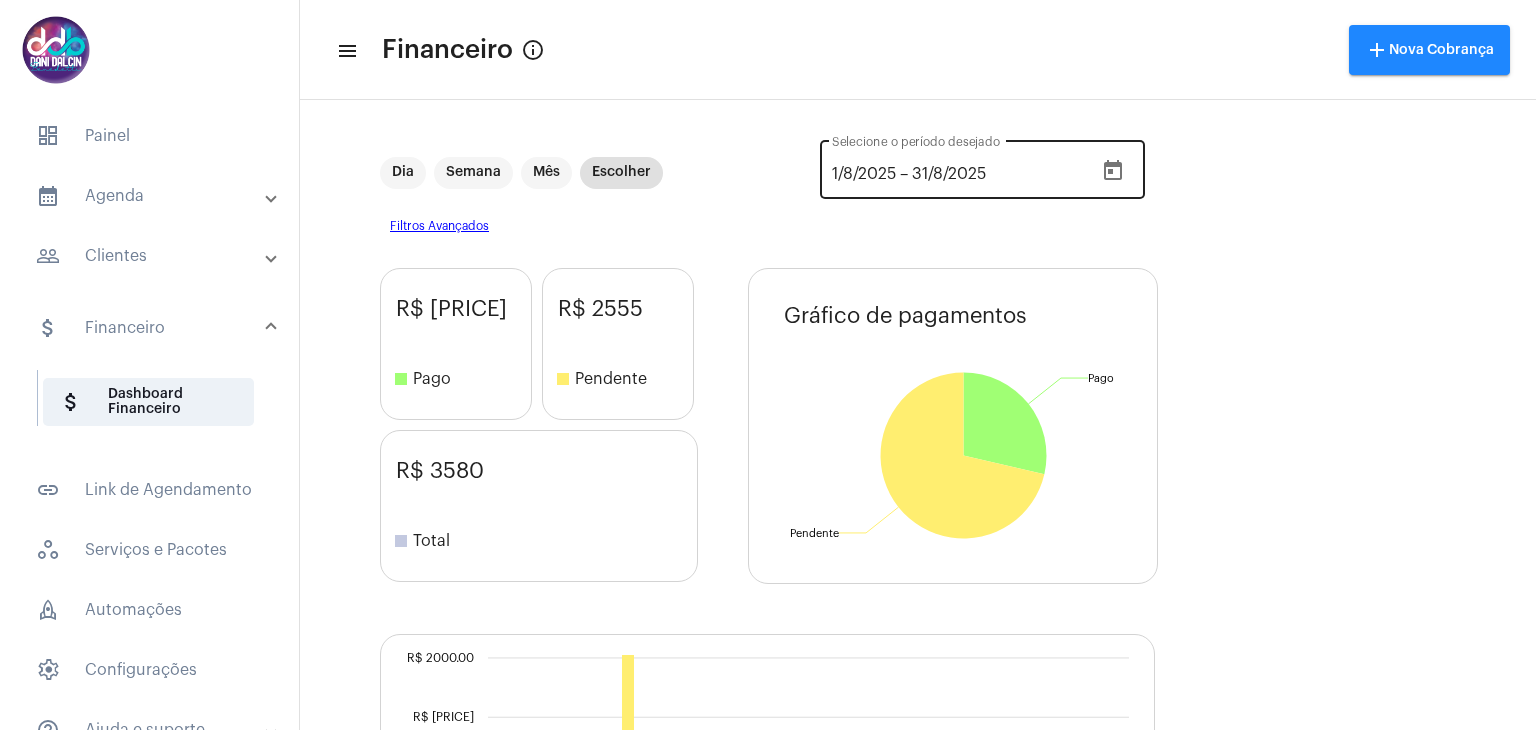 click on "1/8/2025" at bounding box center [864, 174] 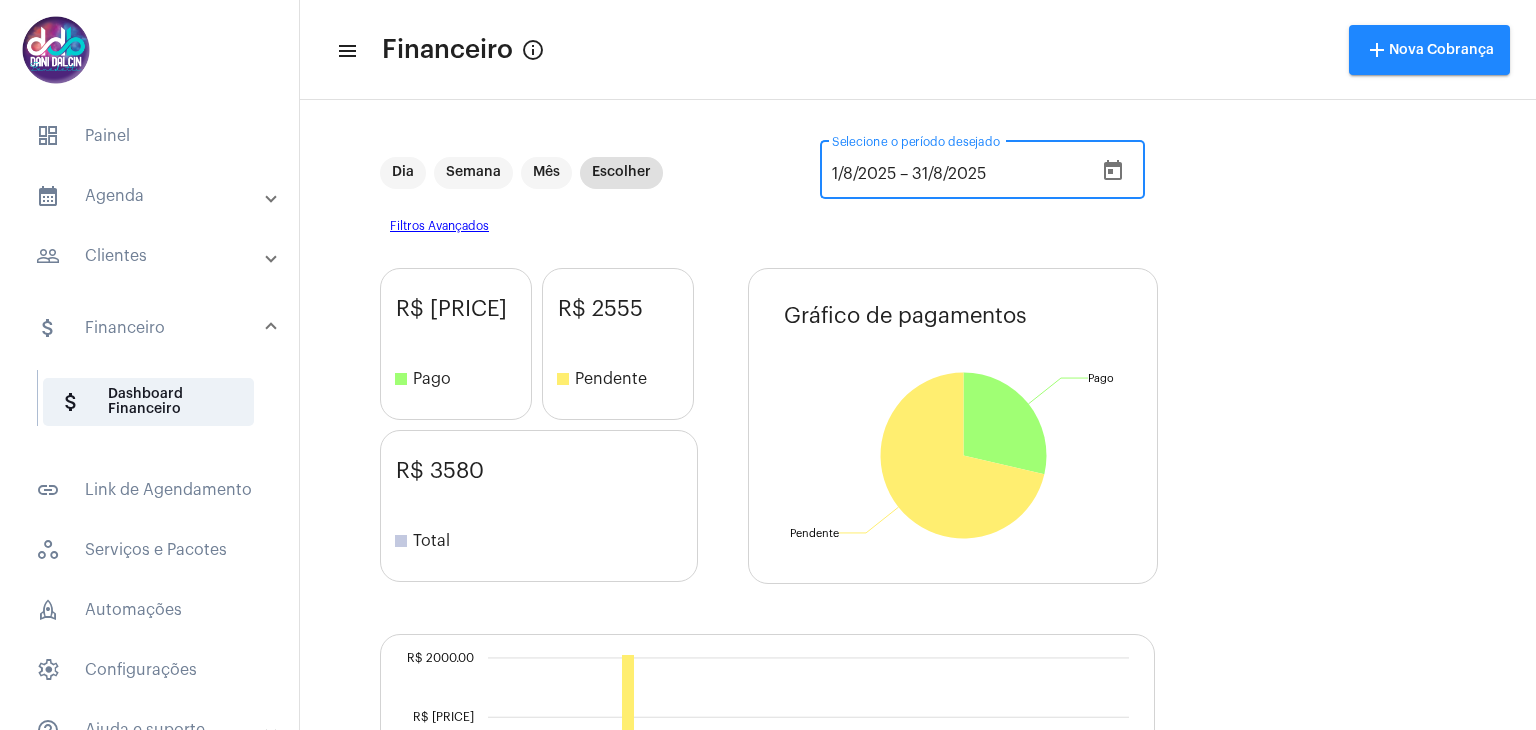 click on "1/8/2025" at bounding box center (864, 174) 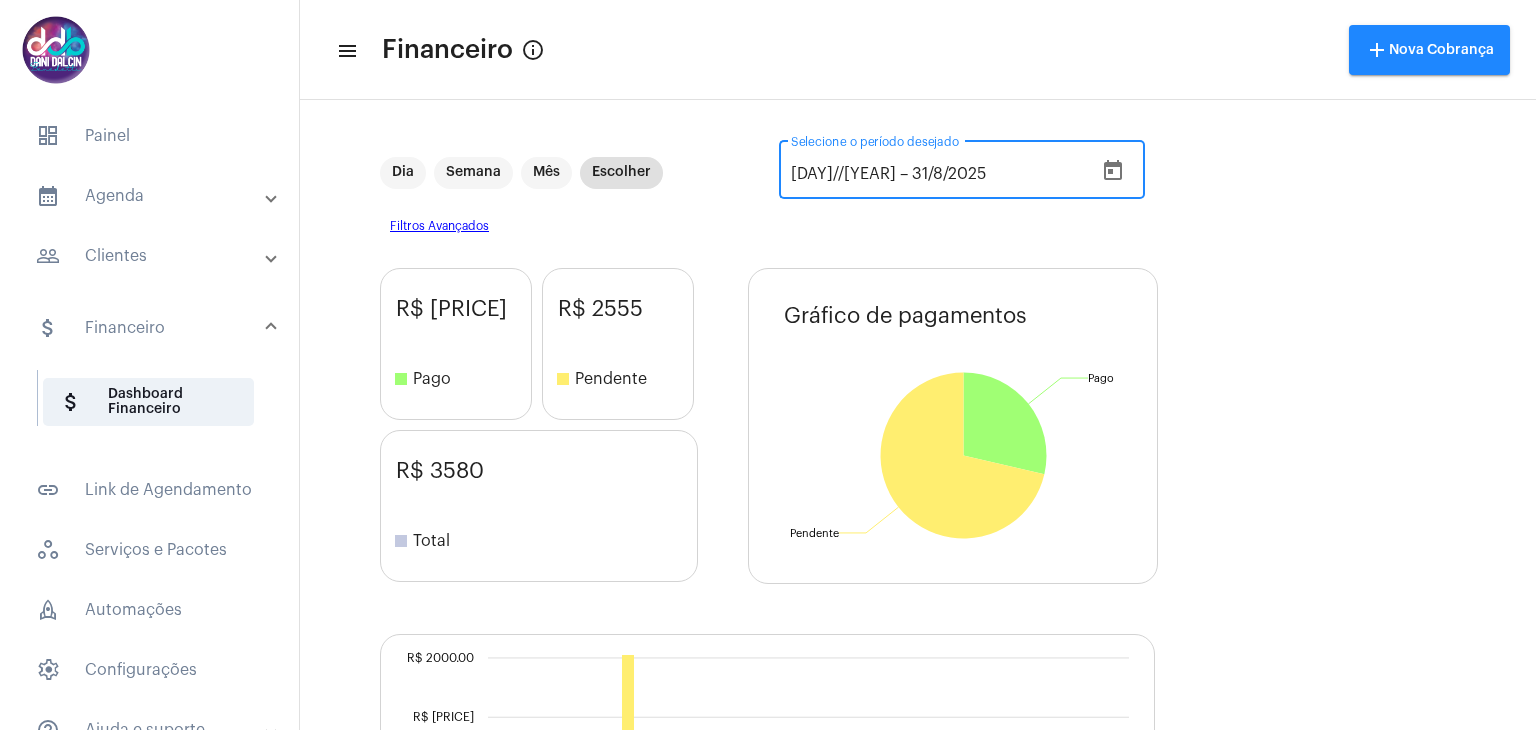 type on "[DD]/[M]/[YY]" 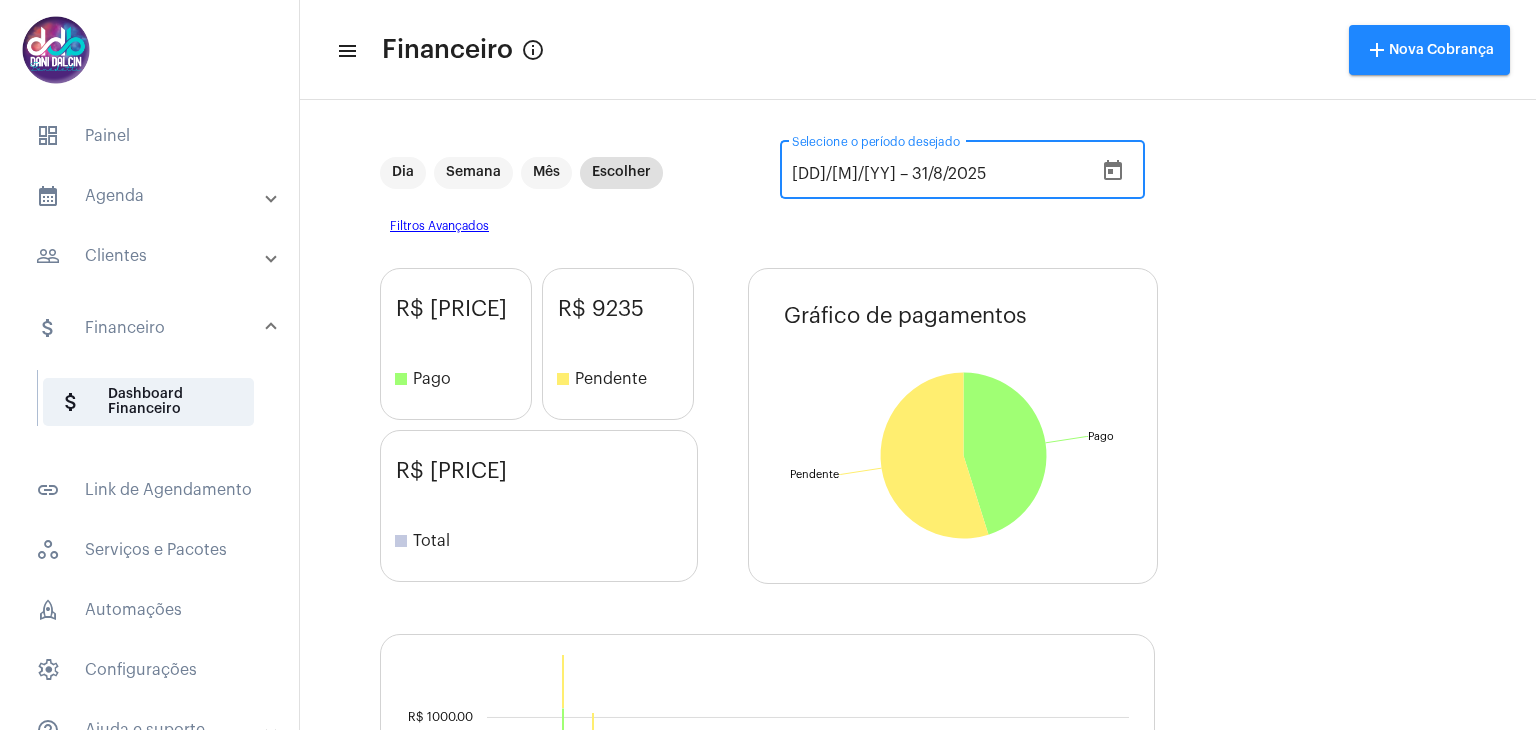 click on "31/8/2025" 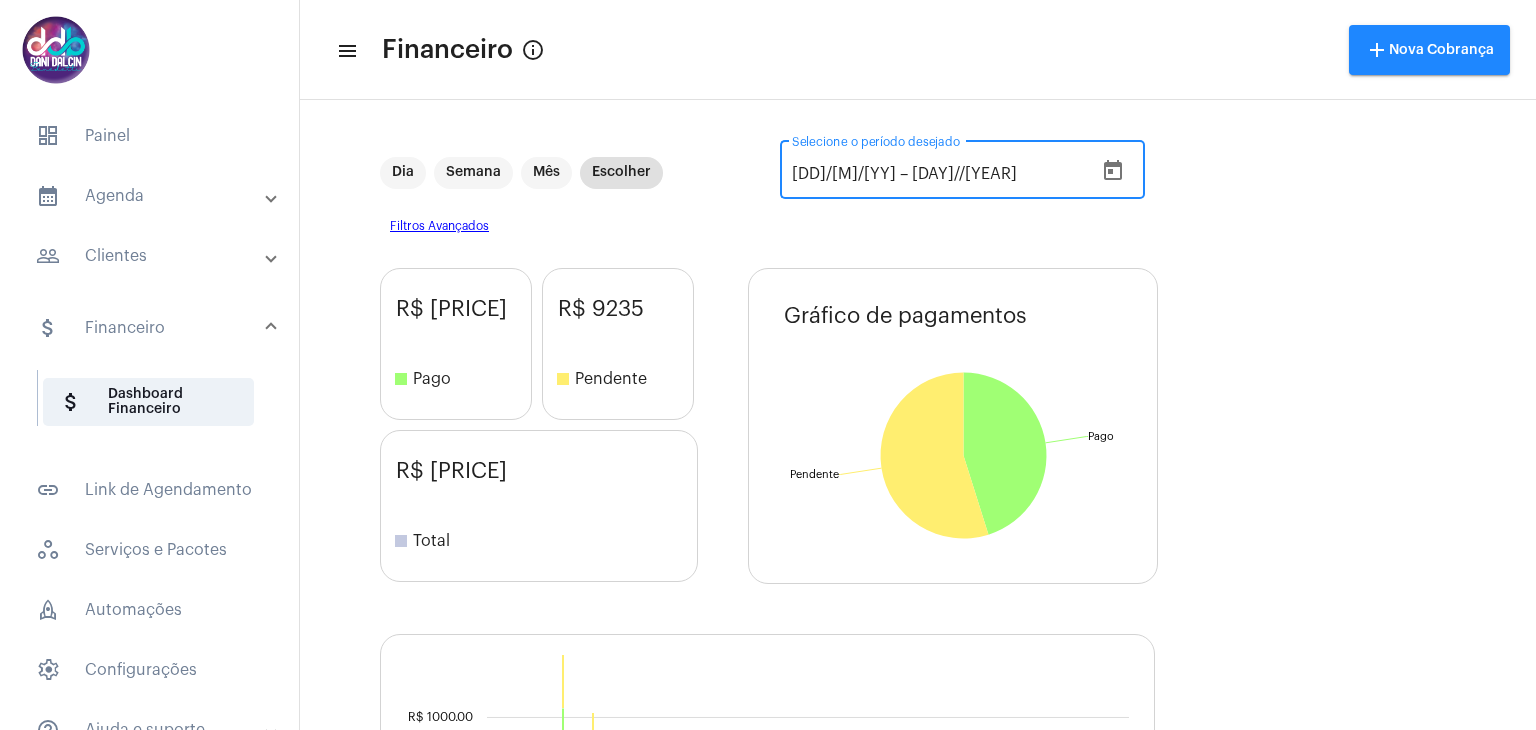 type on "[DATE]" 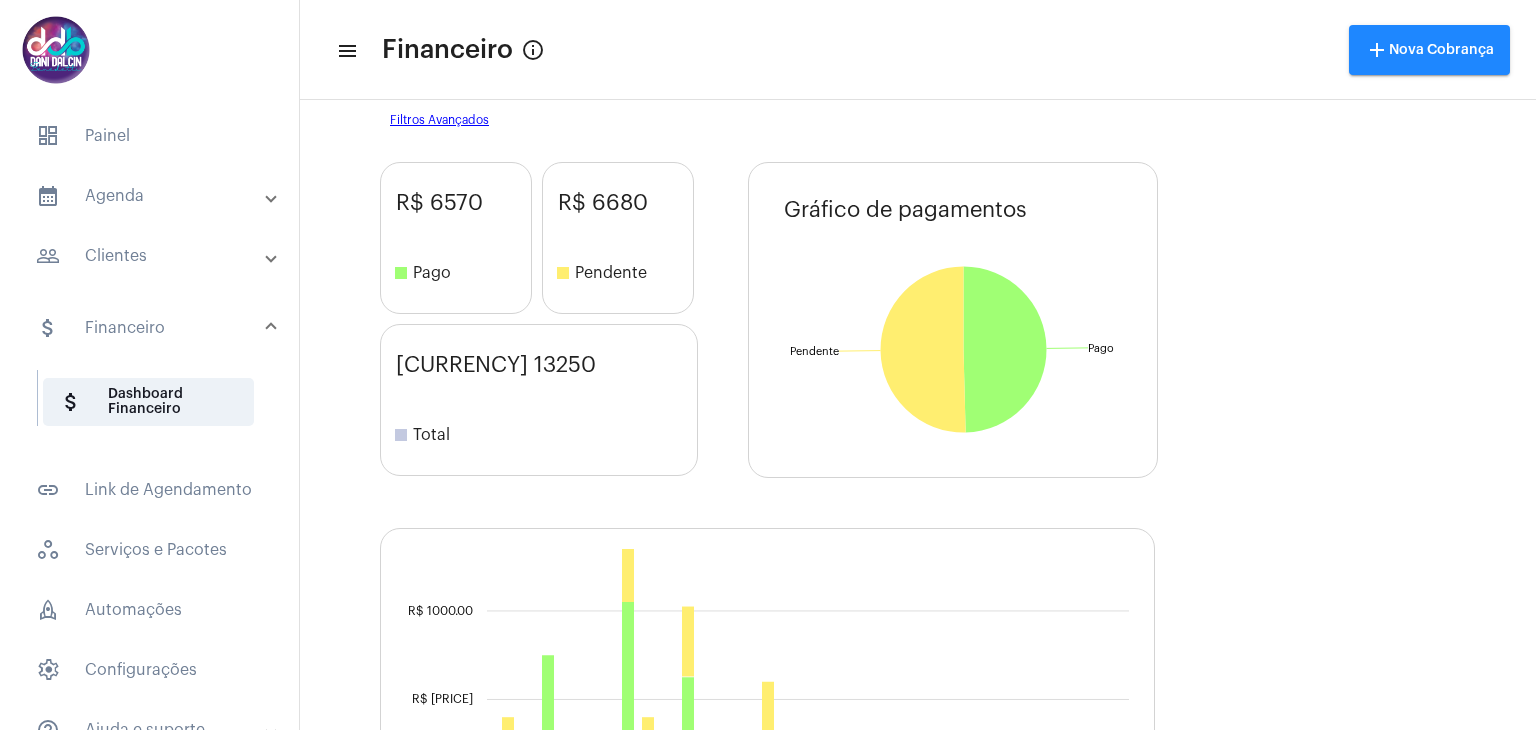 scroll, scrollTop: 300, scrollLeft: 0, axis: vertical 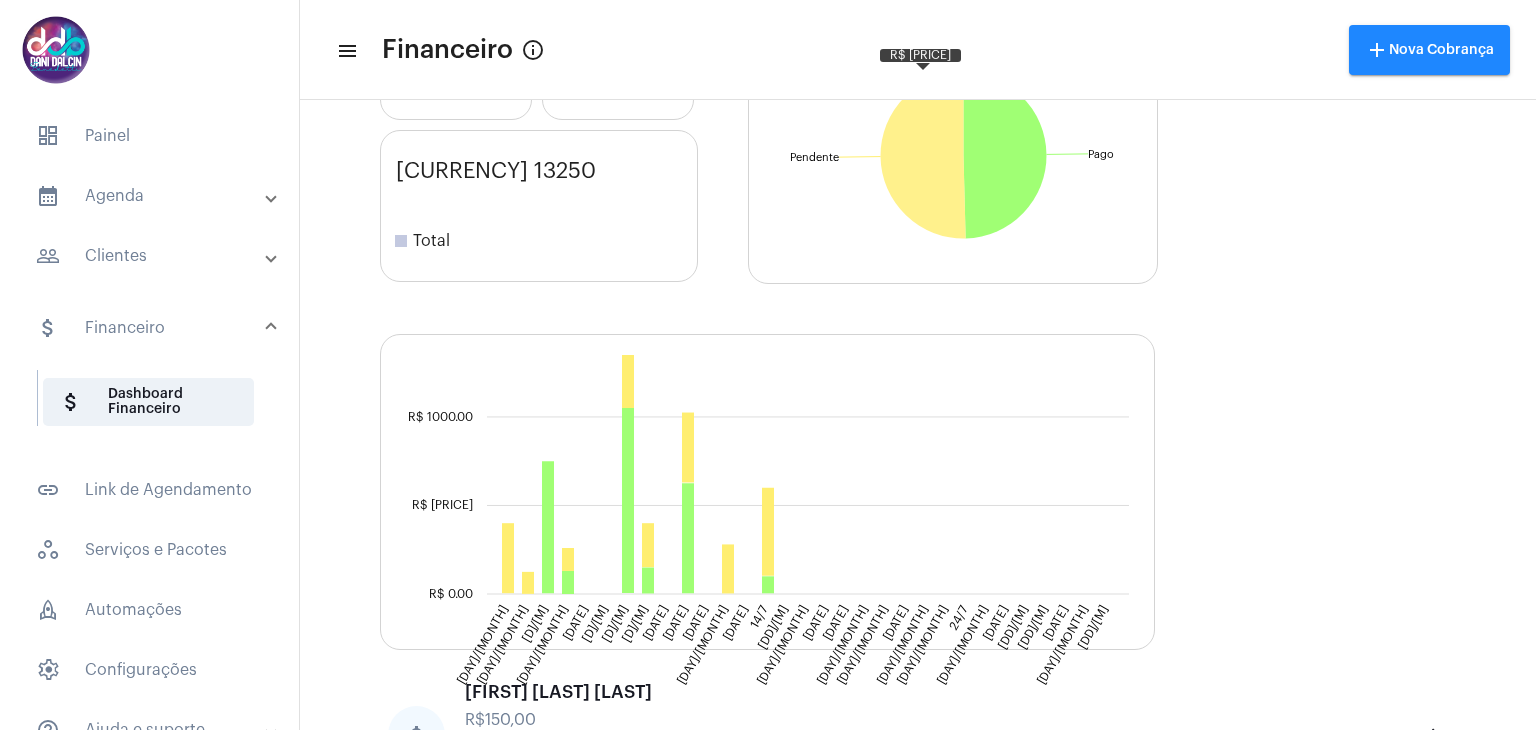 click 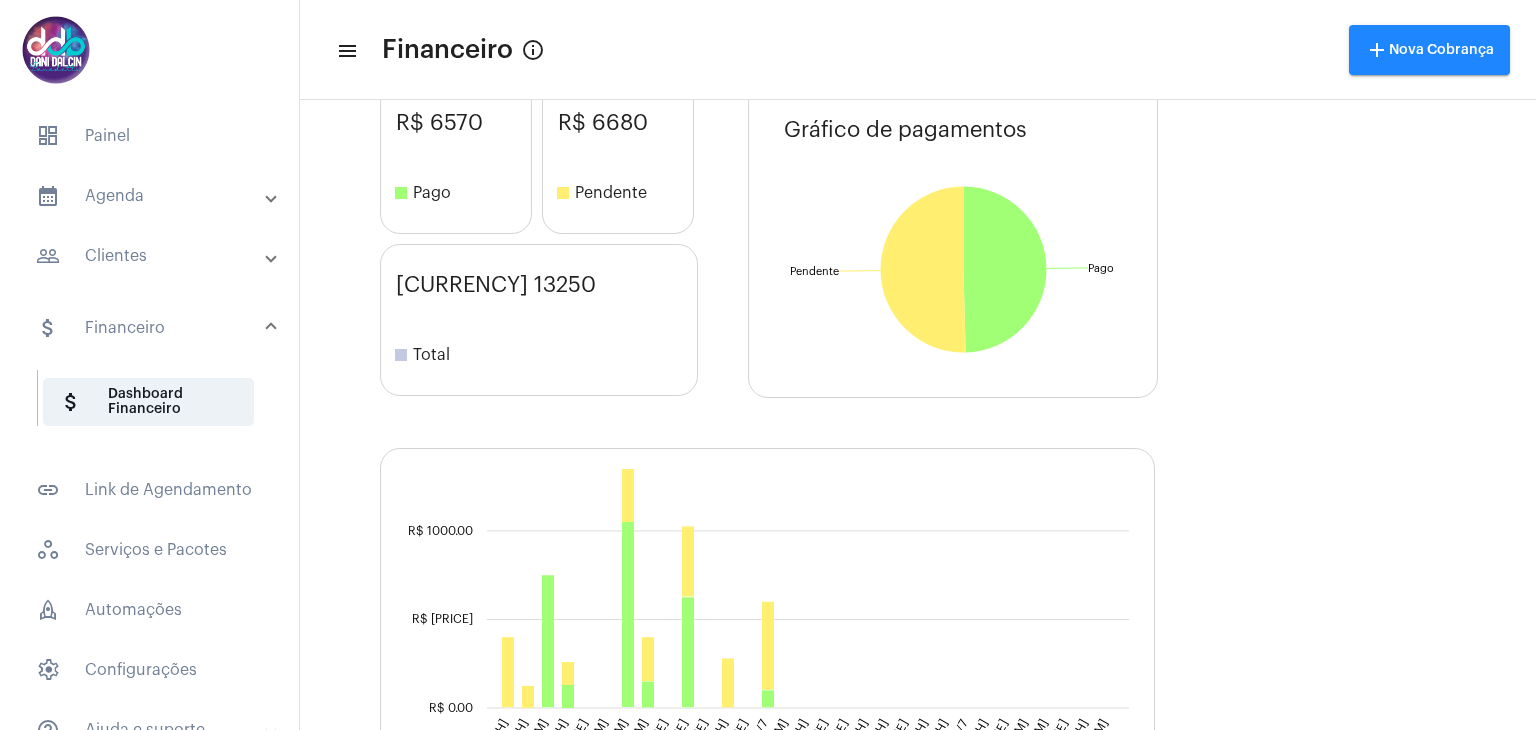 scroll, scrollTop: 100, scrollLeft: 0, axis: vertical 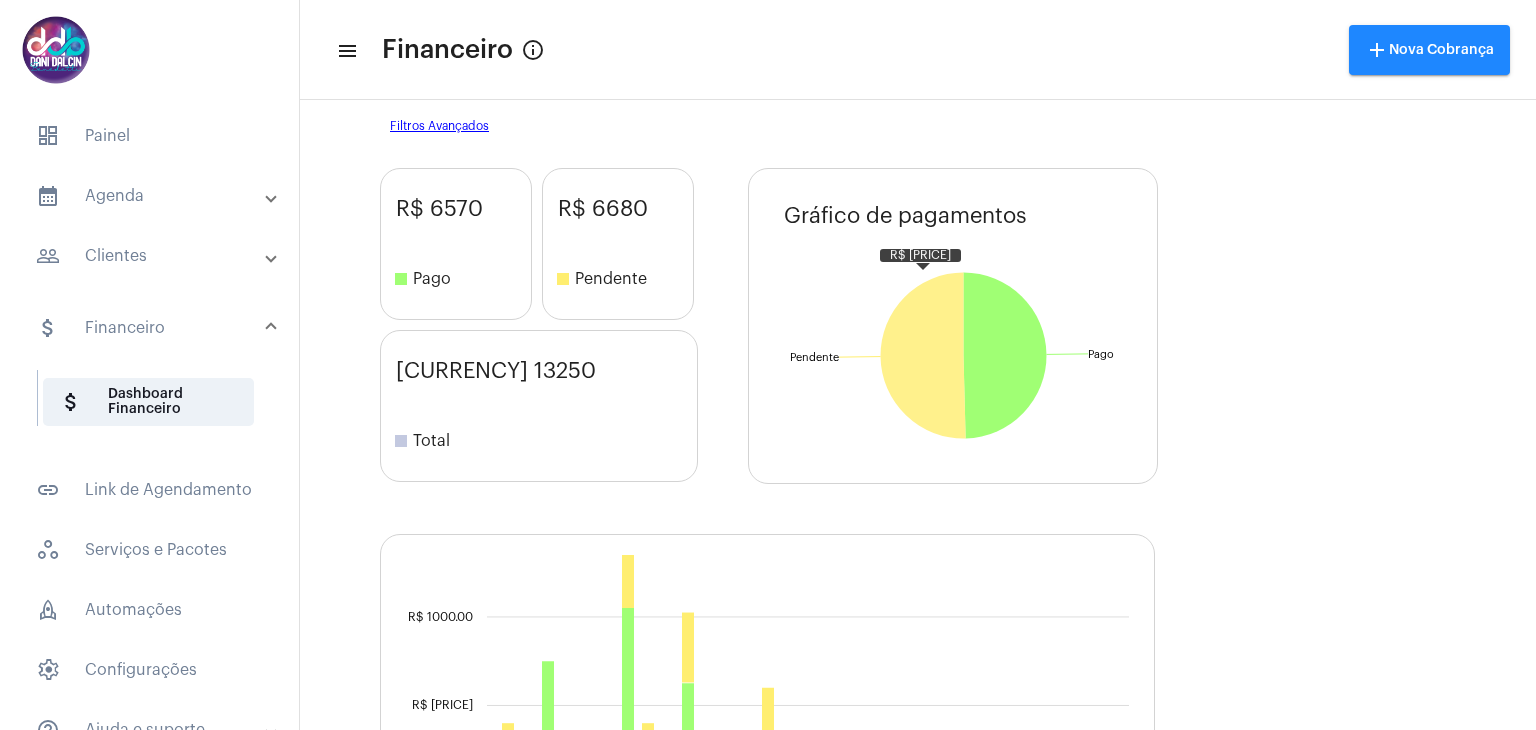 click 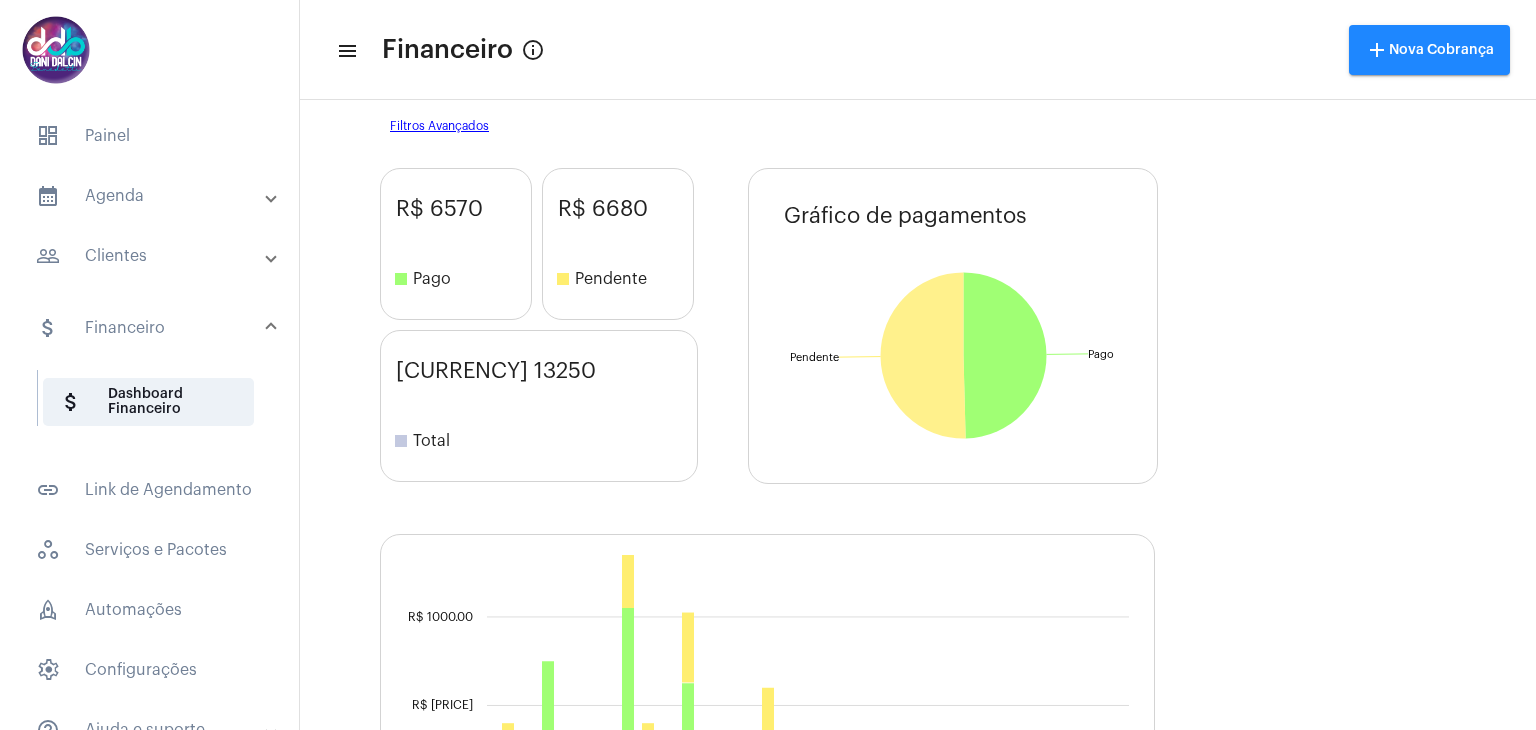 click 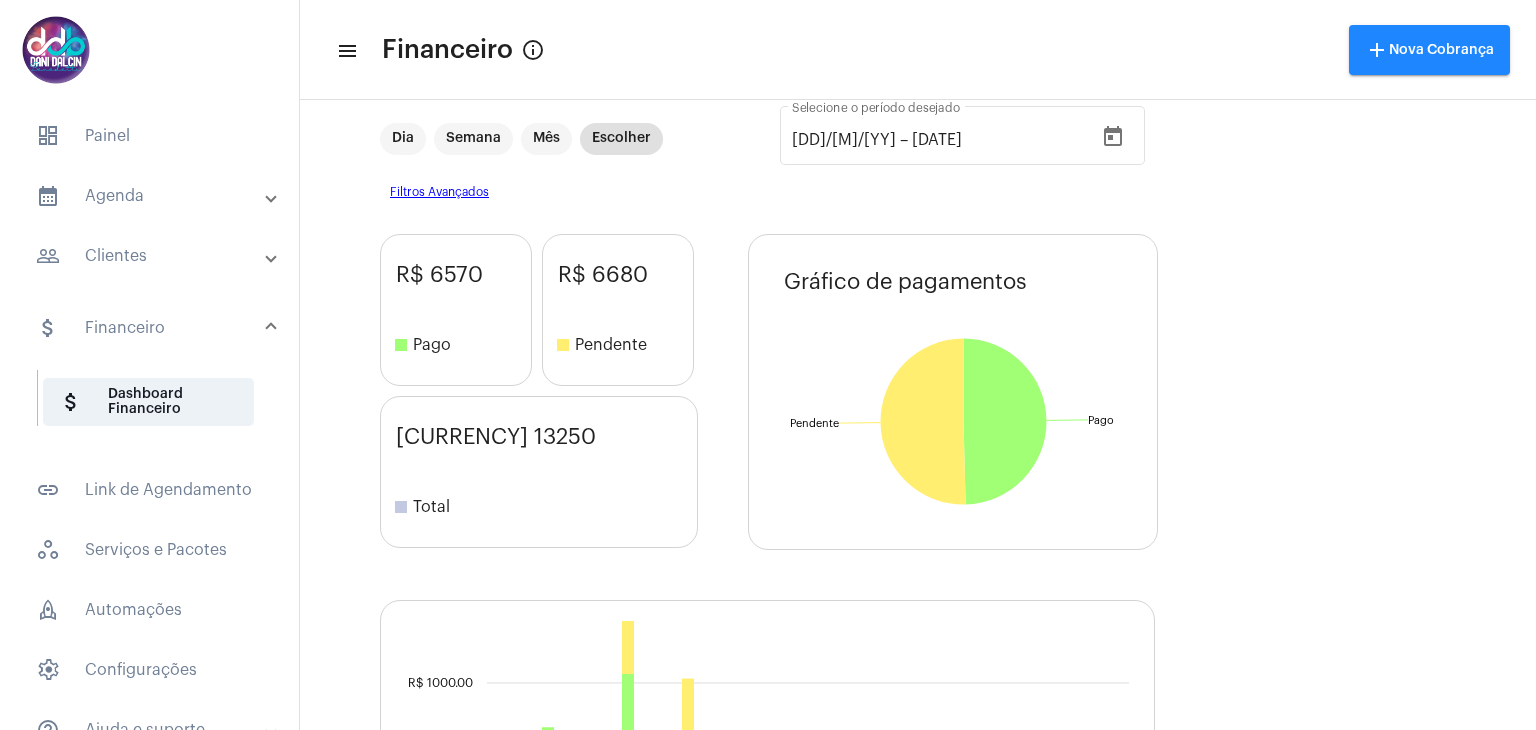scroll, scrollTop: 0, scrollLeft: 0, axis: both 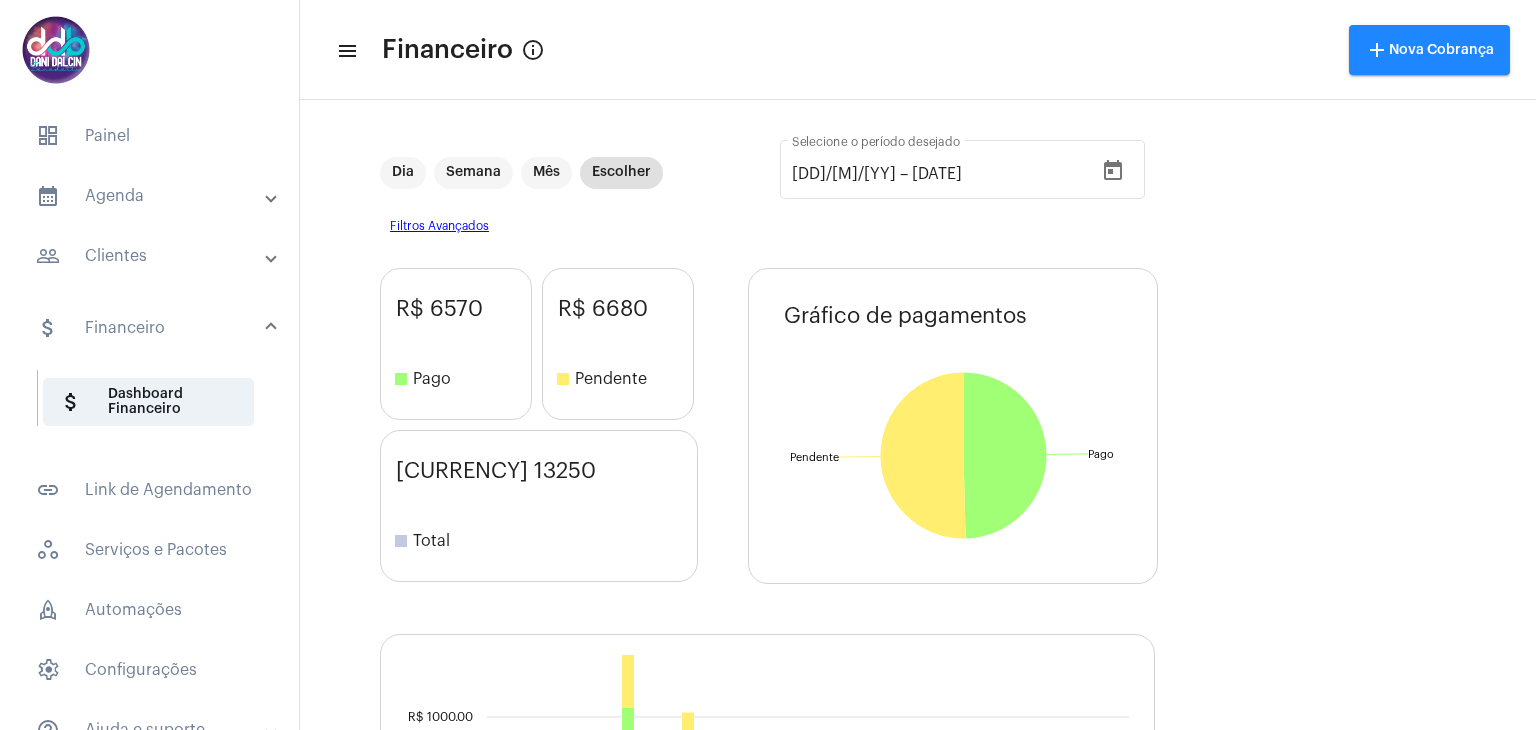 click on "Filtros Avançados" 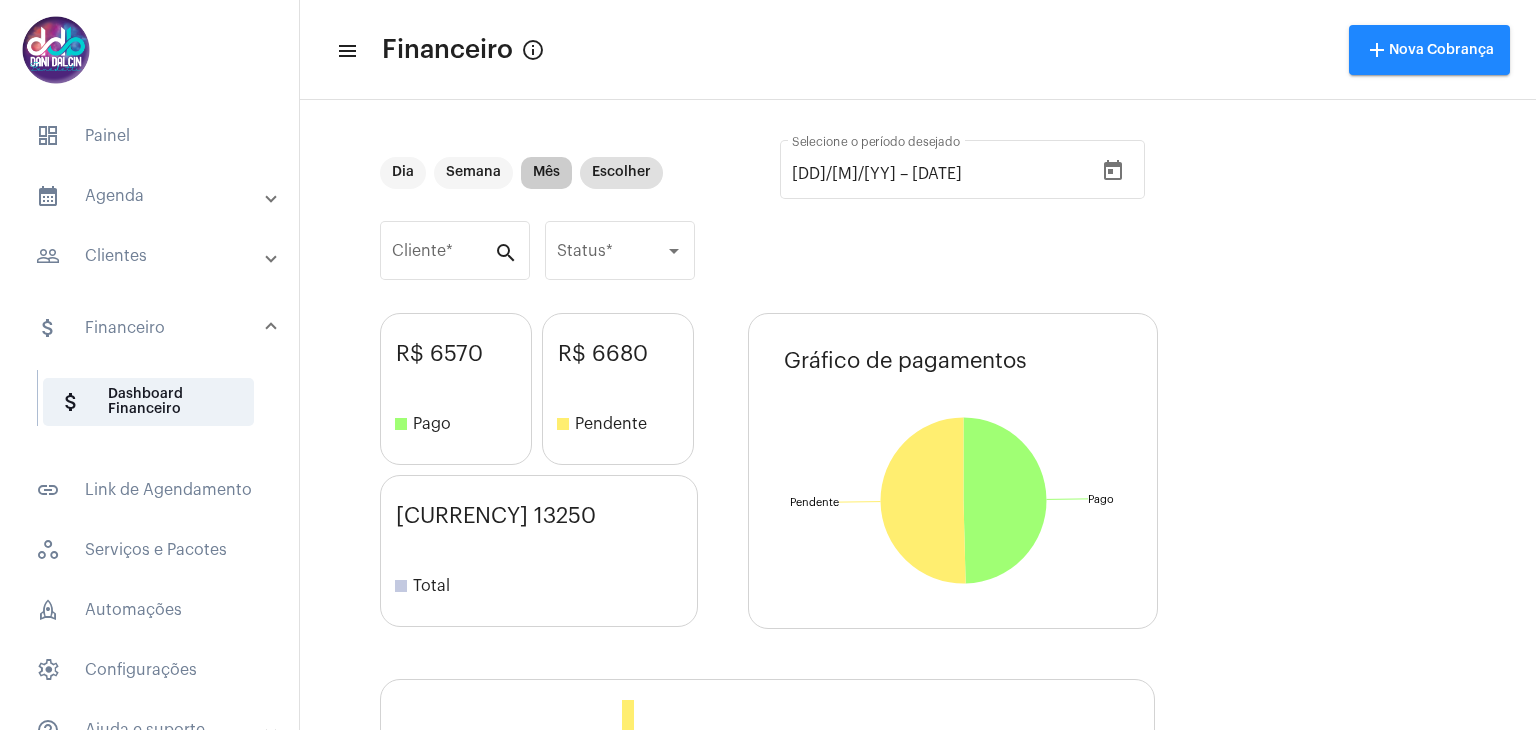 click on "Mês" at bounding box center (546, 173) 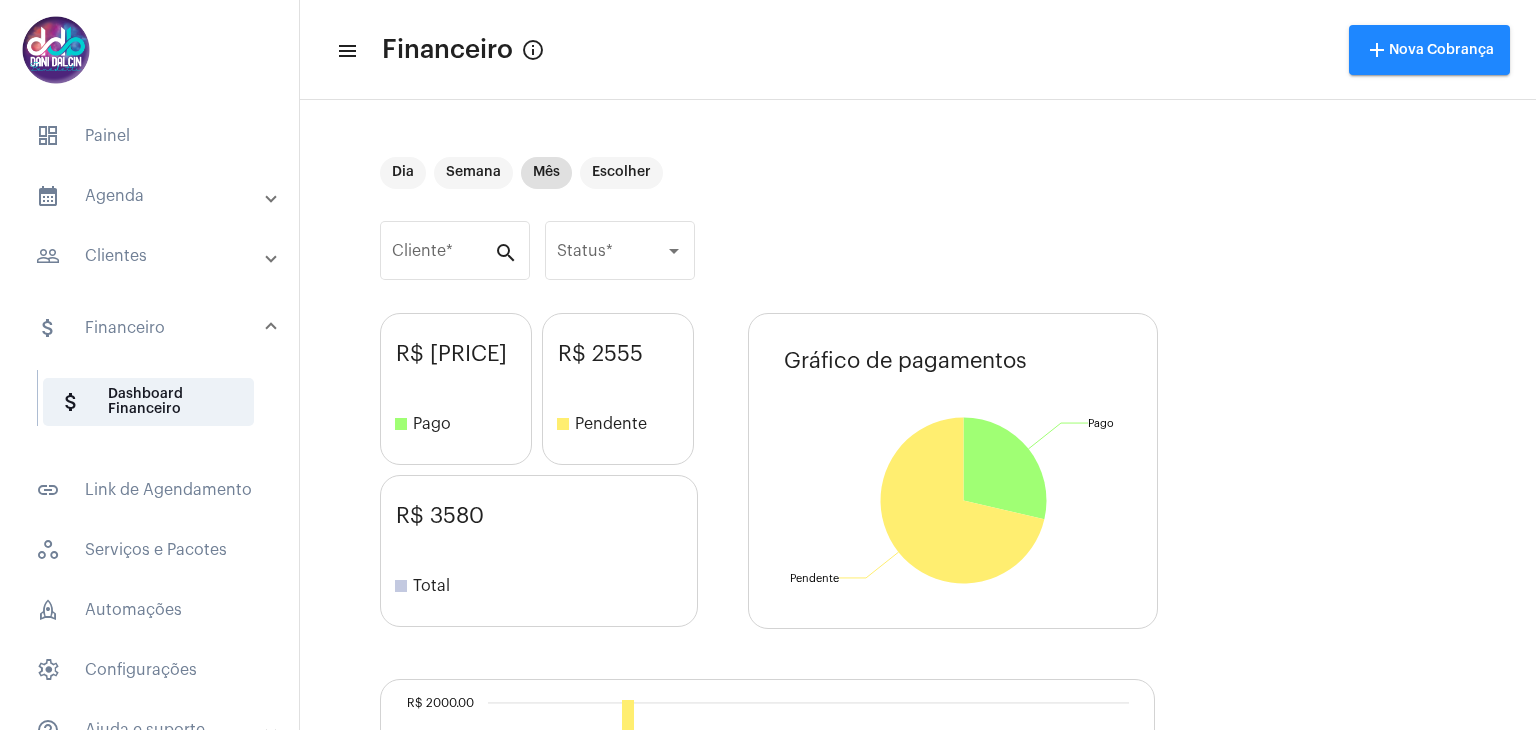 click on "calendar_month_outlined  Agenda" at bounding box center [151, 196] 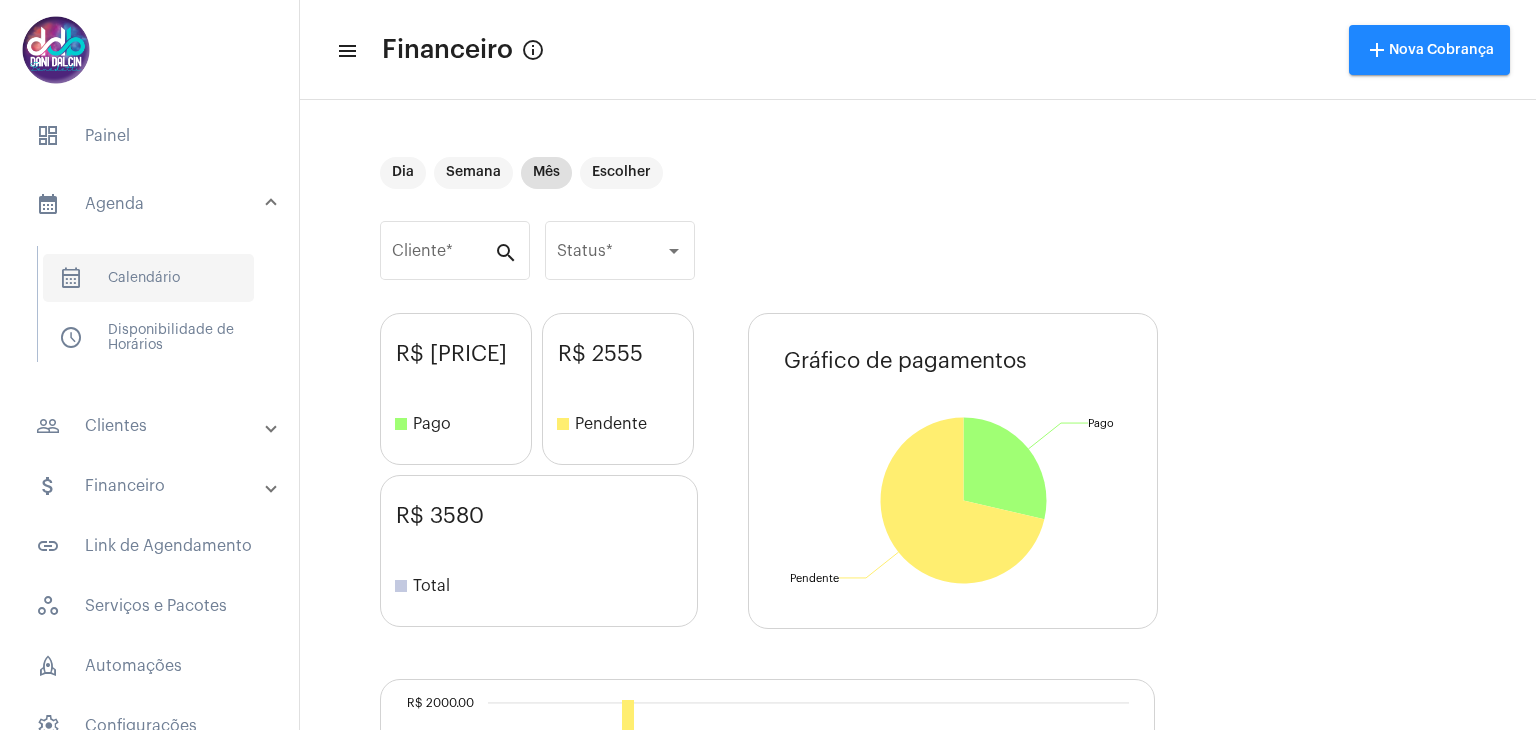 click on "calendar_month_outlined   Calendário" at bounding box center [148, 278] 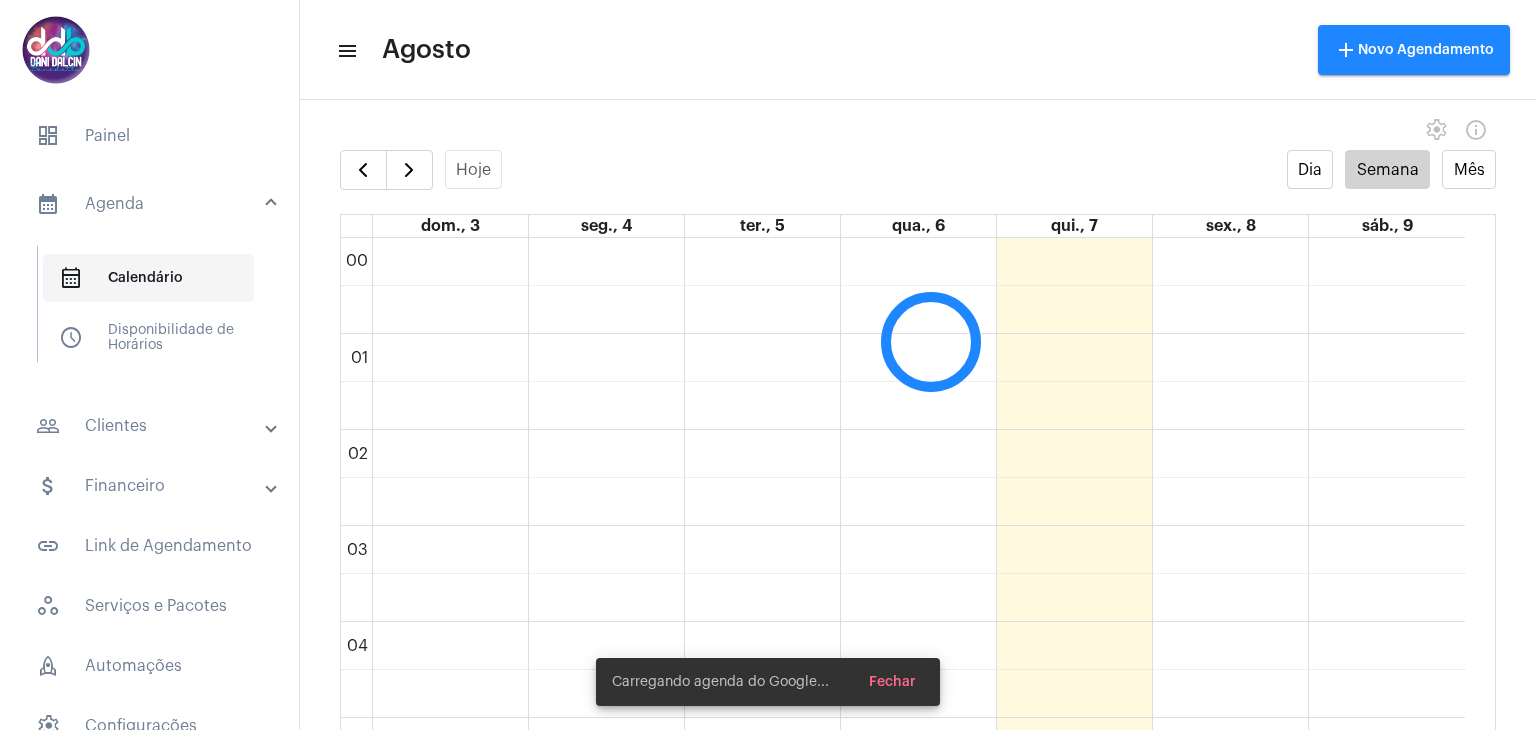 scroll, scrollTop: 576, scrollLeft: 0, axis: vertical 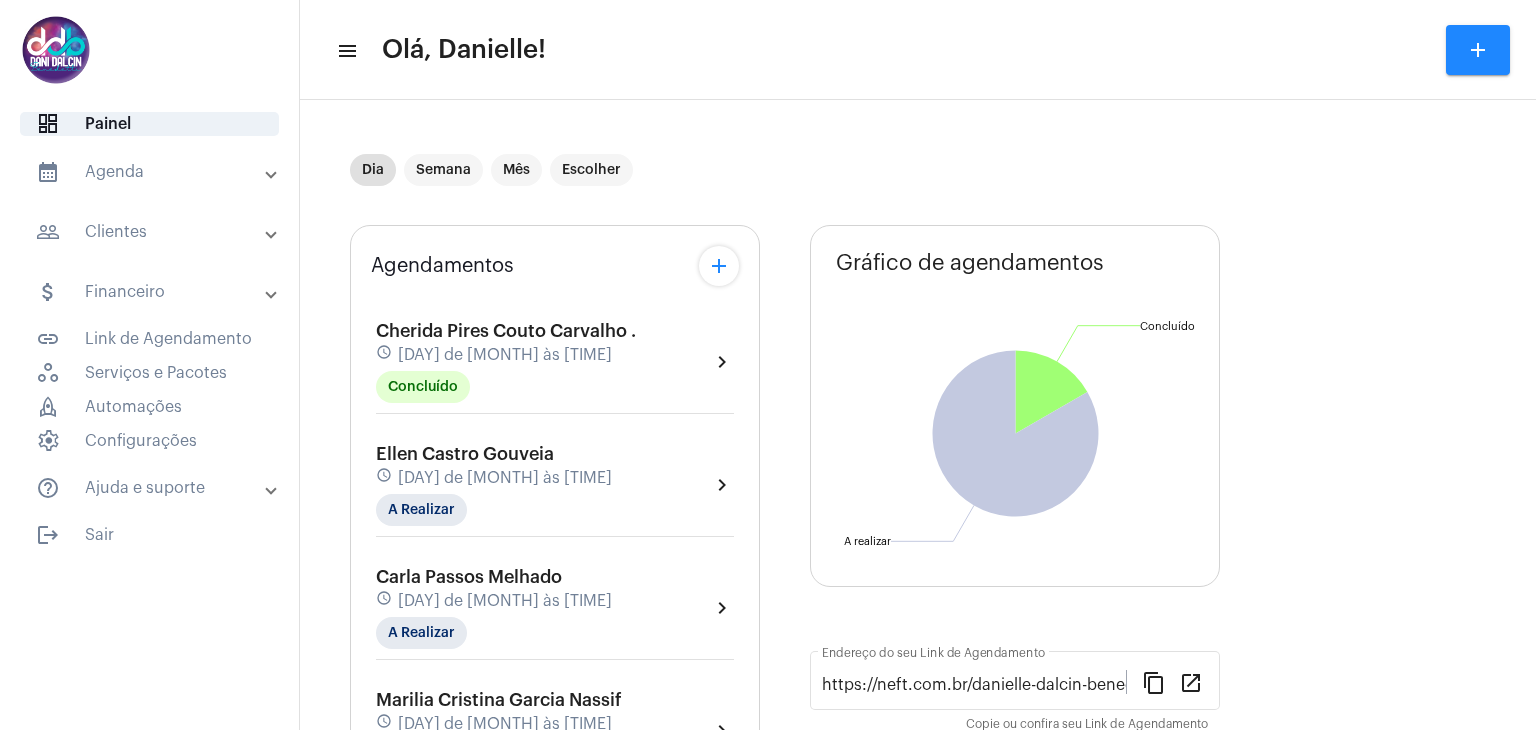 click on "calendar_month_outlined  Agenda" at bounding box center (155, 172) 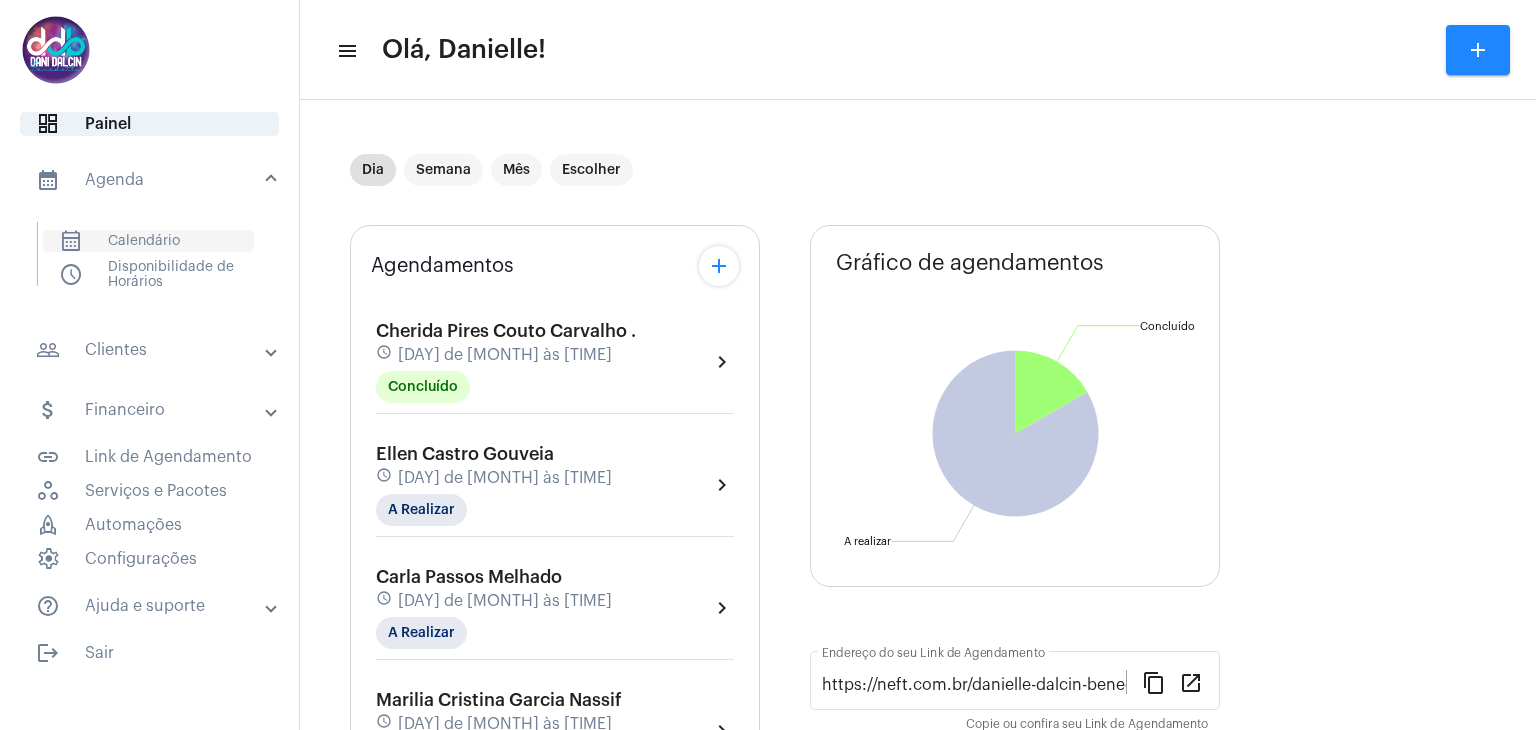 click on "calendar_month_outlined   Calendário" at bounding box center [148, 241] 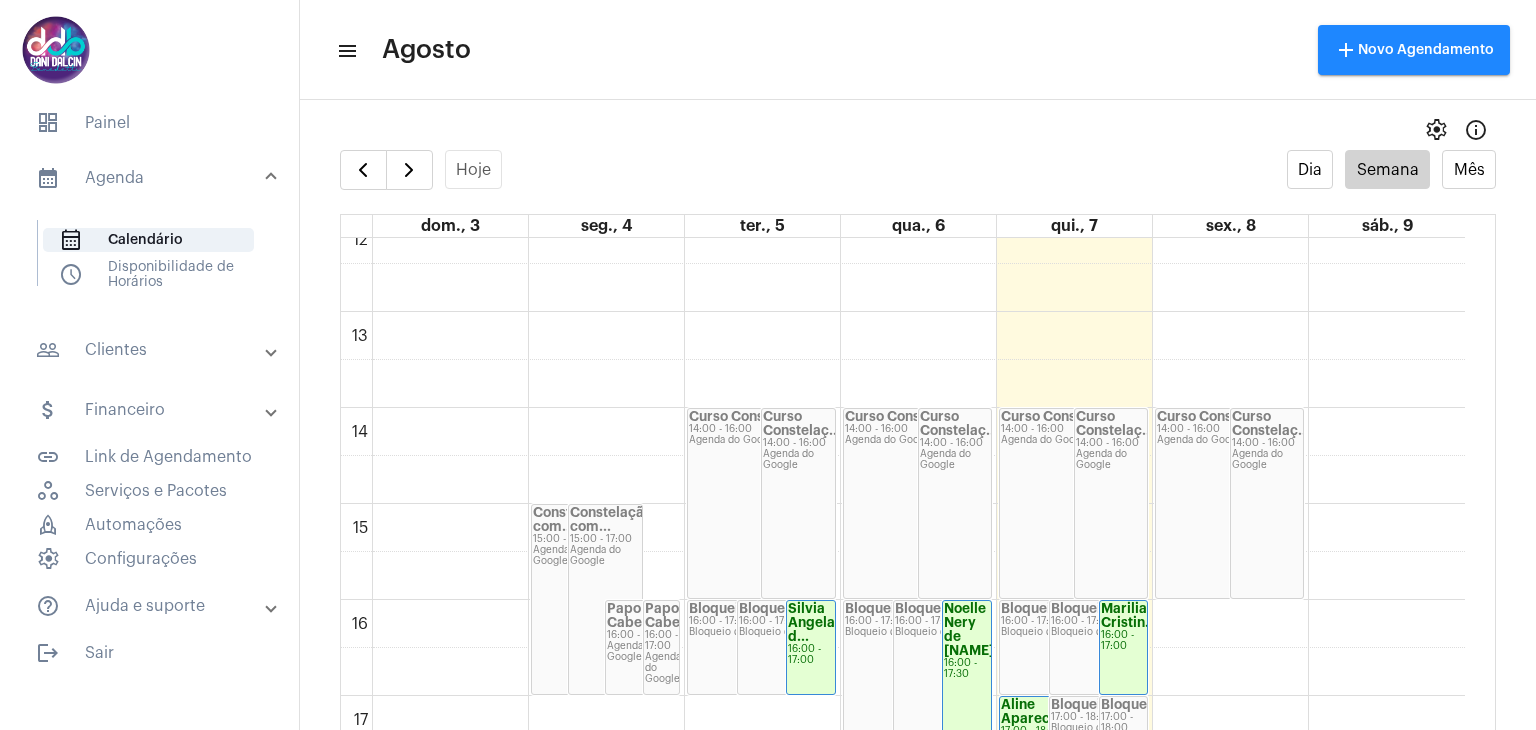 scroll, scrollTop: 1171, scrollLeft: 0, axis: vertical 